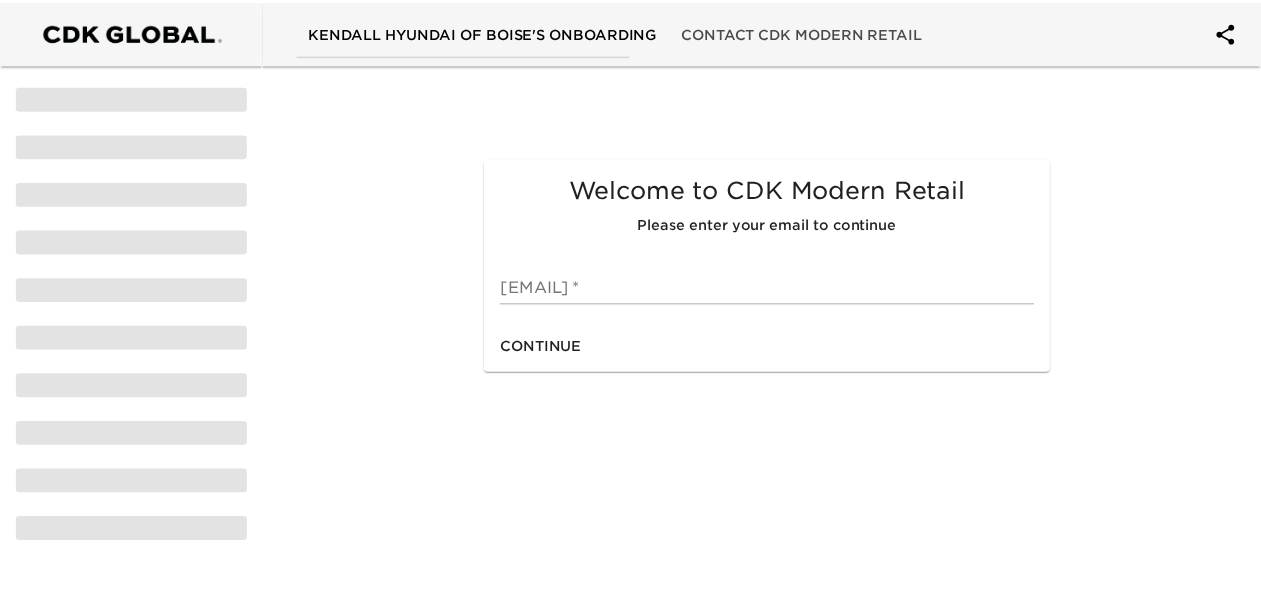 scroll, scrollTop: 0, scrollLeft: 0, axis: both 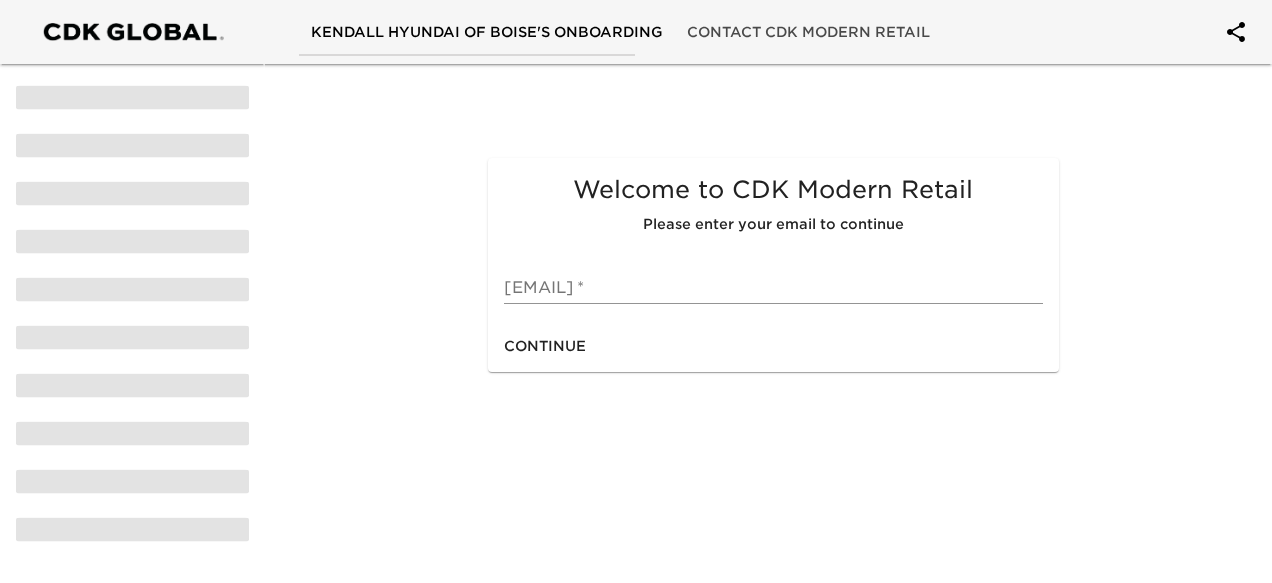 click at bounding box center [773, 288] 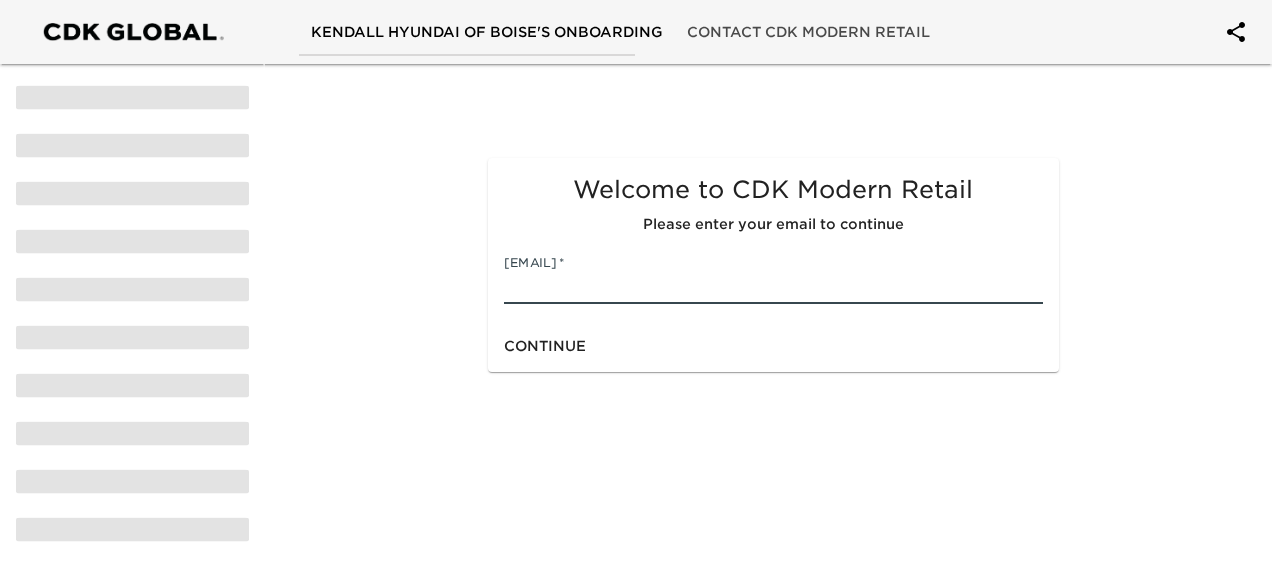 type on "[EMAIL]" 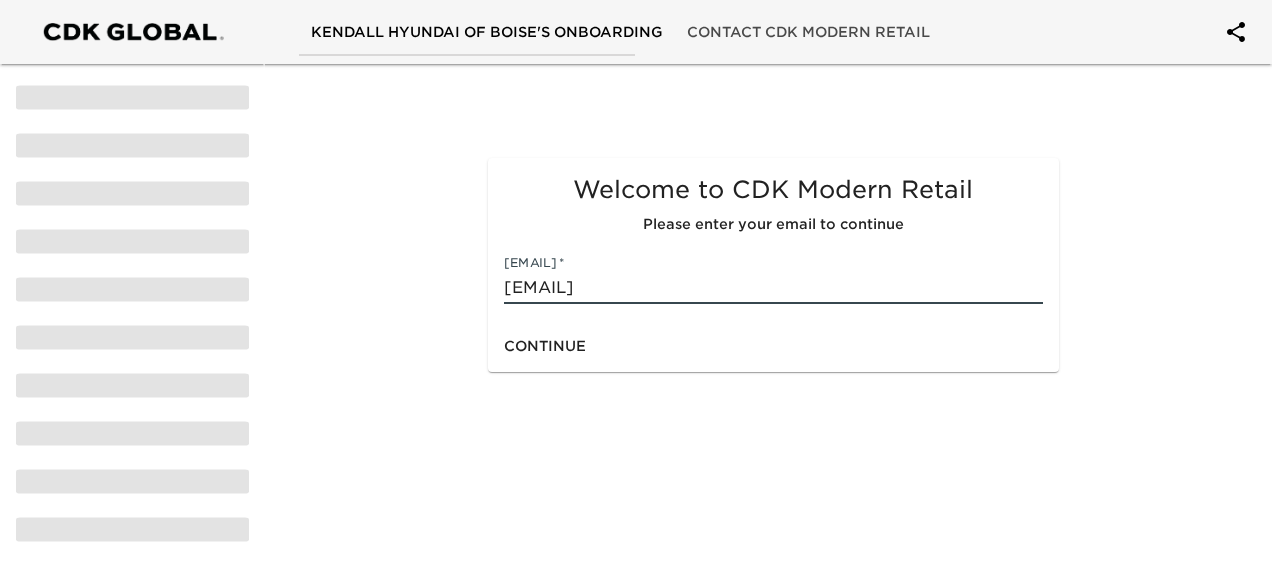 click on "Continue" at bounding box center (545, 346) 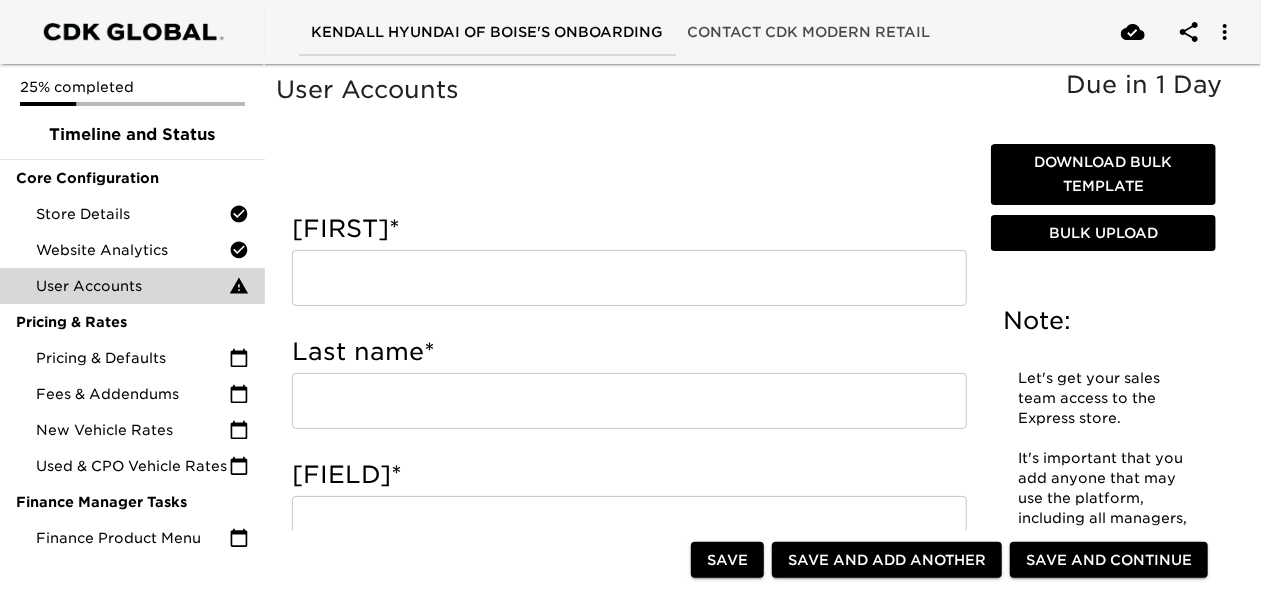 click at bounding box center (629, 278) 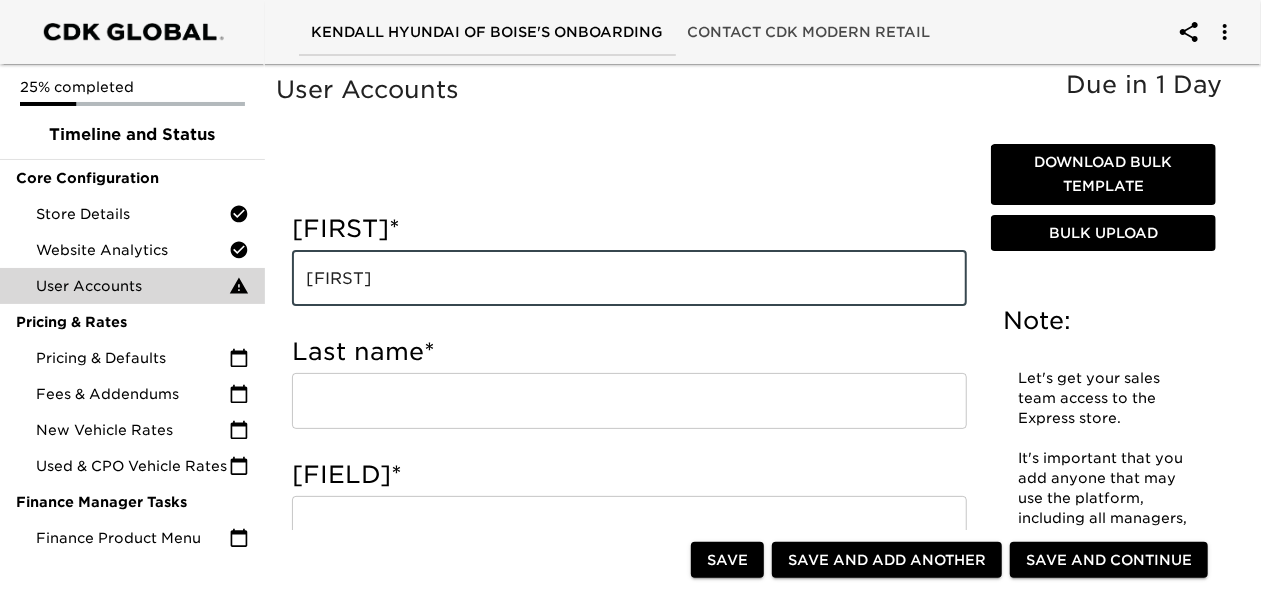 type on "[FIRST]" 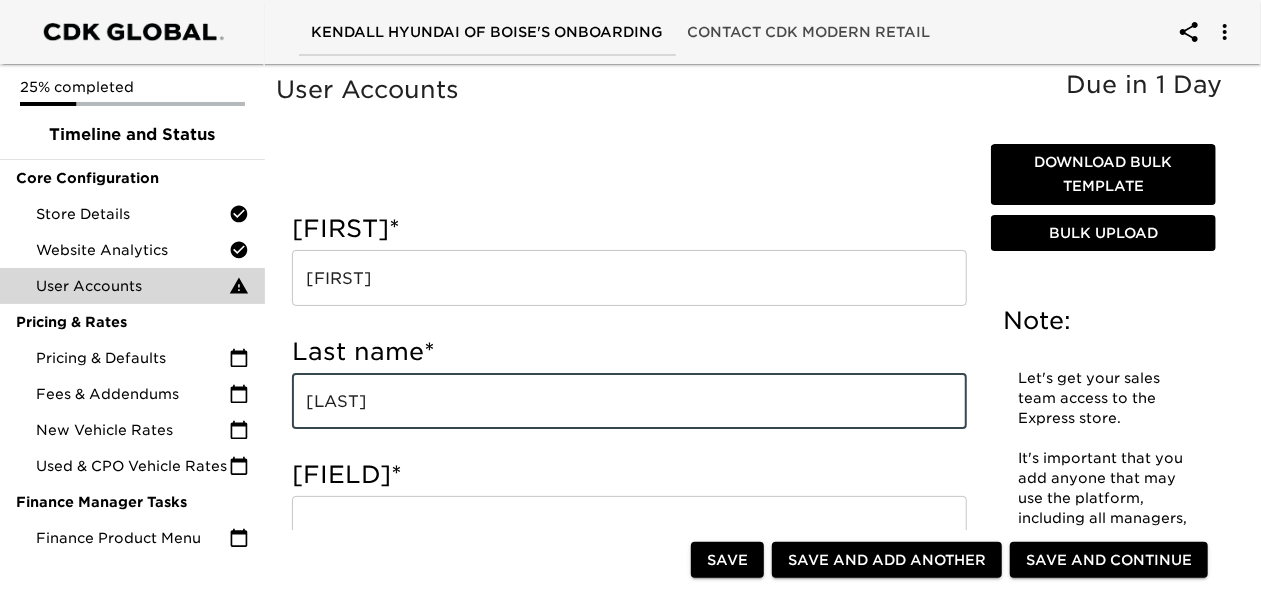 type on "[LAST]" 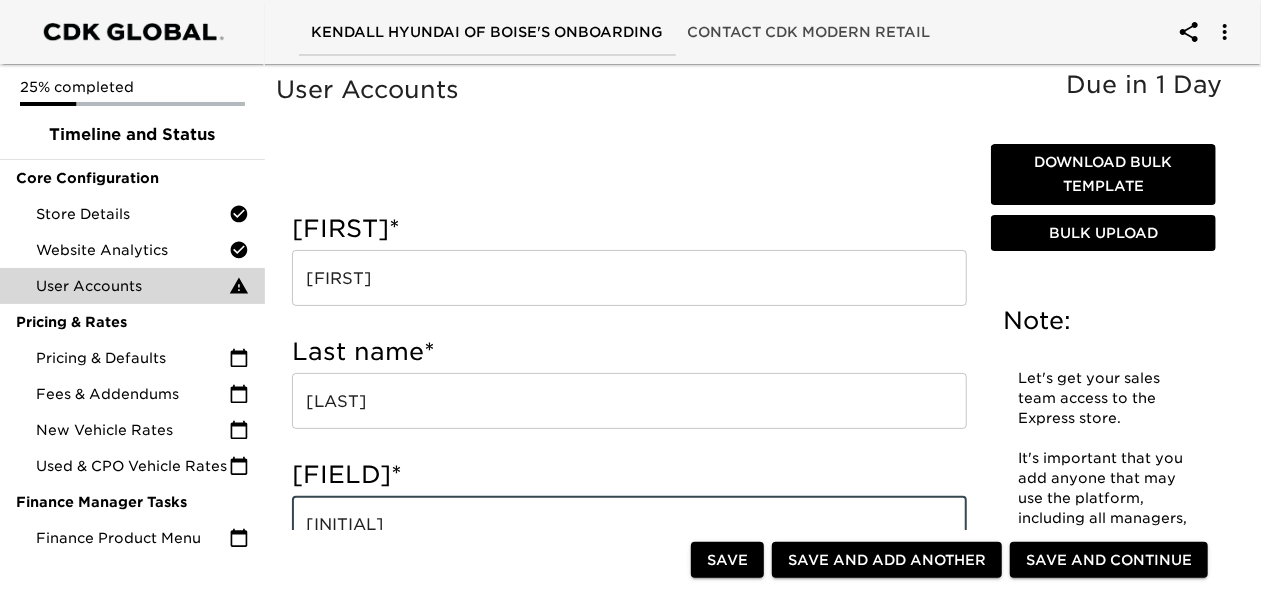 type on "[INITIAL]" 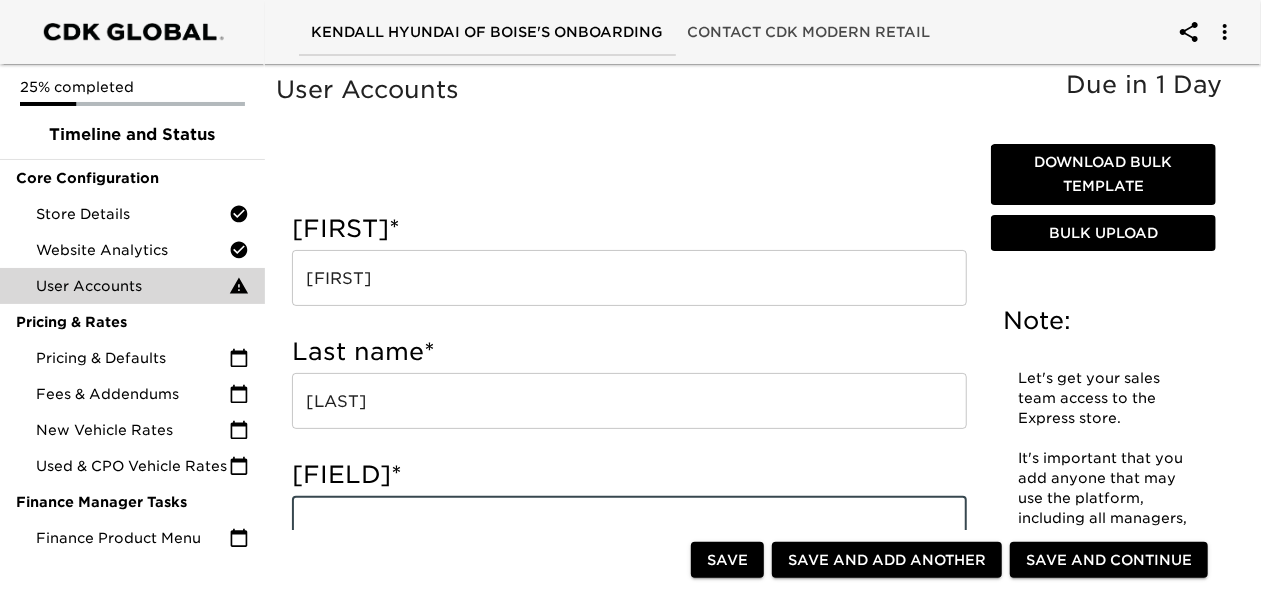 type on "]" 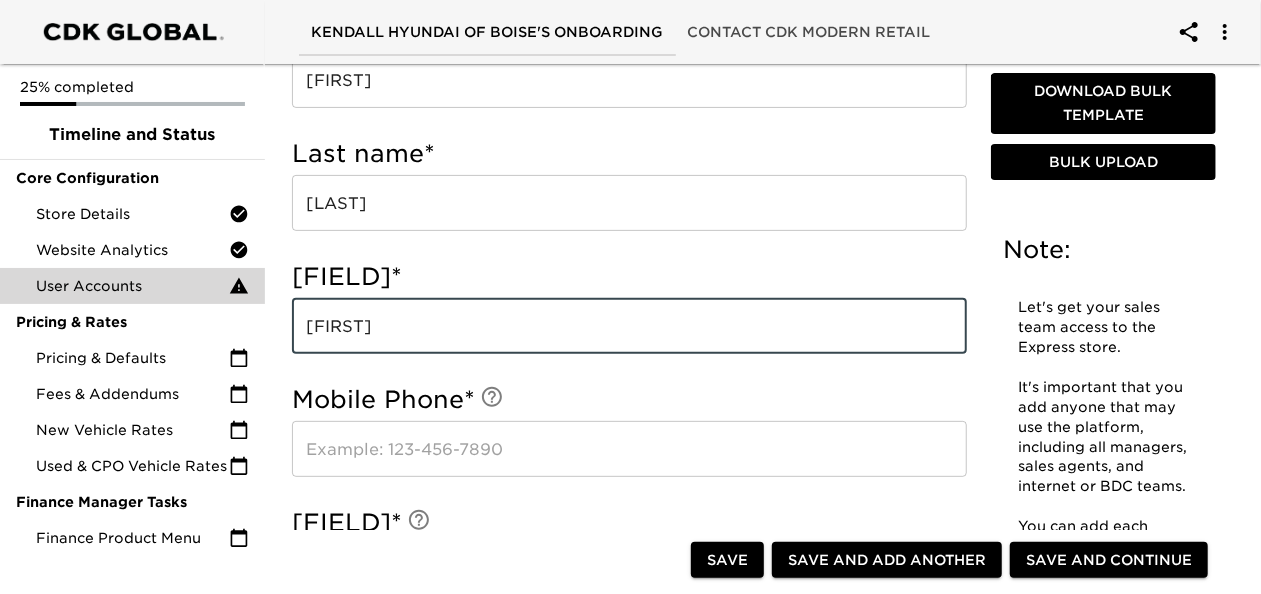 scroll, scrollTop: 260, scrollLeft: 0, axis: vertical 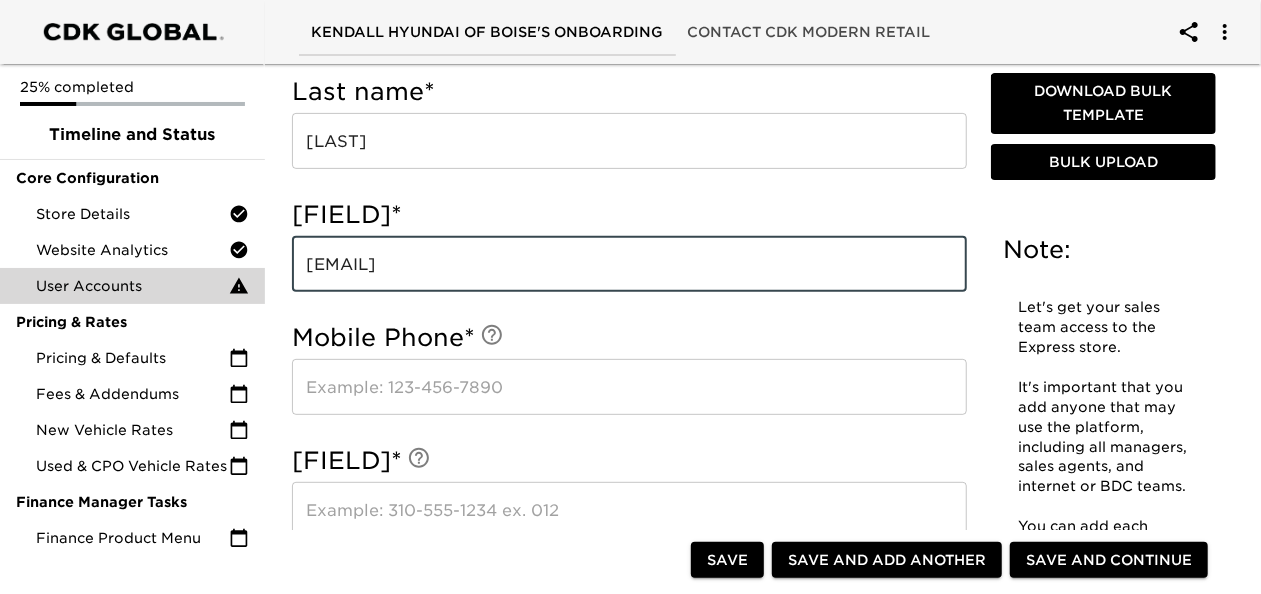 type on "[EMAIL]" 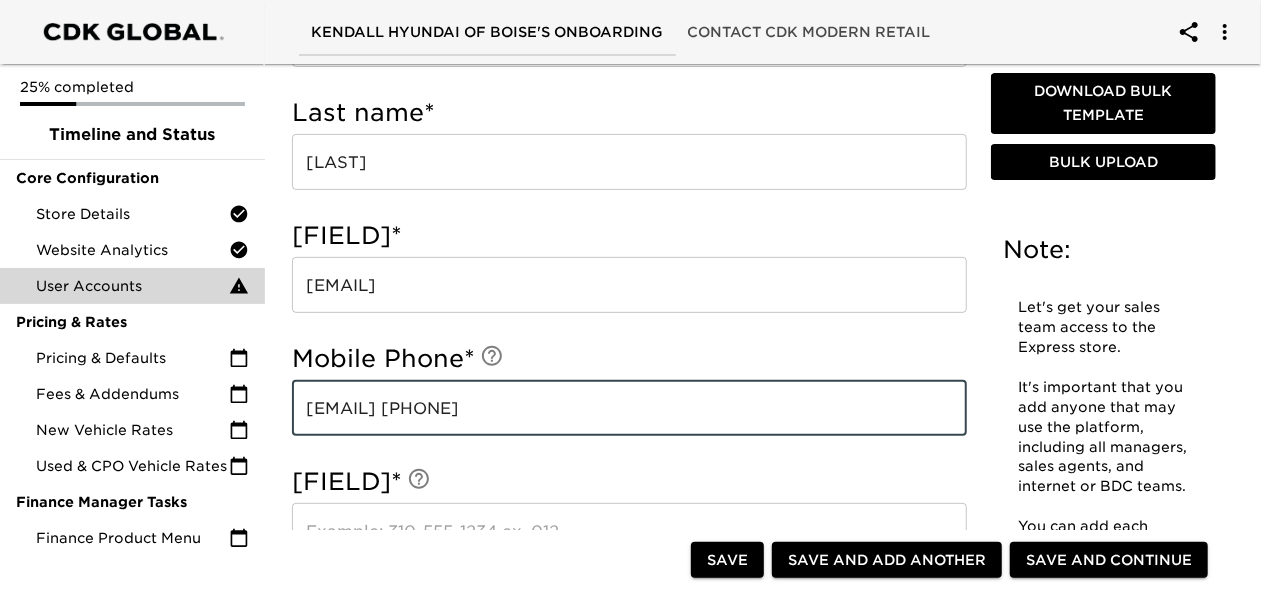 scroll, scrollTop: 238, scrollLeft: 0, axis: vertical 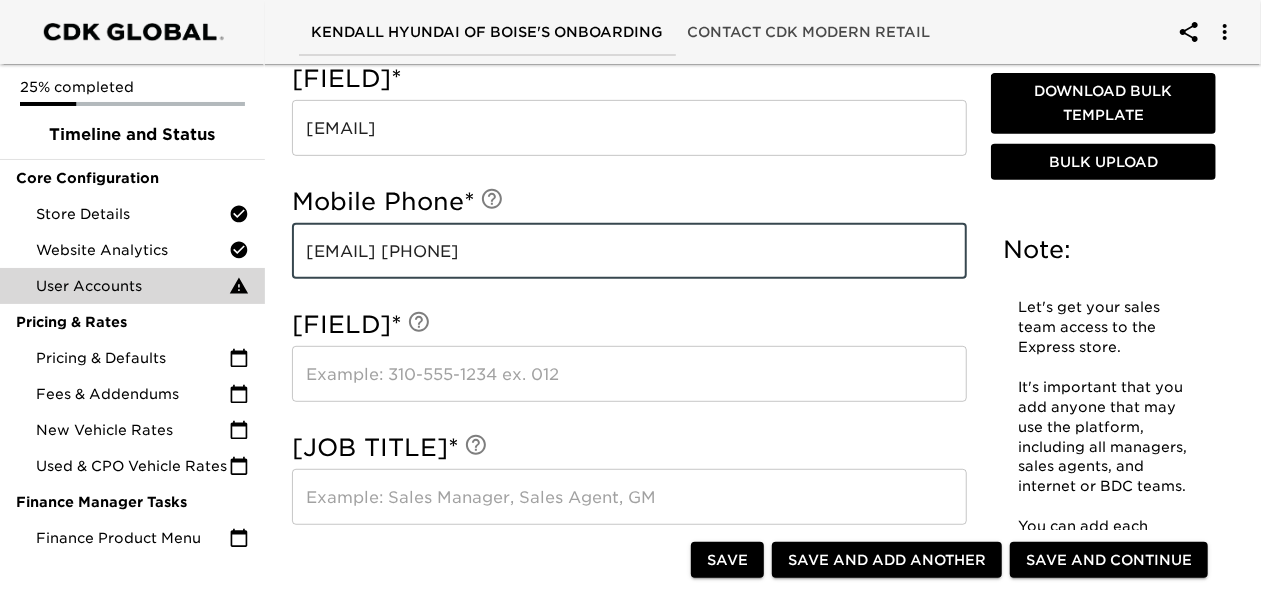 type on "[EMAIL] [PHONE]" 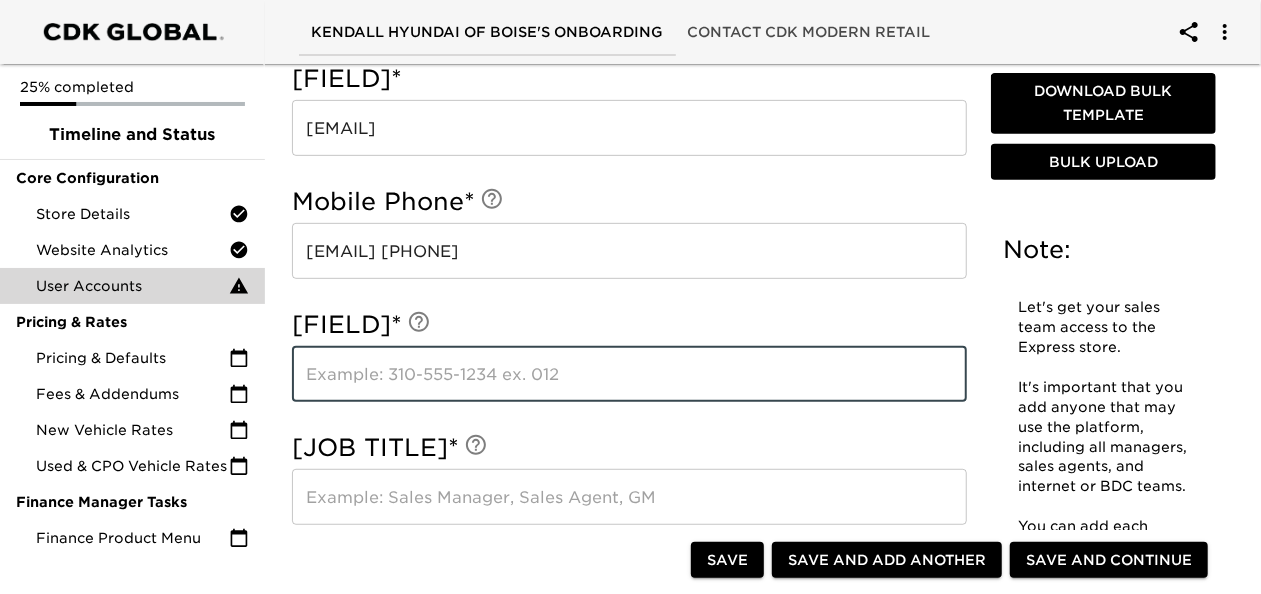 click at bounding box center [629, 374] 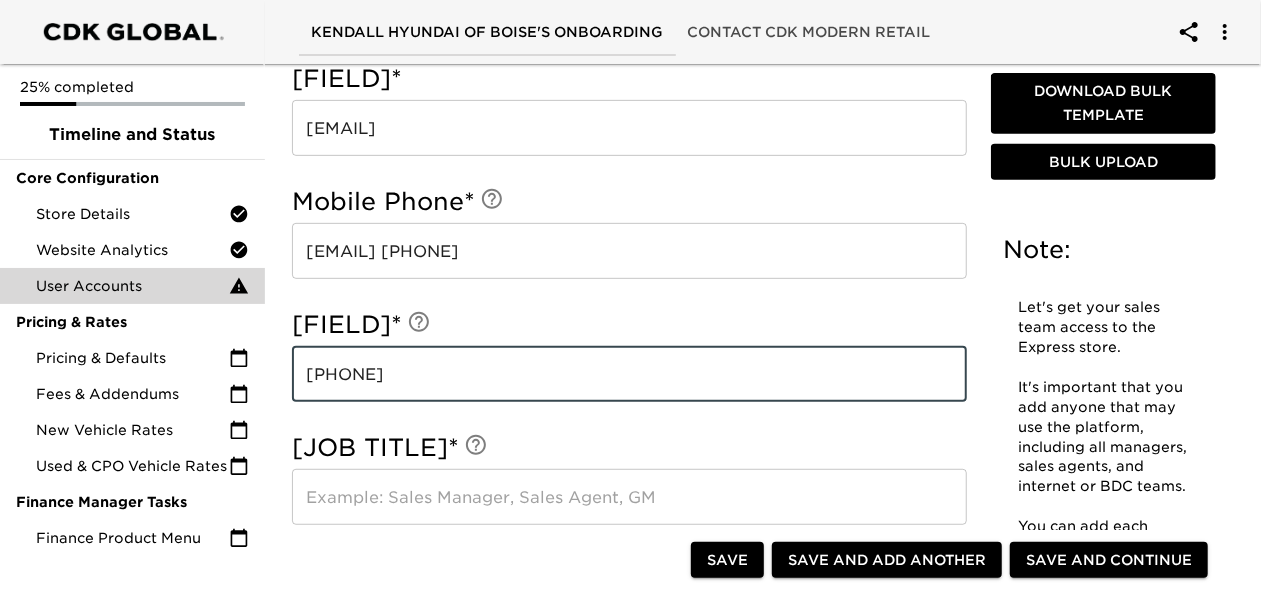 type on "[PHONE]" 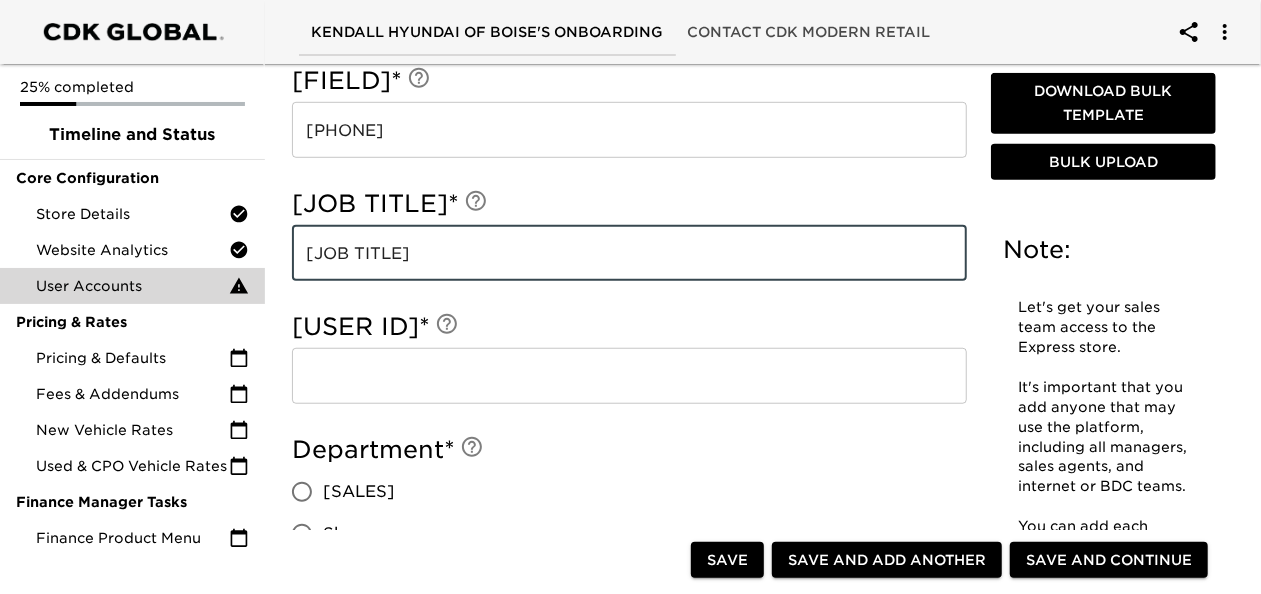 scroll, scrollTop: 634, scrollLeft: 0, axis: vertical 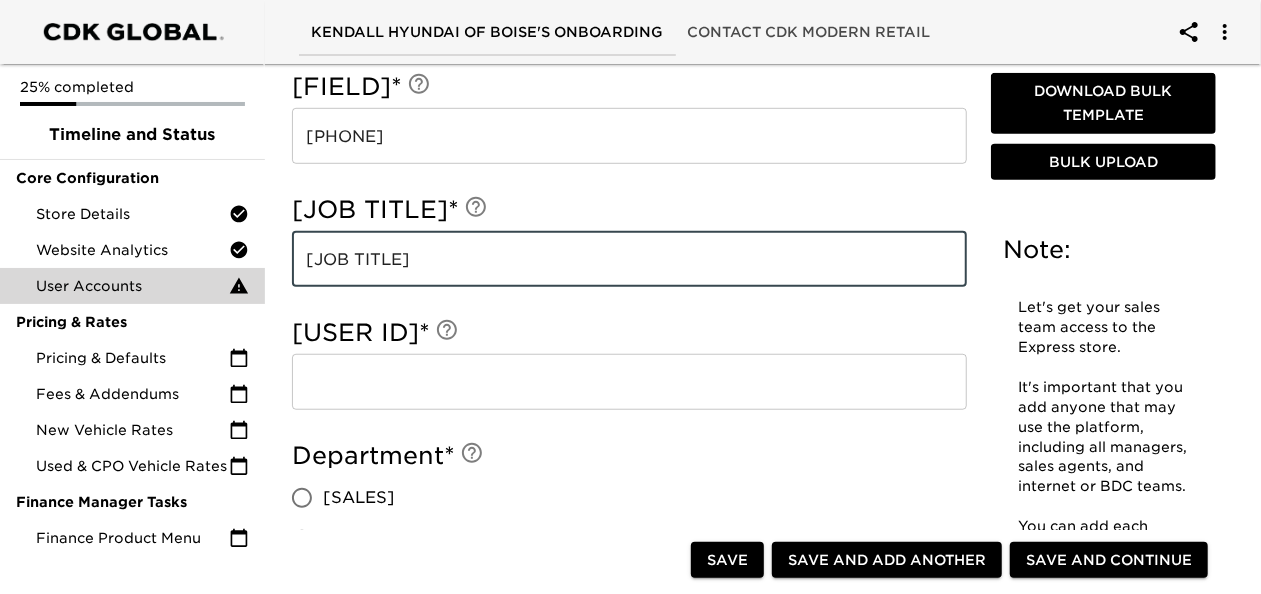 type on "[JOB TITLE]" 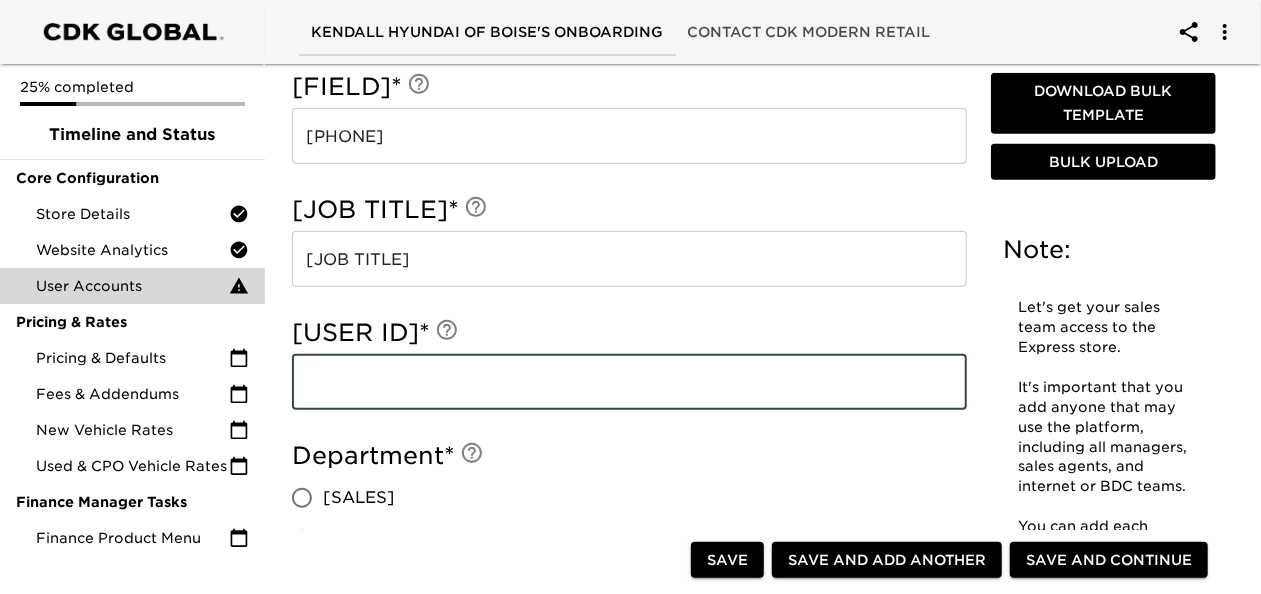 click at bounding box center (629, 382) 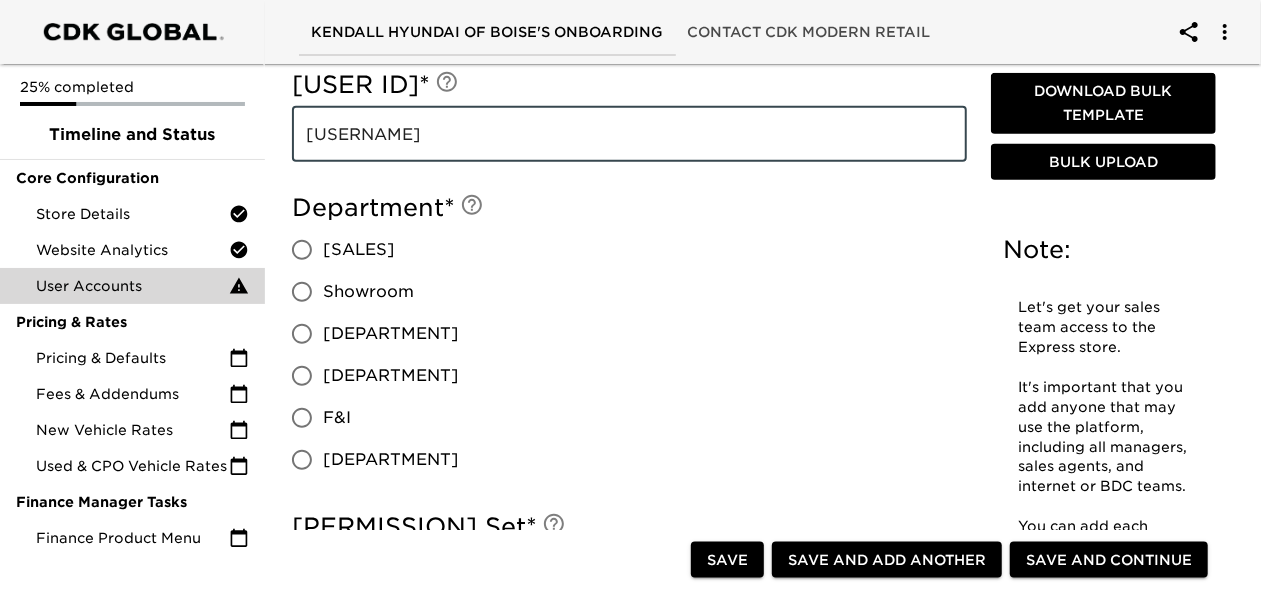 scroll, scrollTop: 885, scrollLeft: 0, axis: vertical 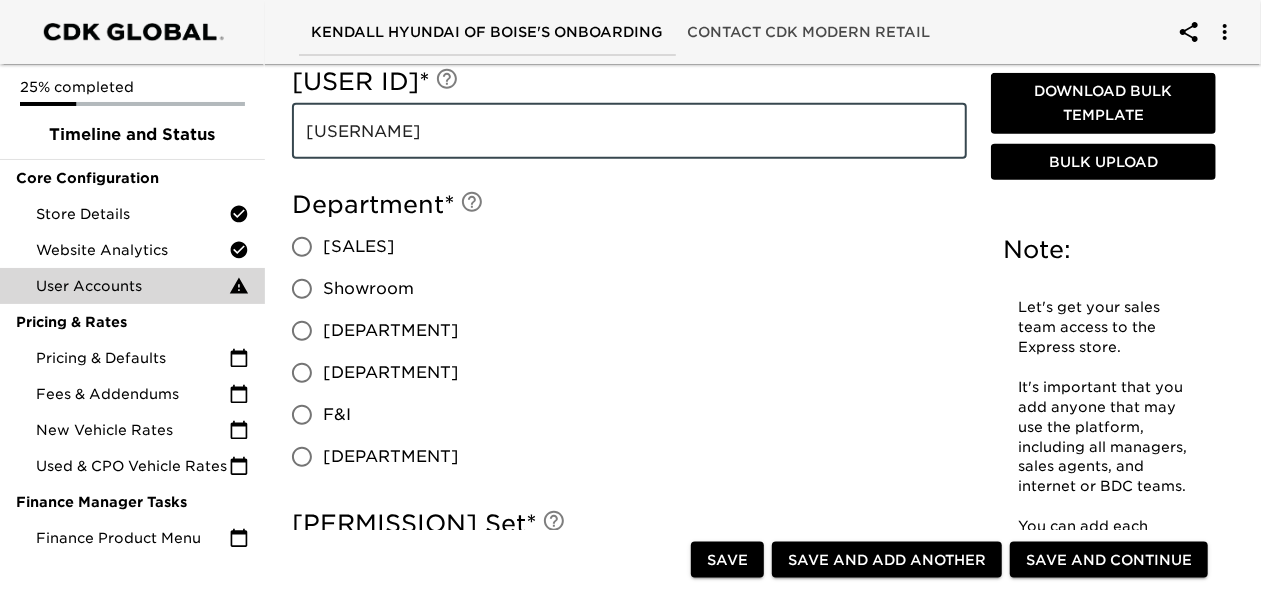 type on "[USERNAME]" 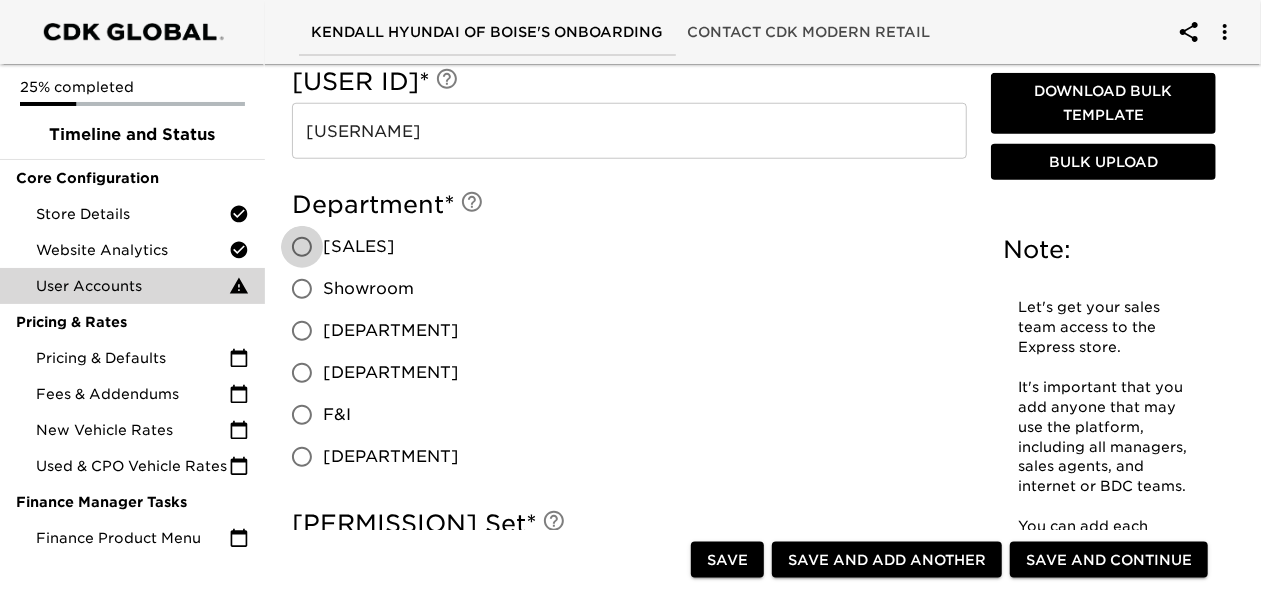 click on "[SALES]" at bounding box center (302, 247) 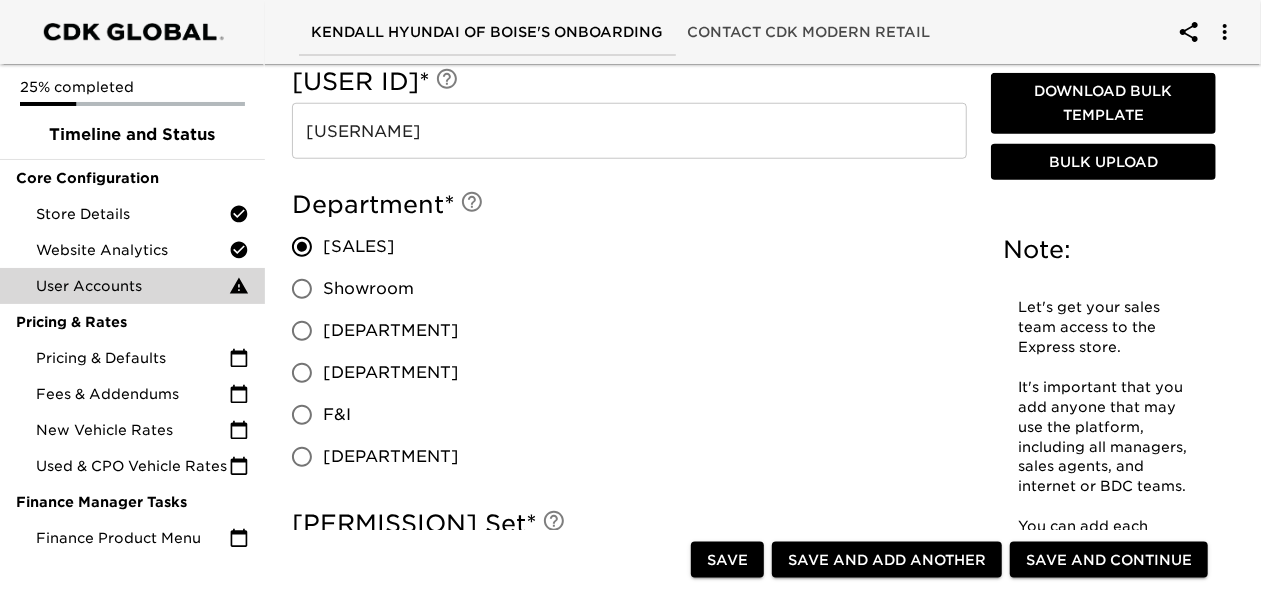 click on "Showroom" at bounding box center (302, 289) 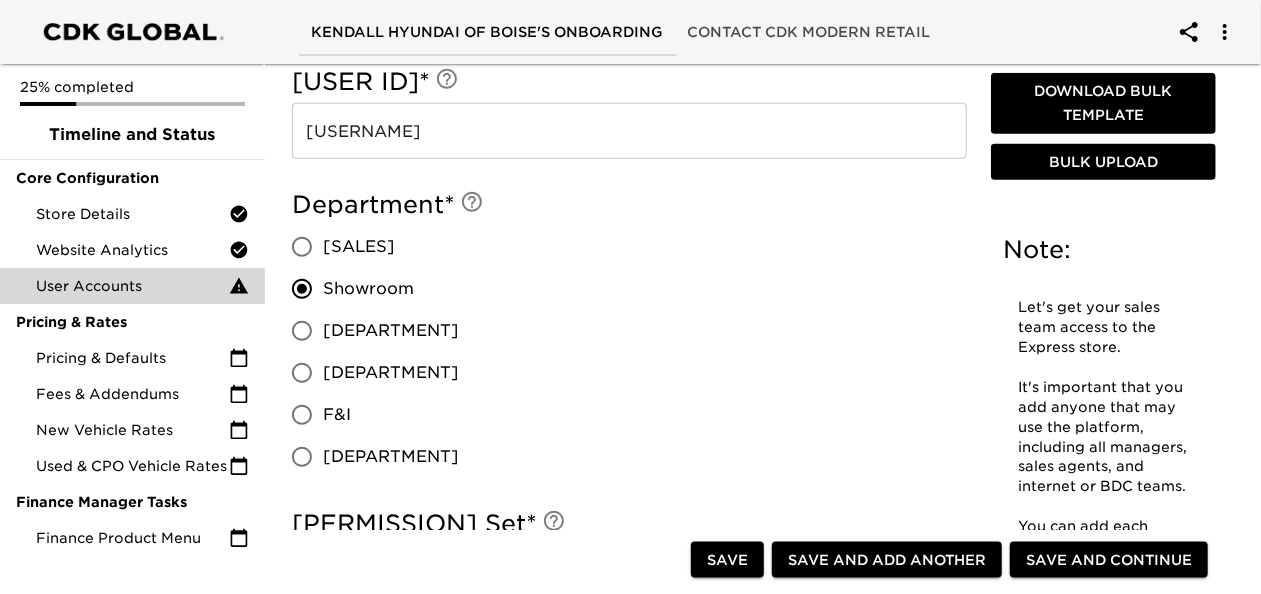 click on "[DEPARTMENT]" at bounding box center [302, 457] 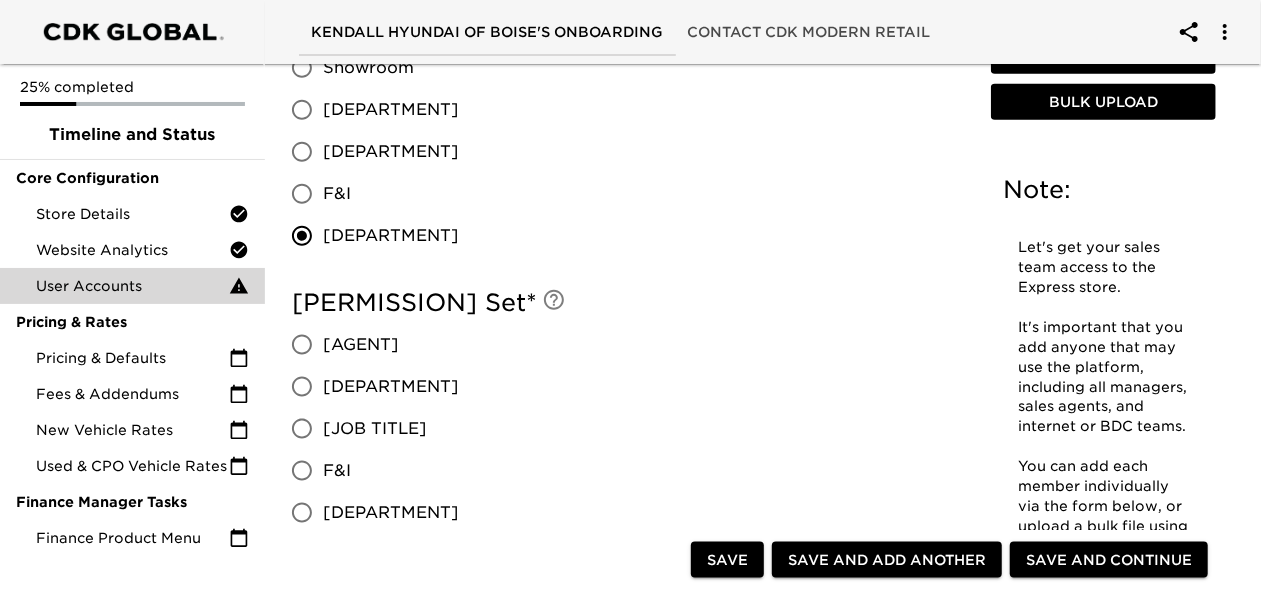scroll, scrollTop: 1122, scrollLeft: 0, axis: vertical 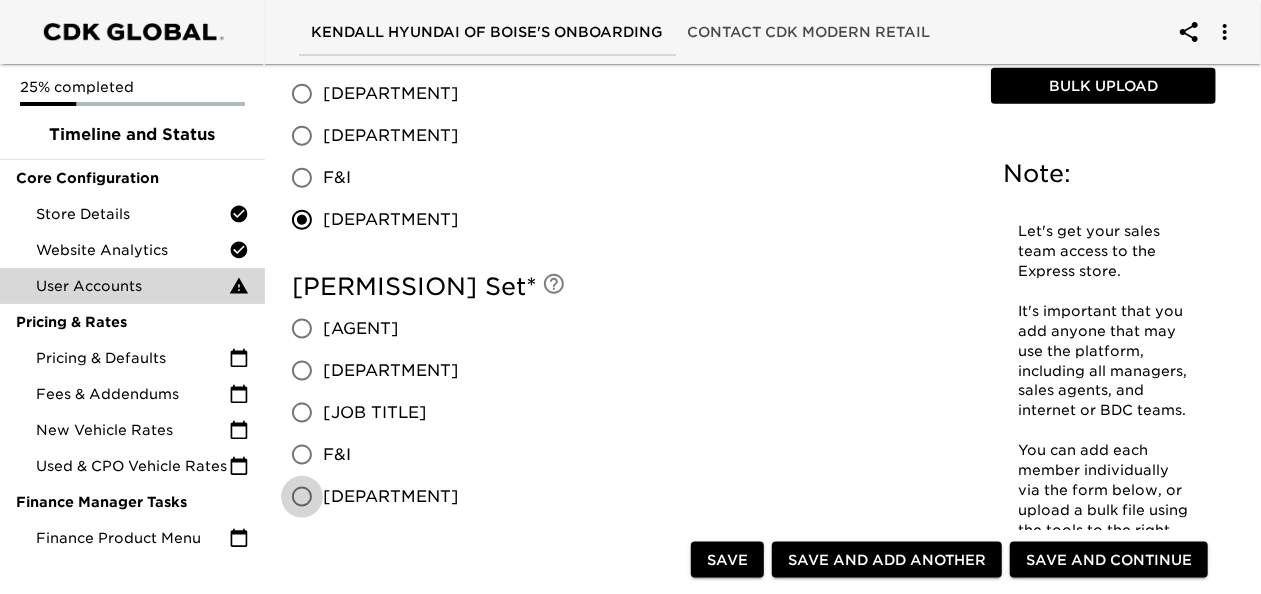 click on "[DEPARTMENT]" at bounding box center [302, 497] 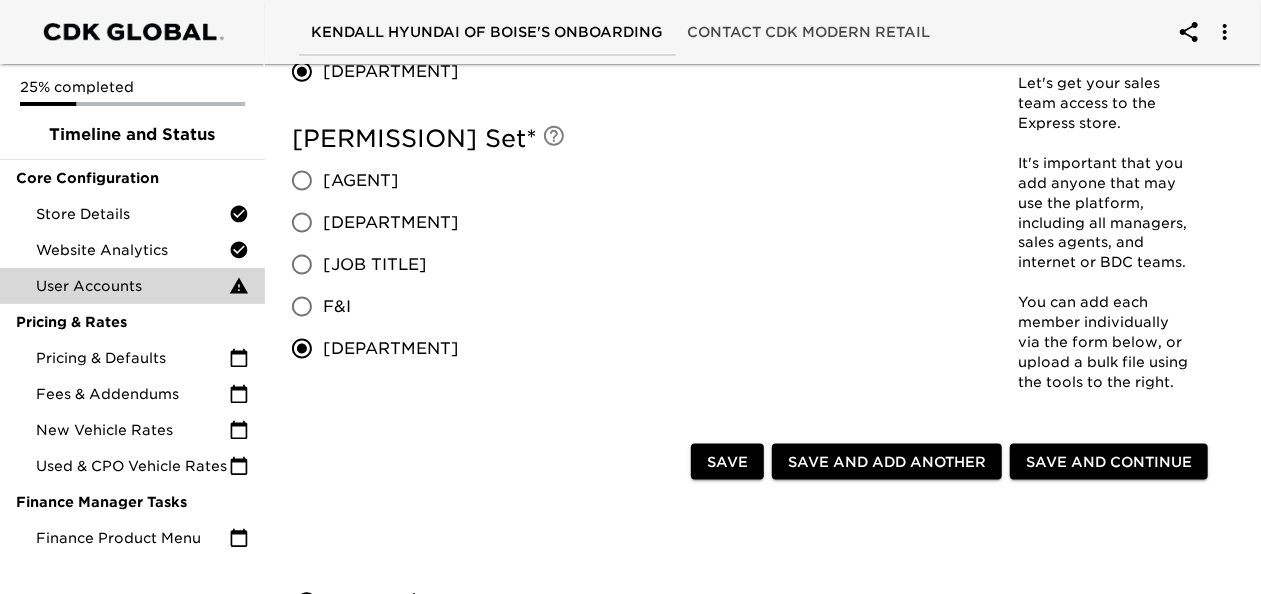 scroll, scrollTop: 1265, scrollLeft: 0, axis: vertical 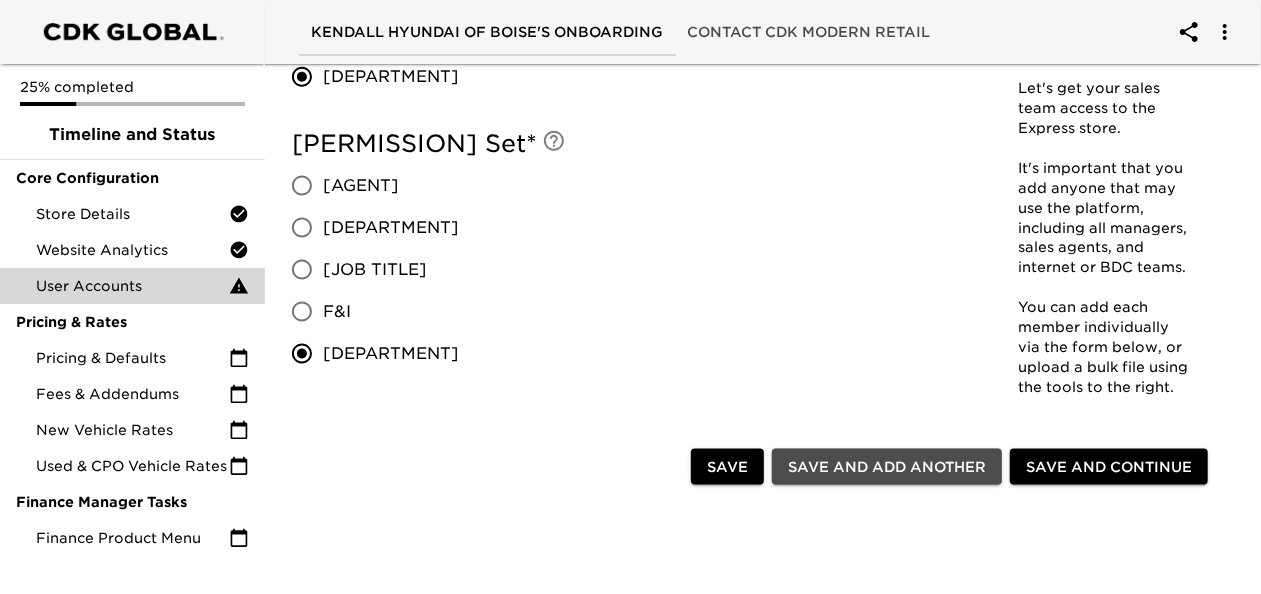 click on "Save and Add Another" at bounding box center (887, 467) 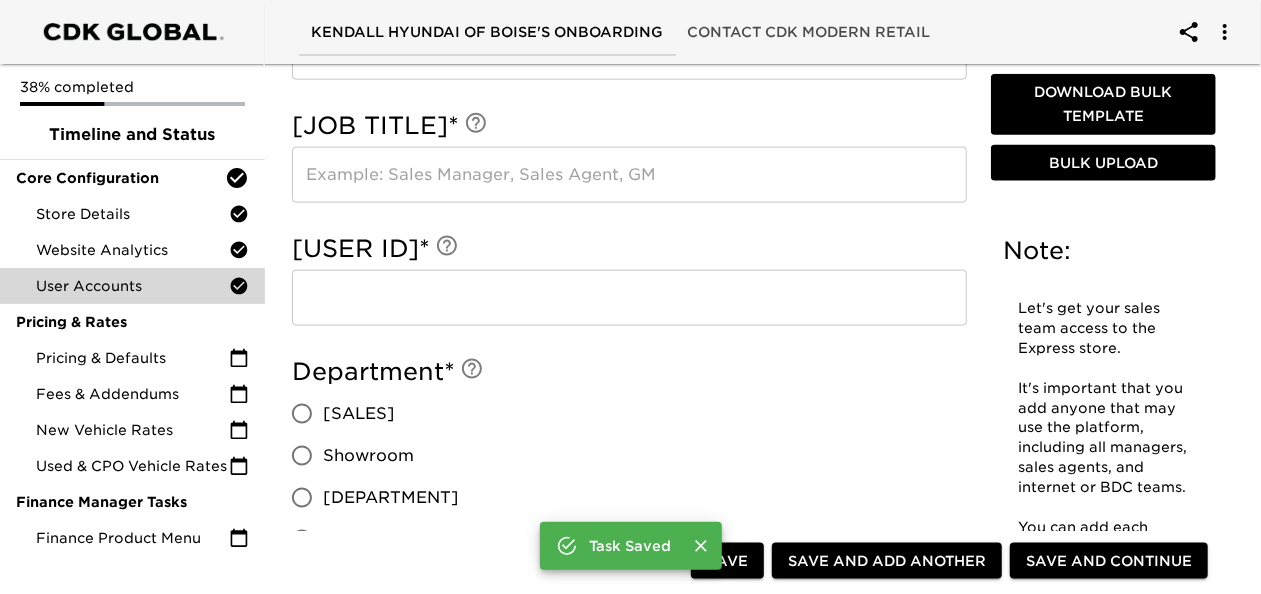 scroll, scrollTop: 1812, scrollLeft: 0, axis: vertical 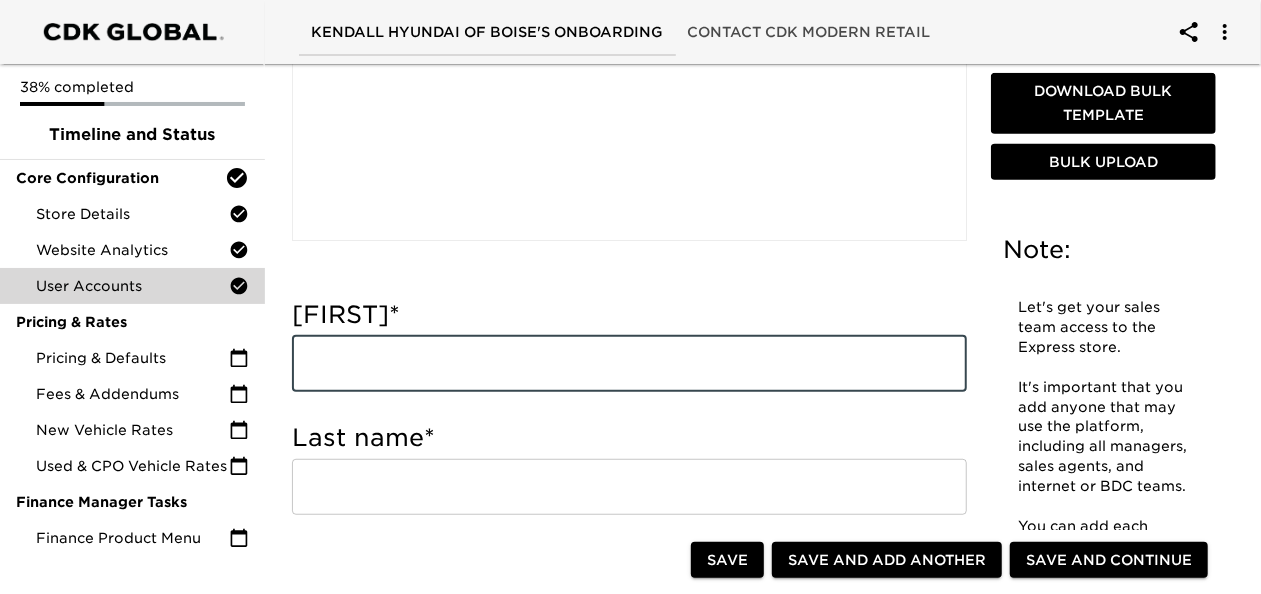 click at bounding box center [629, 364] 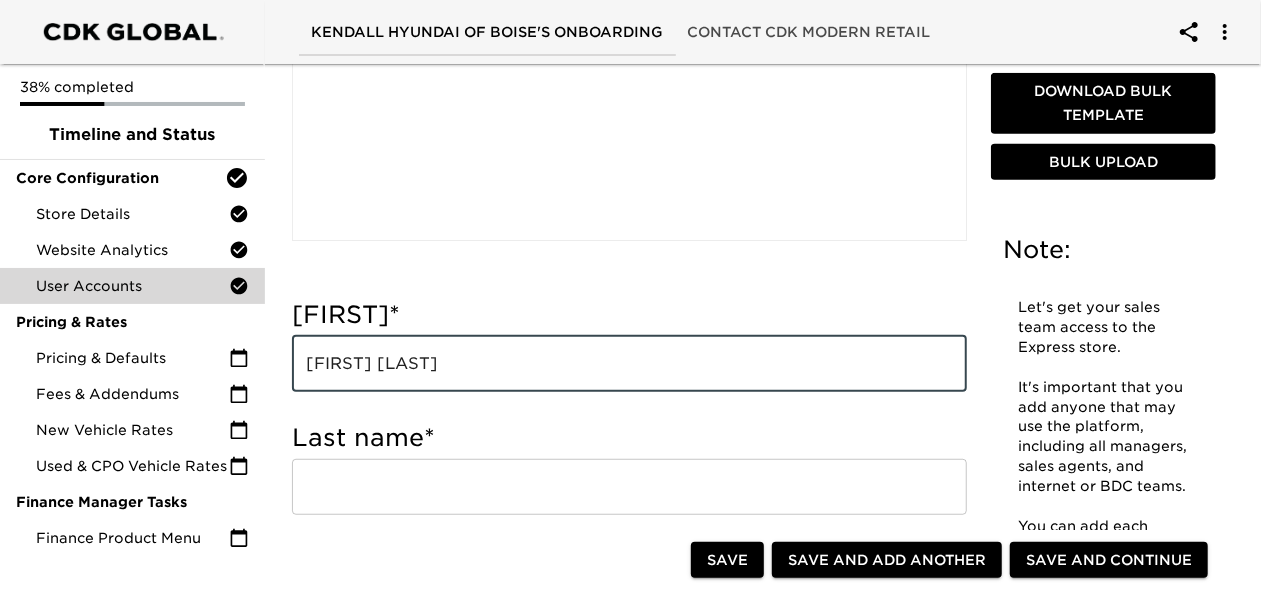 type on "[FIRST] [LAST]" 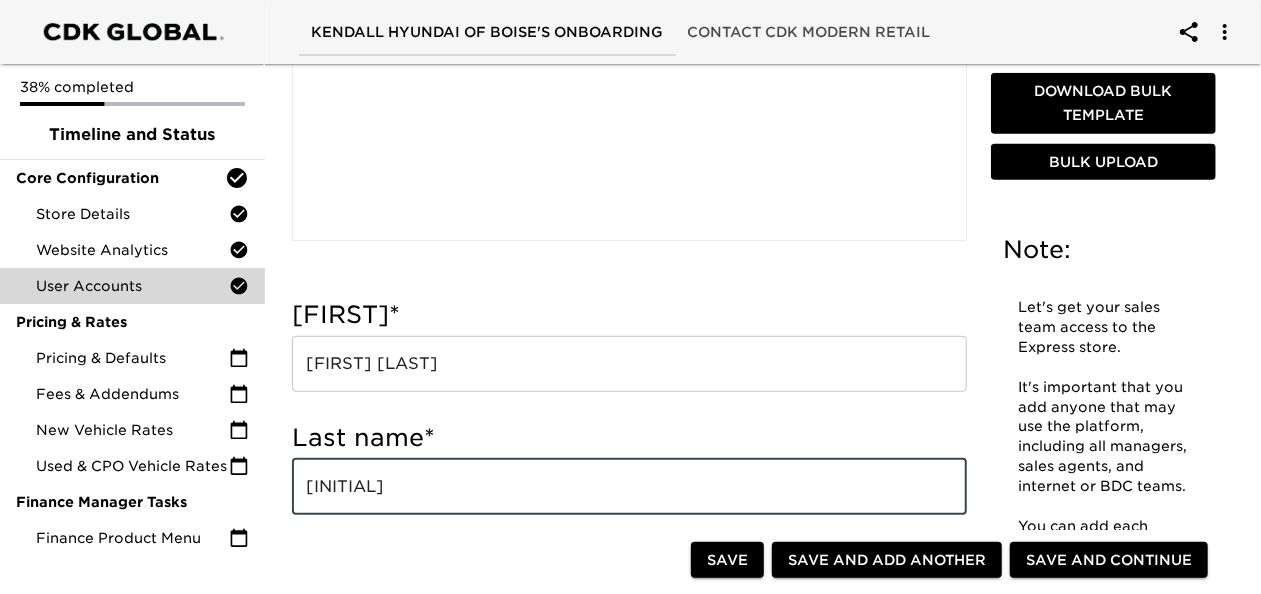 click on "[INITIAL]" at bounding box center (629, 487) 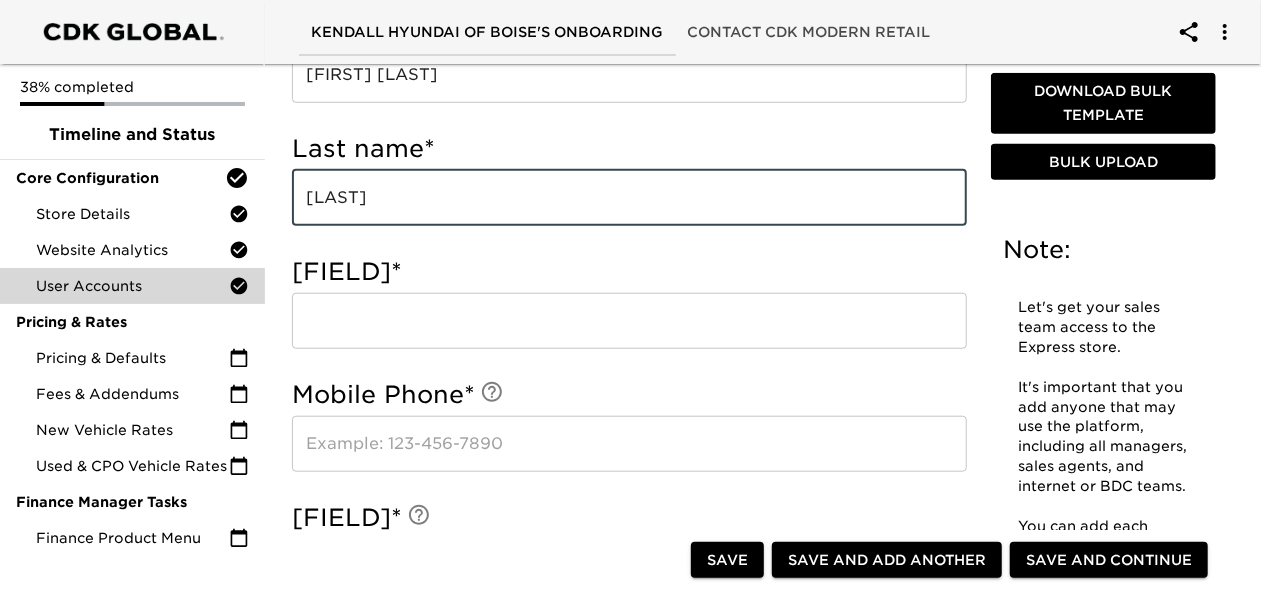 scroll, scrollTop: 782, scrollLeft: 0, axis: vertical 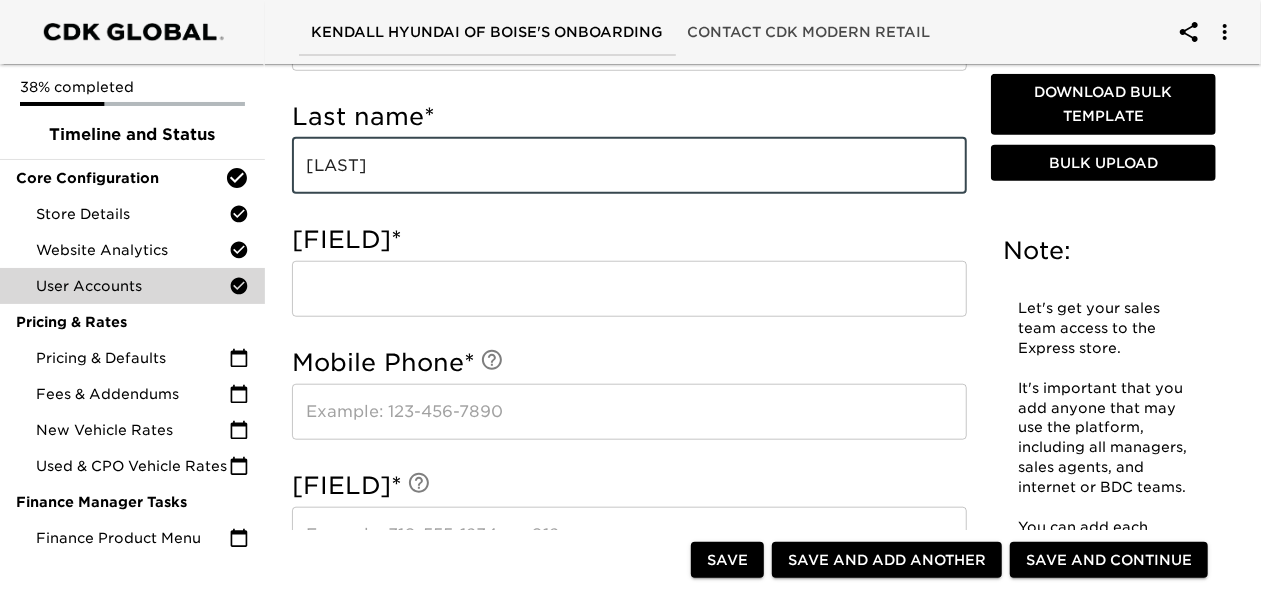 type on "[LAST]" 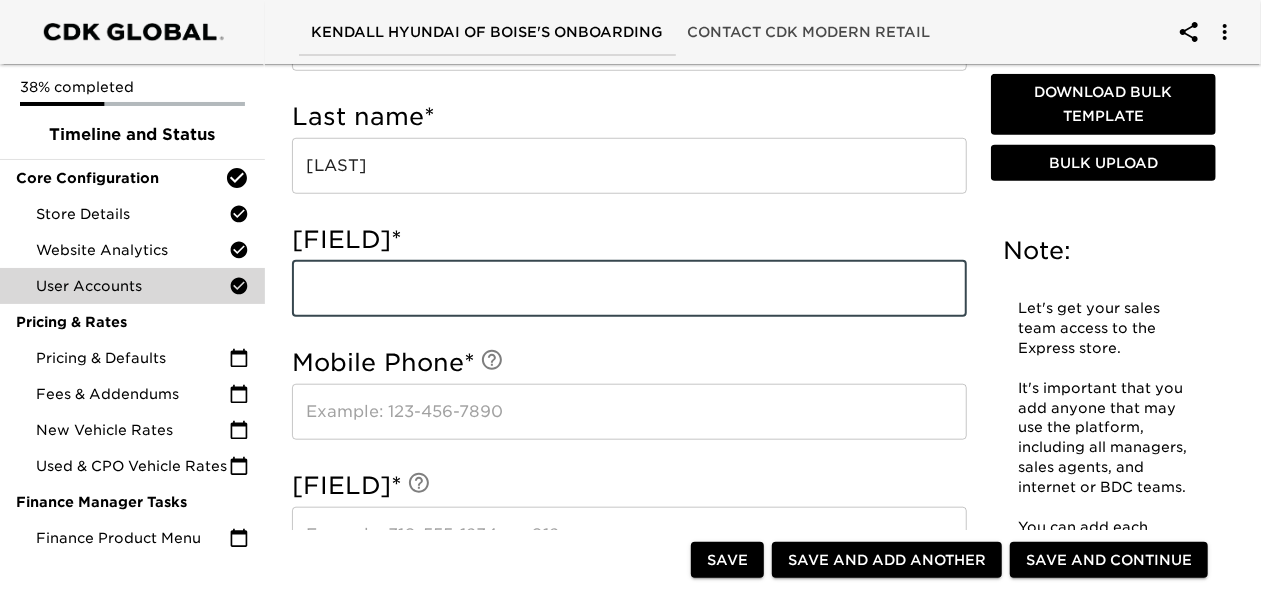 click at bounding box center [629, 289] 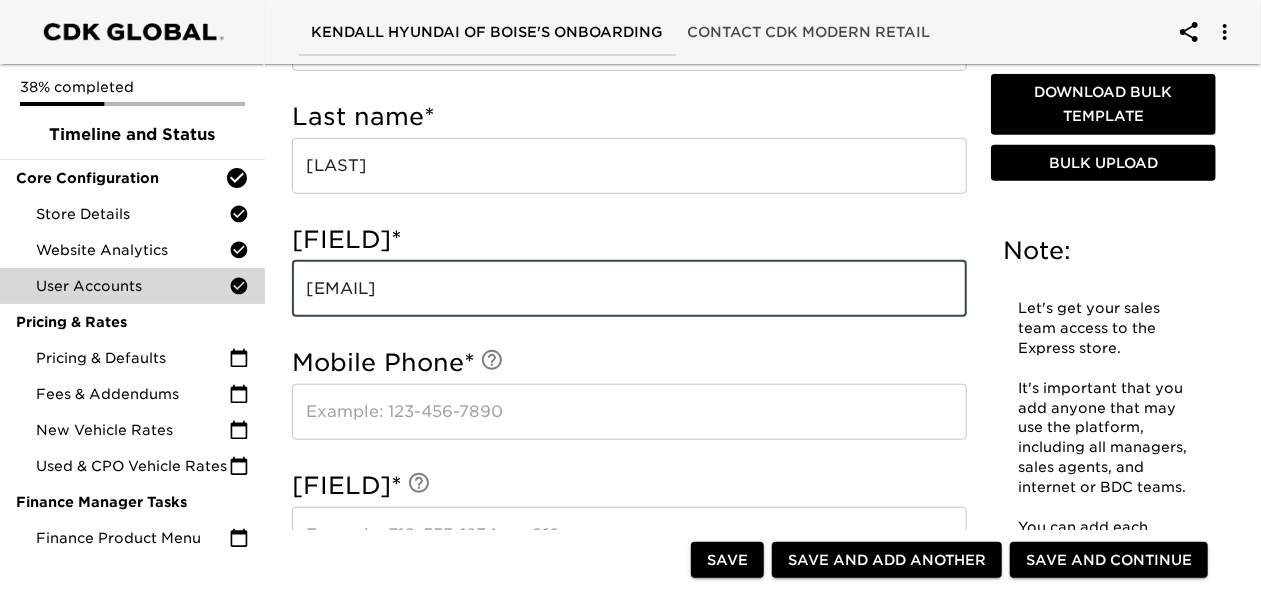 type on "[EMAIL]" 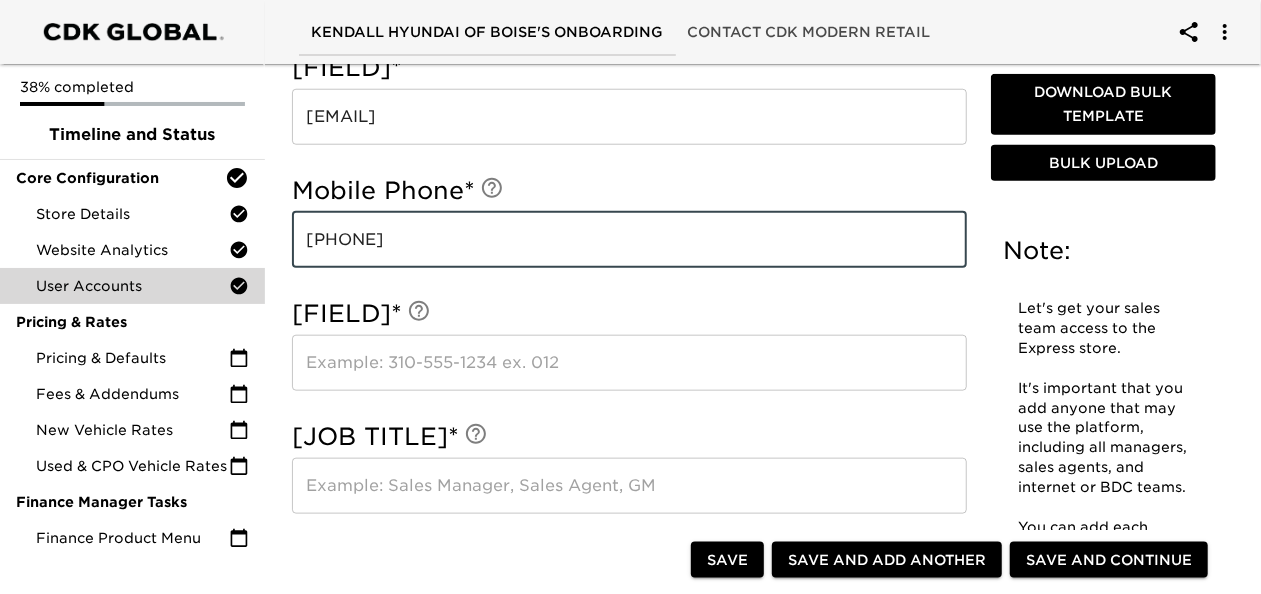 scroll, scrollTop: 969, scrollLeft: 0, axis: vertical 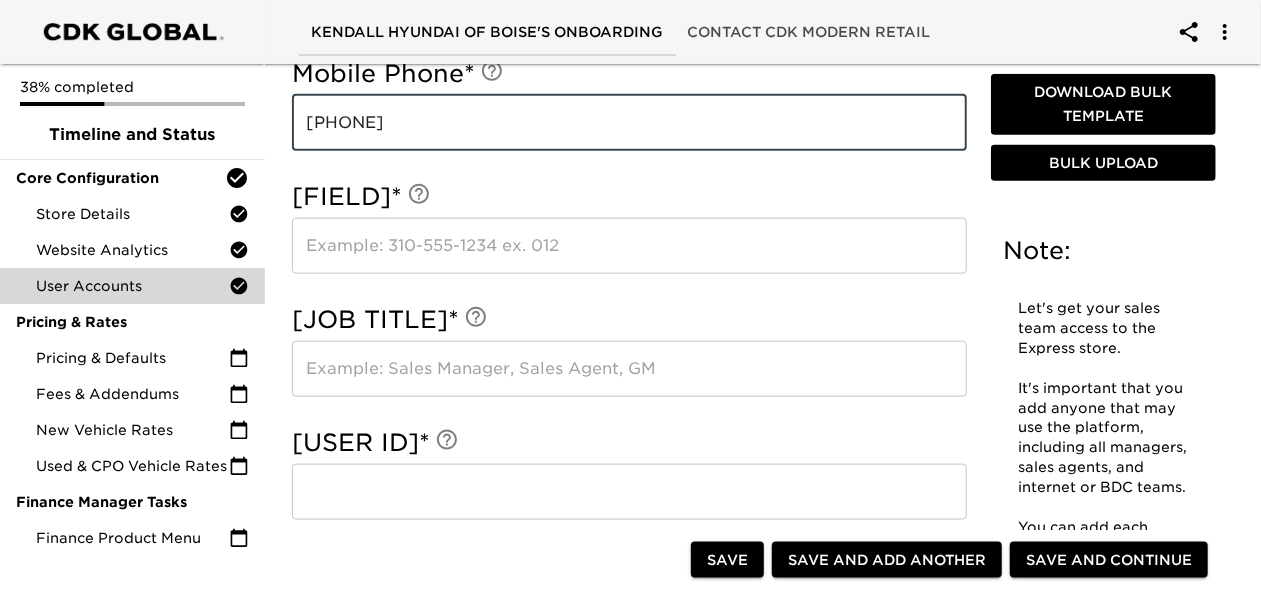 type on "[PHONE]" 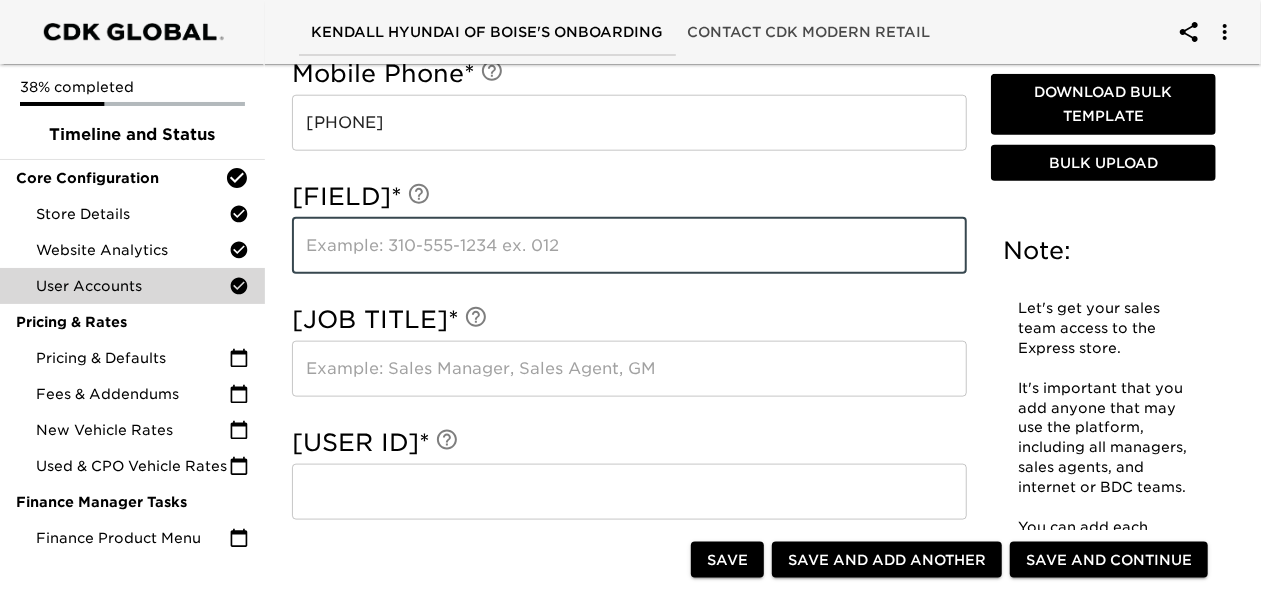 click at bounding box center (629, 246) 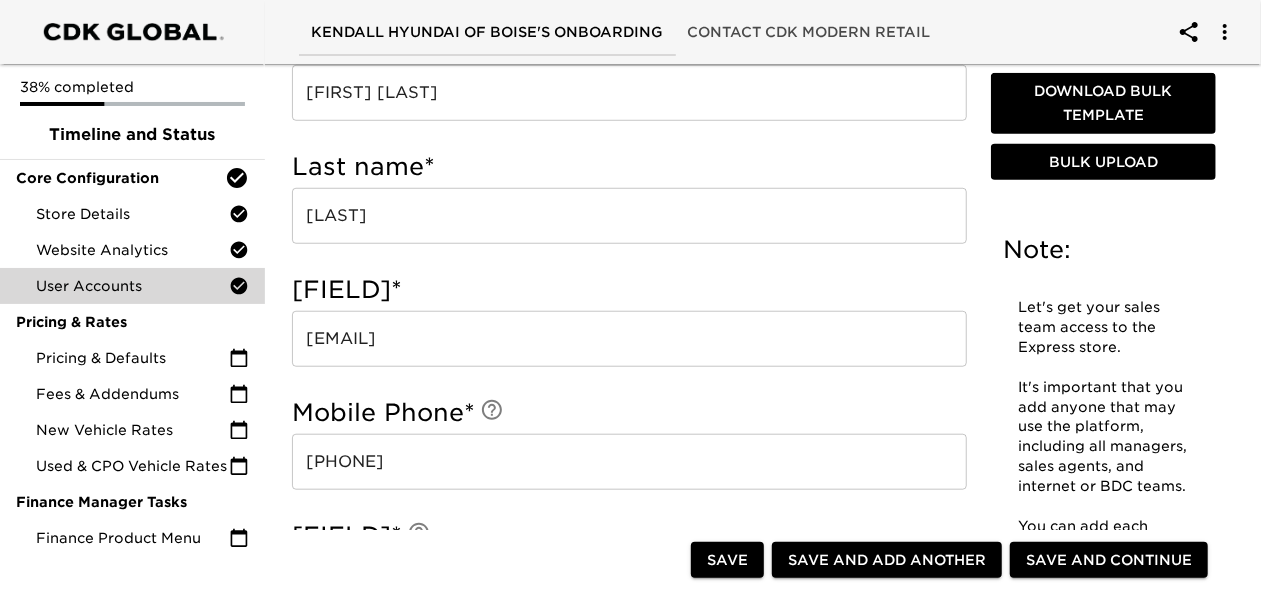 scroll, scrollTop: 972, scrollLeft: 0, axis: vertical 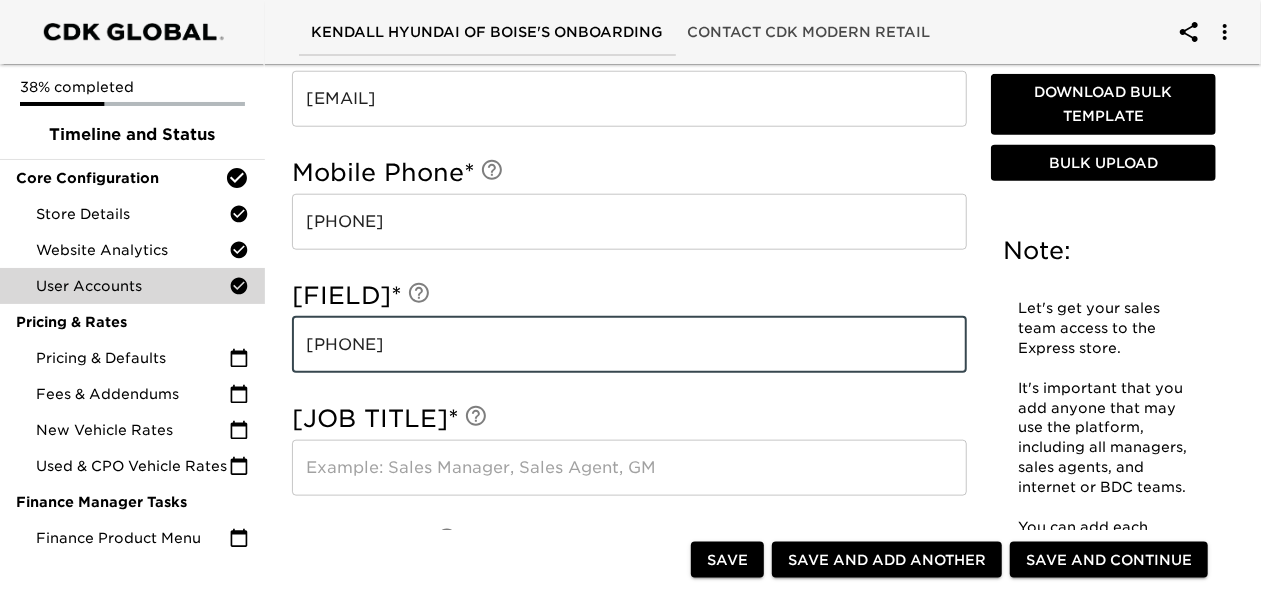 type on "[PHONE]" 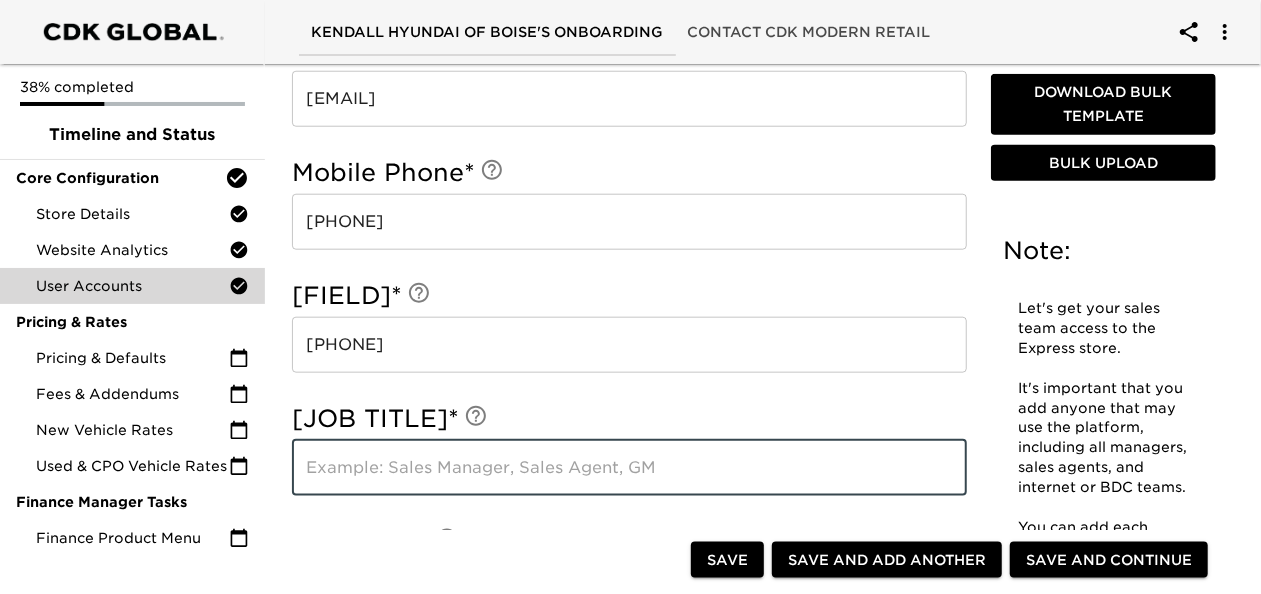 click at bounding box center (629, 468) 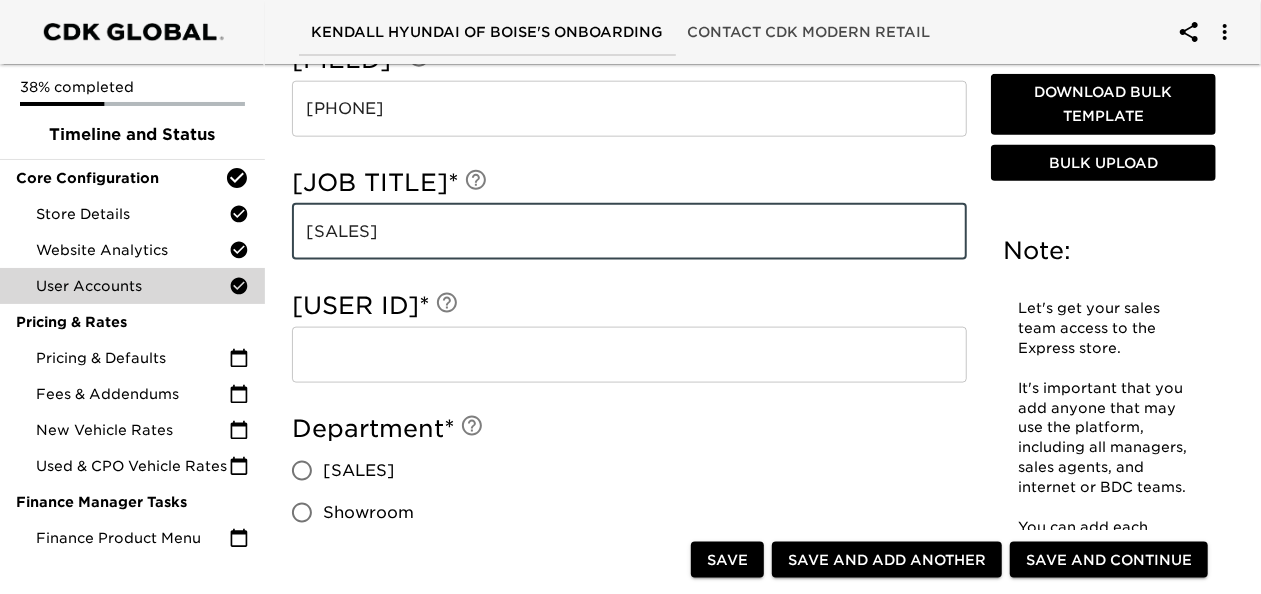 scroll, scrollTop: 1273, scrollLeft: 0, axis: vertical 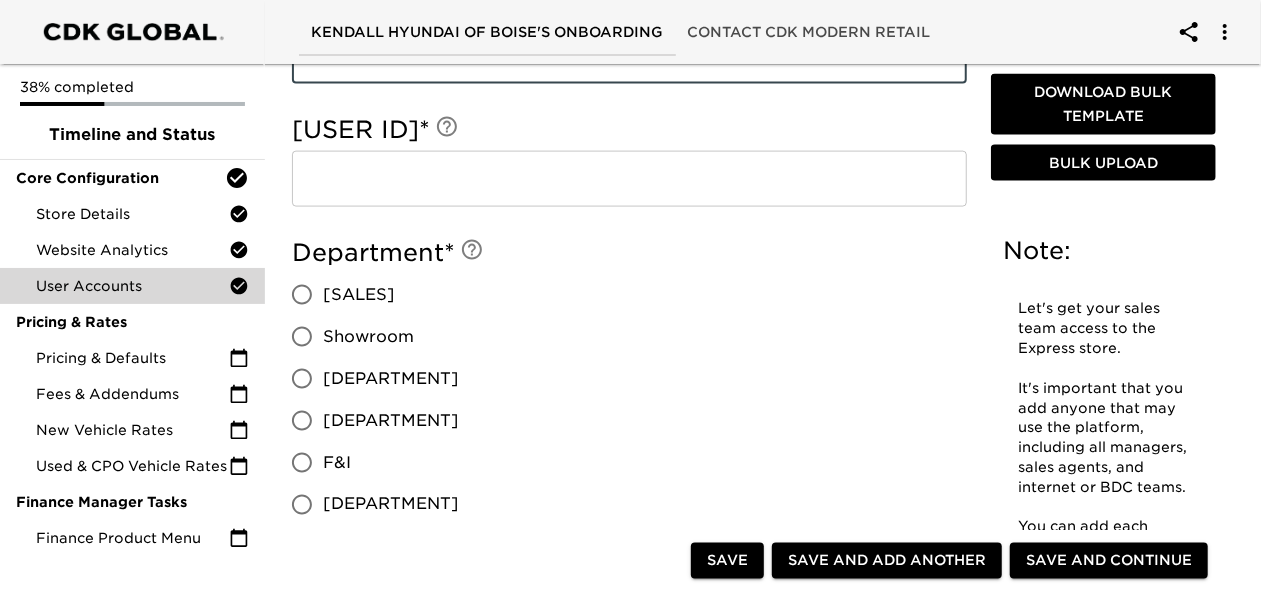 type on "[SALES]" 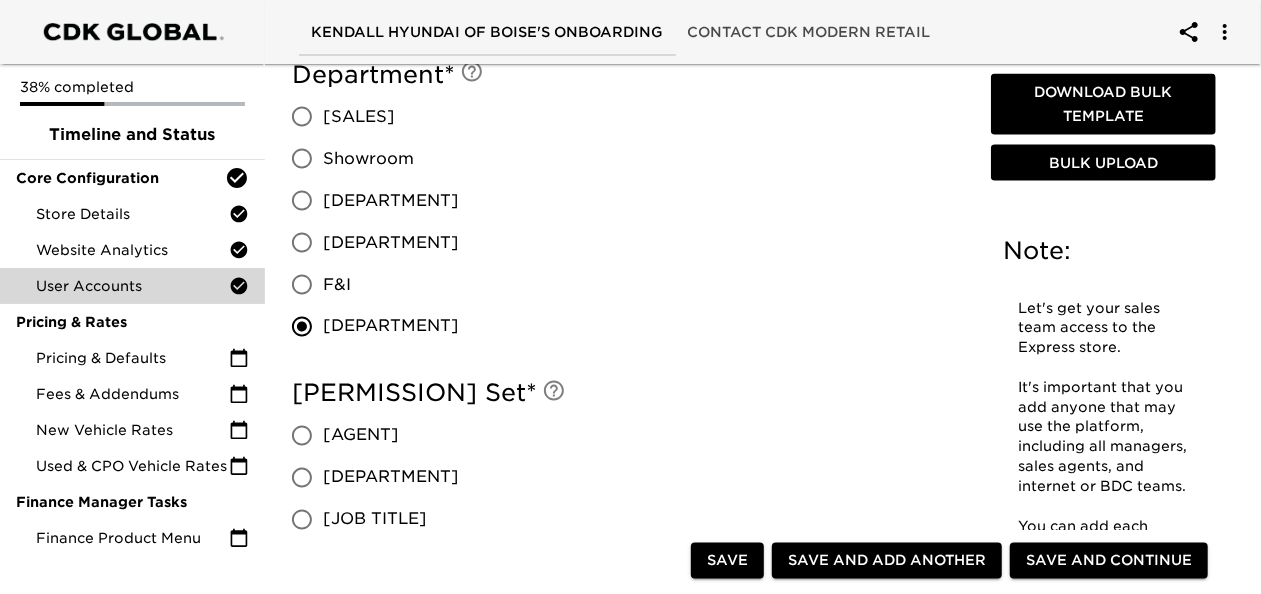 scroll, scrollTop: 1564, scrollLeft: 0, axis: vertical 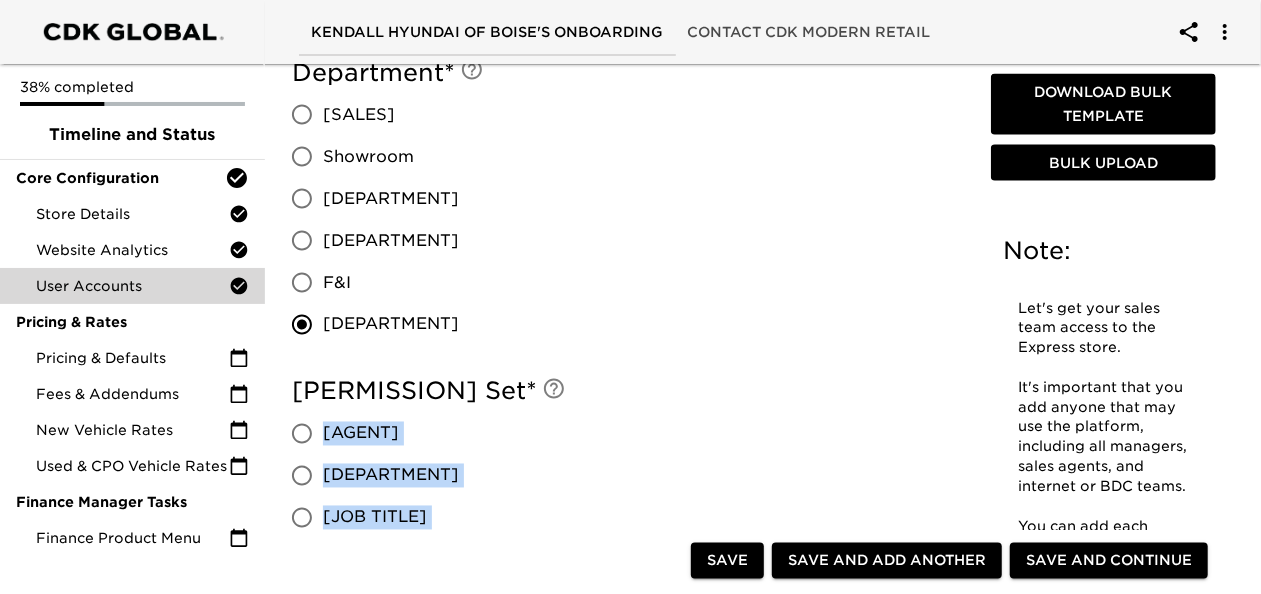 drag, startPoint x: 1259, startPoint y: 392, endPoint x: 1263, endPoint y: 426, distance: 34.234486 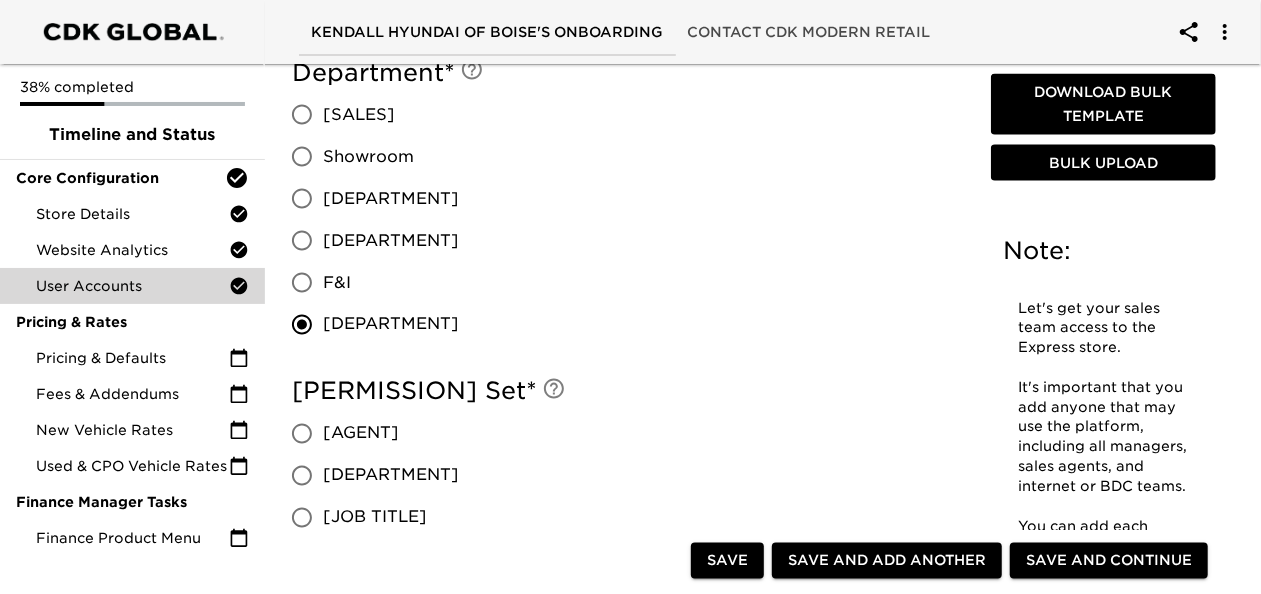 drag, startPoint x: 1263, startPoint y: 426, endPoint x: 1246, endPoint y: 130, distance: 296.48776 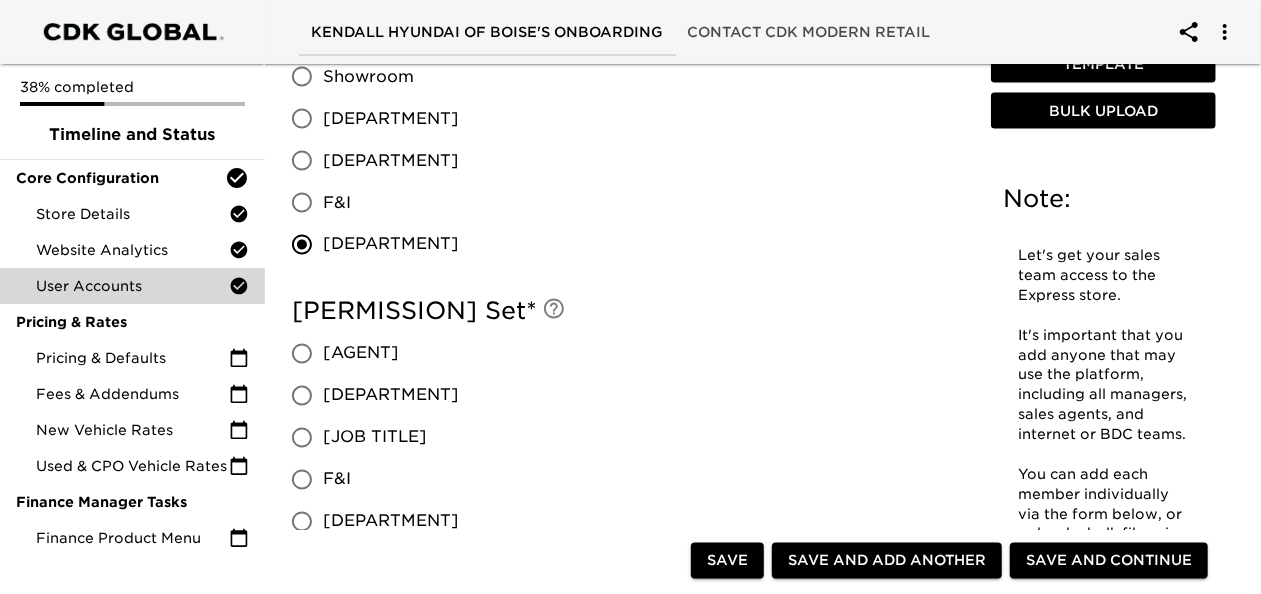 scroll, scrollTop: 1655, scrollLeft: 0, axis: vertical 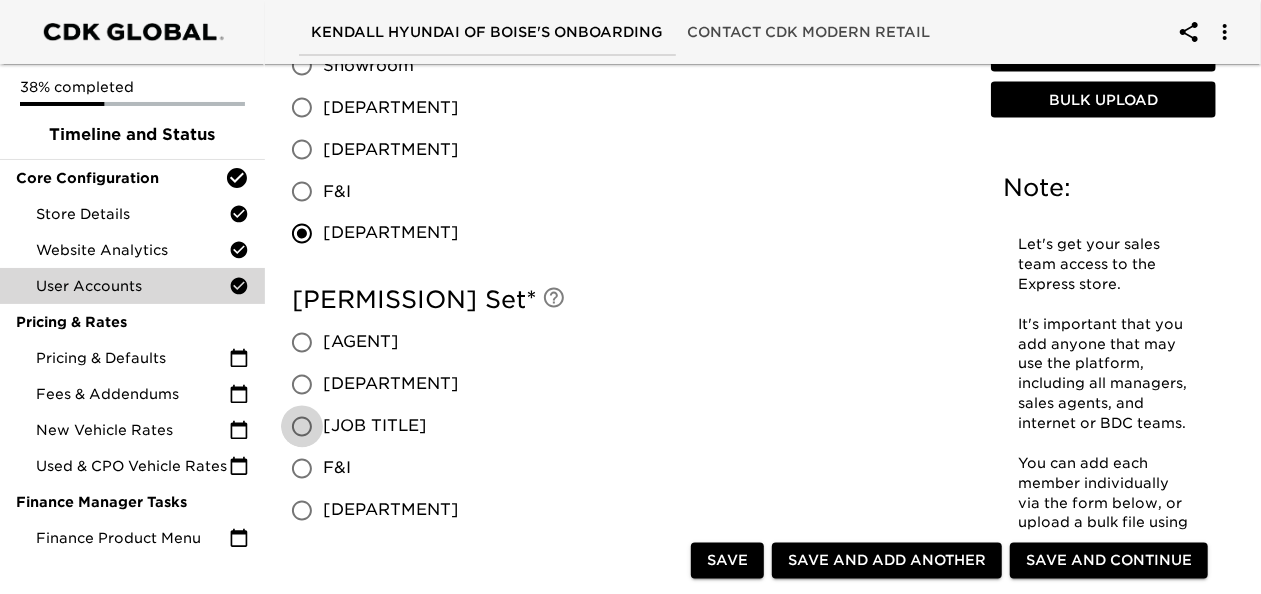click on "[JOB TITLE]" at bounding box center [302, 427] 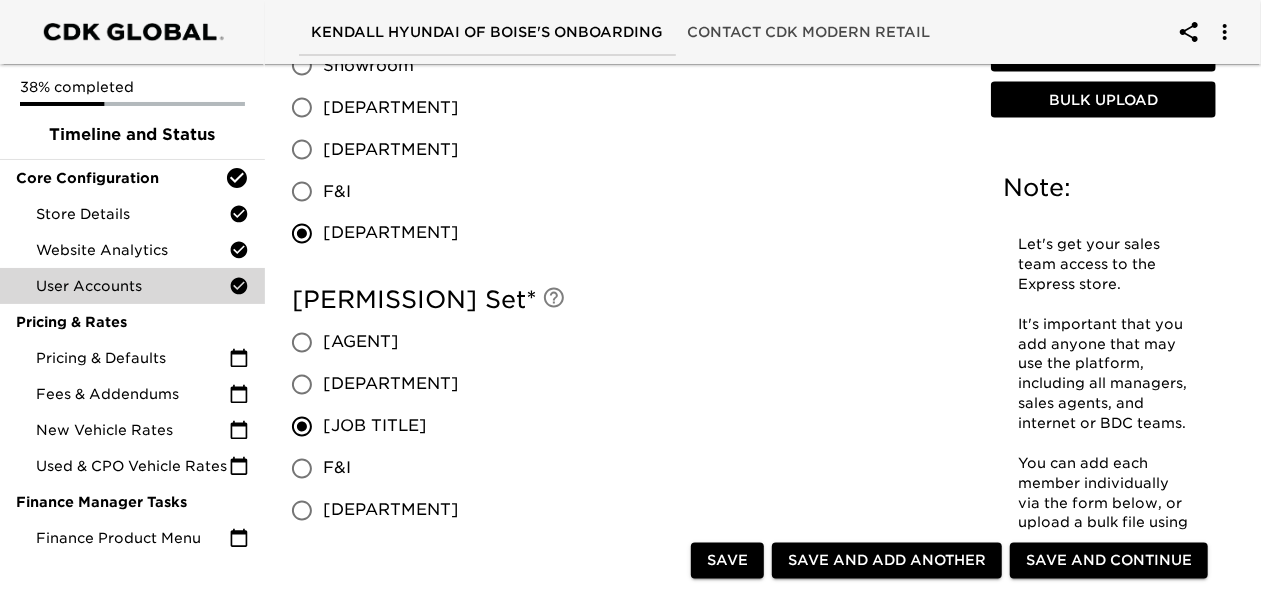 click on "Save and Add Another" at bounding box center (887, 560) 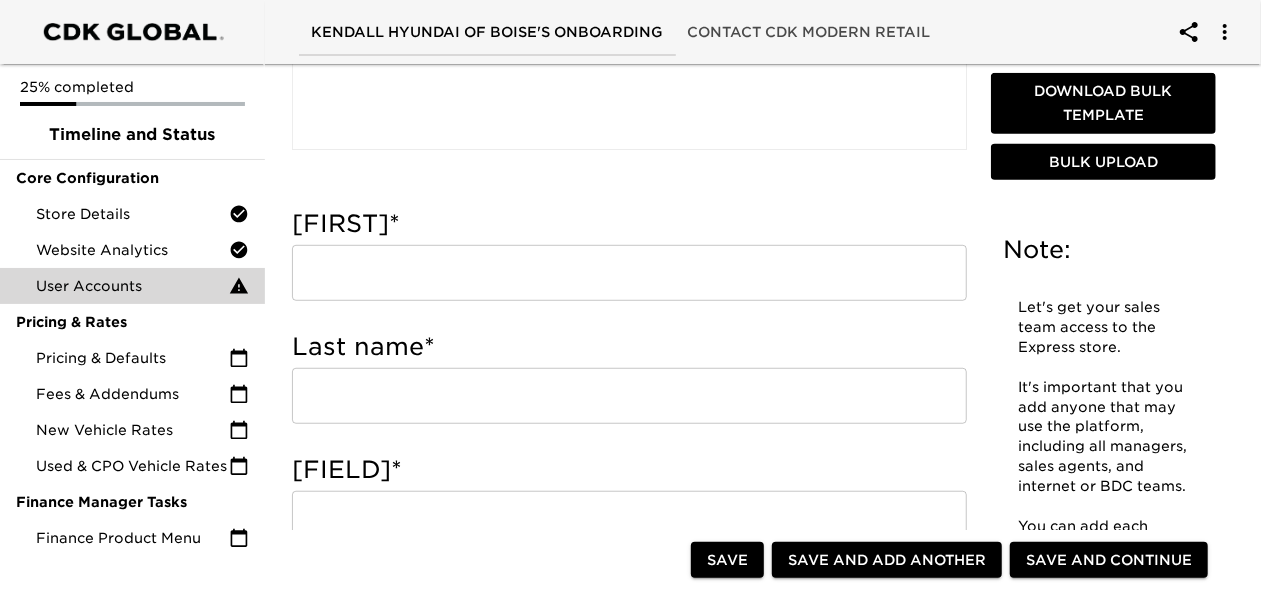 scroll, scrollTop: 548, scrollLeft: 0, axis: vertical 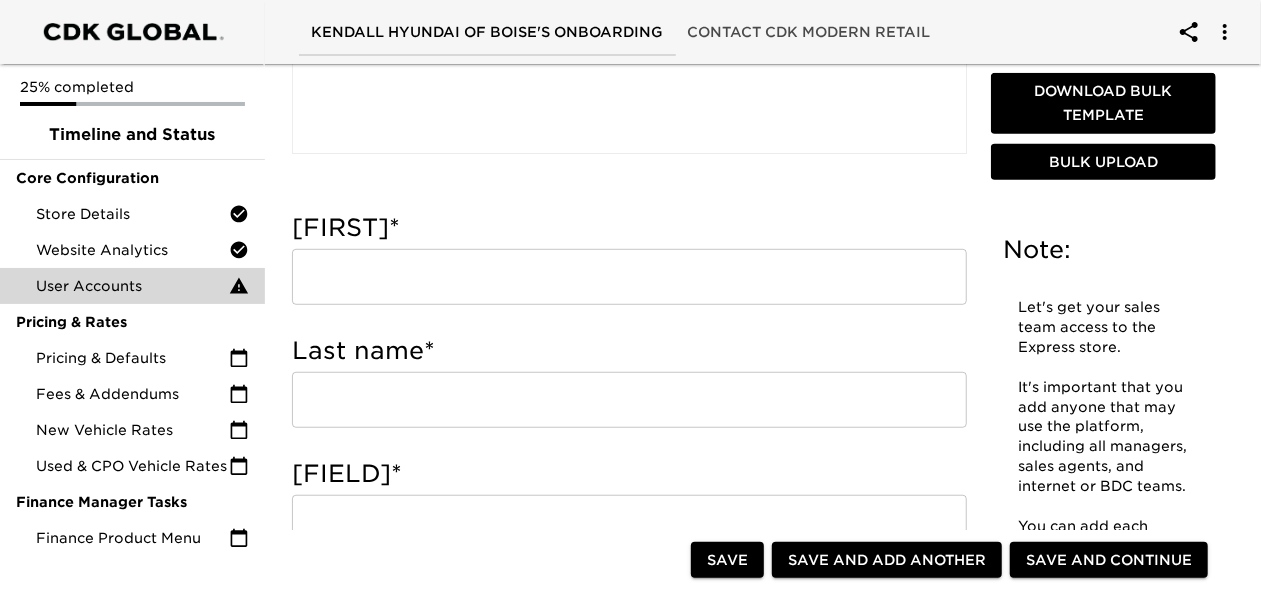 click at bounding box center (629, 277) 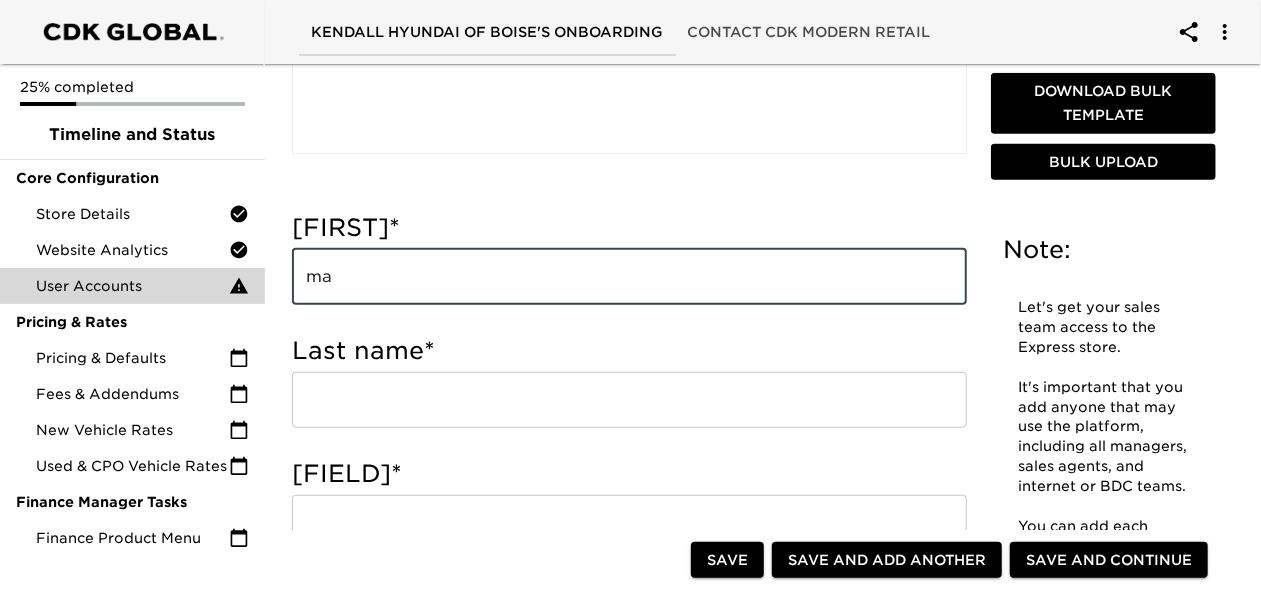 type on "m" 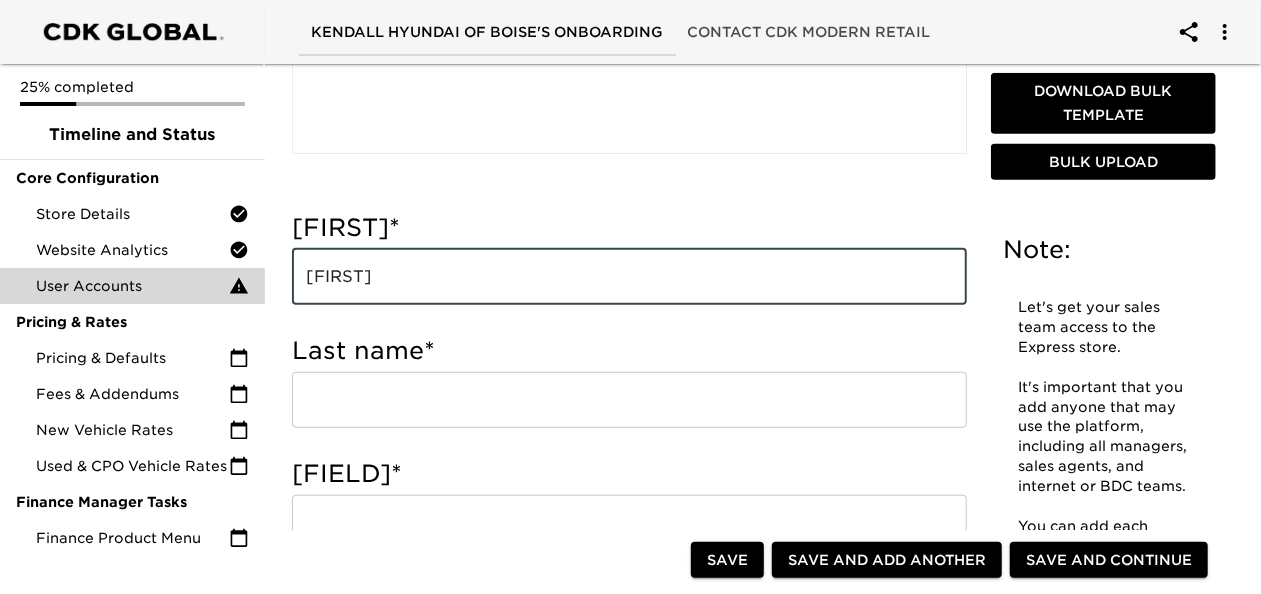 type on "[FIRST]" 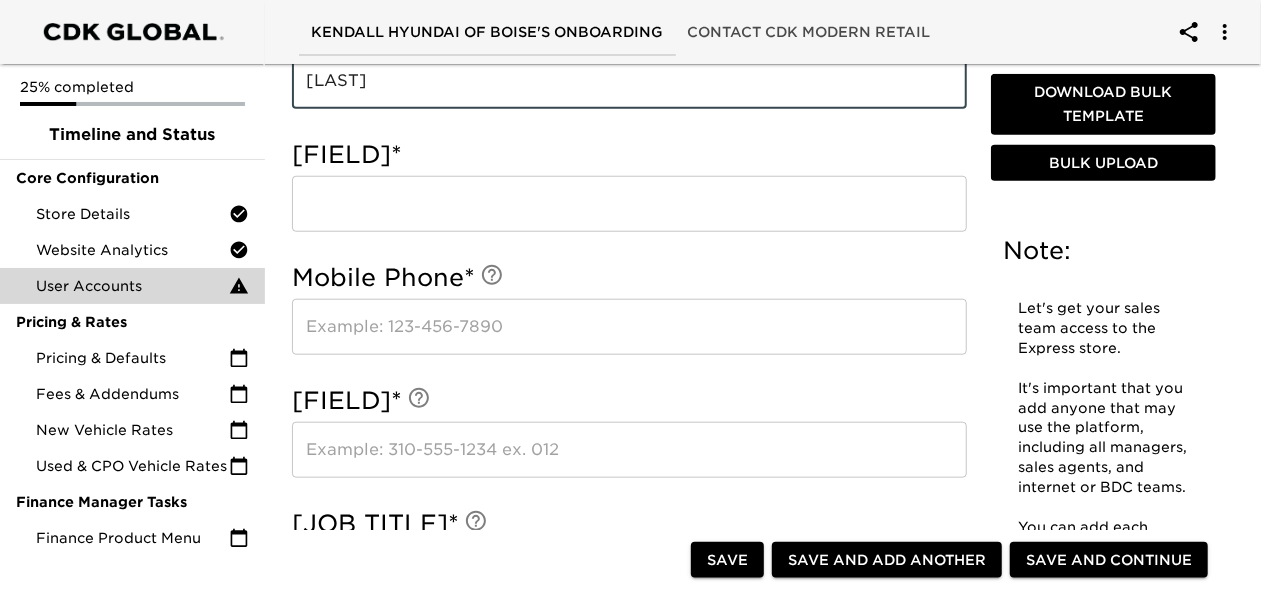 scroll, scrollTop: 861, scrollLeft: 0, axis: vertical 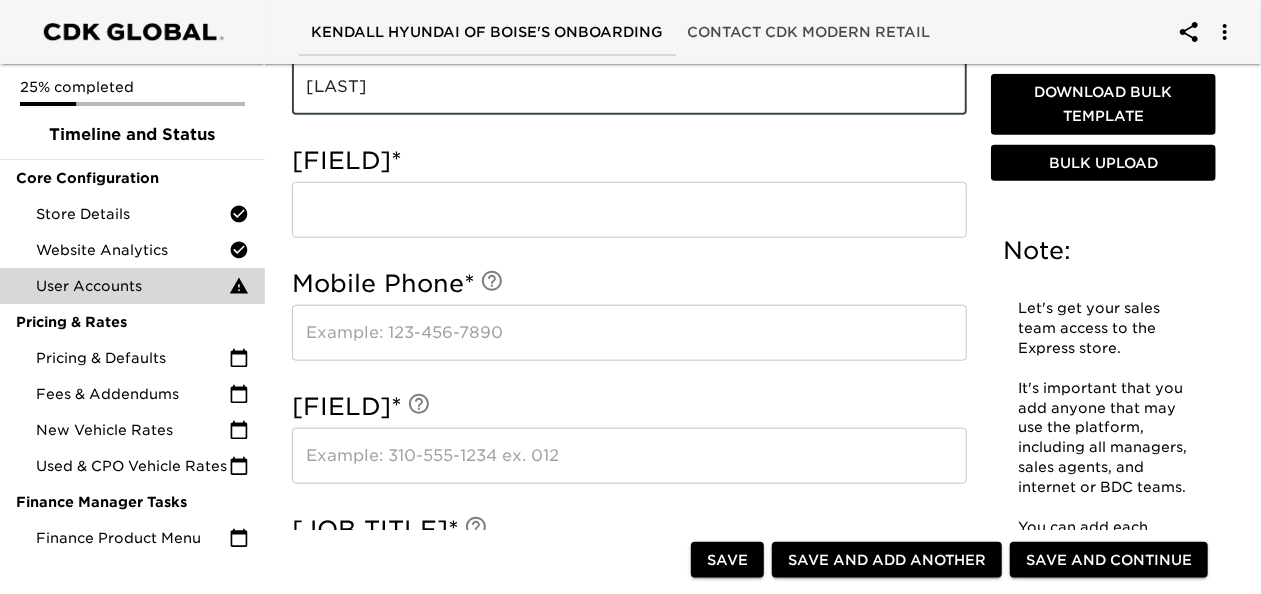 type on "[LAST]" 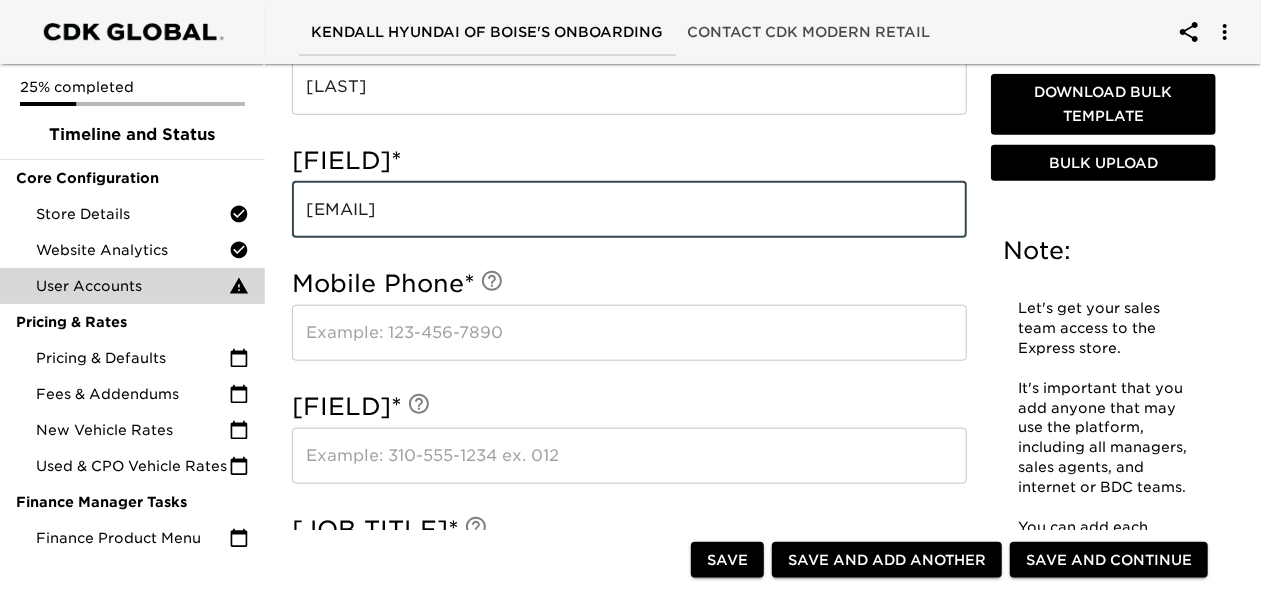 type on "[EMAIL]" 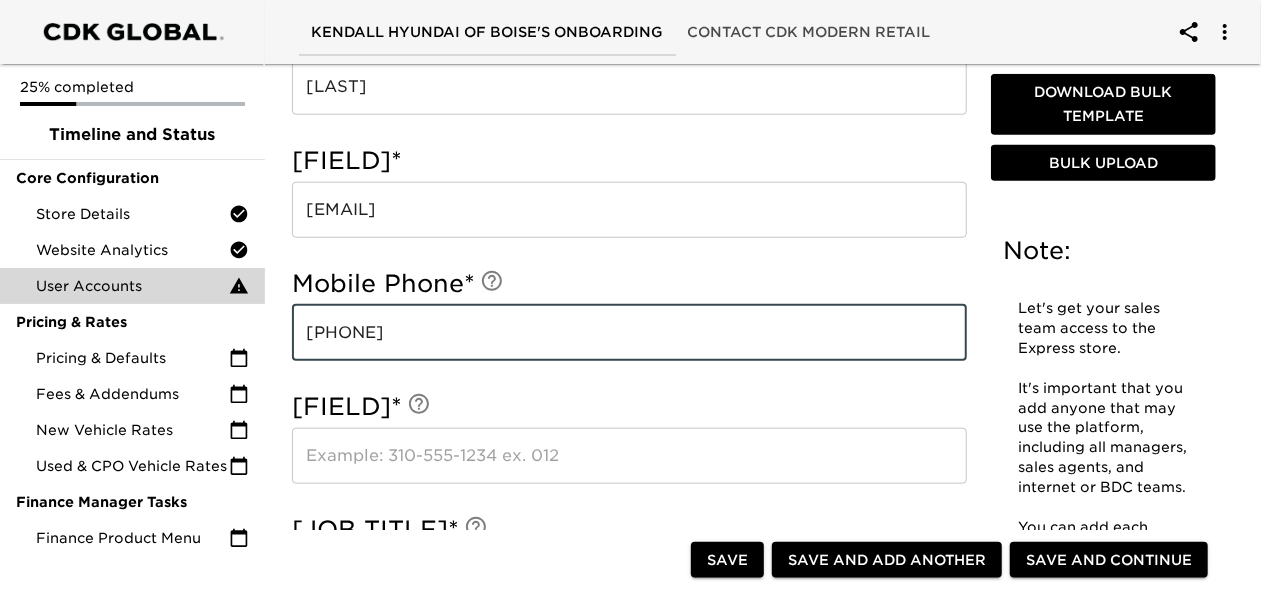 type on "[PHONE]" 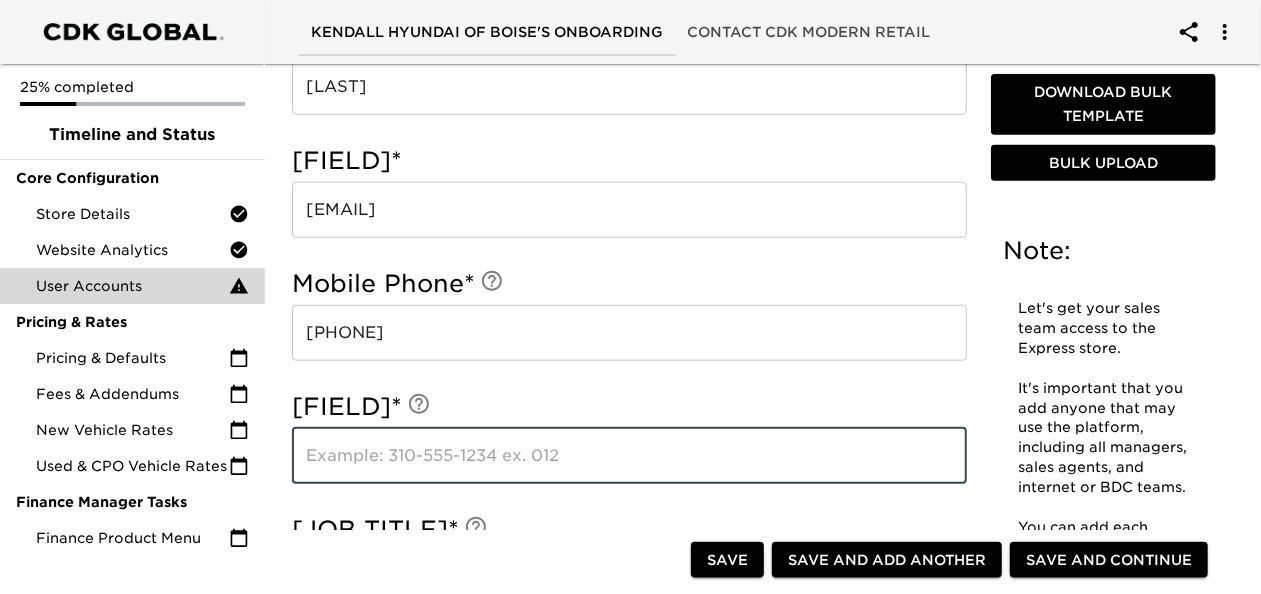 click at bounding box center (629, 456) 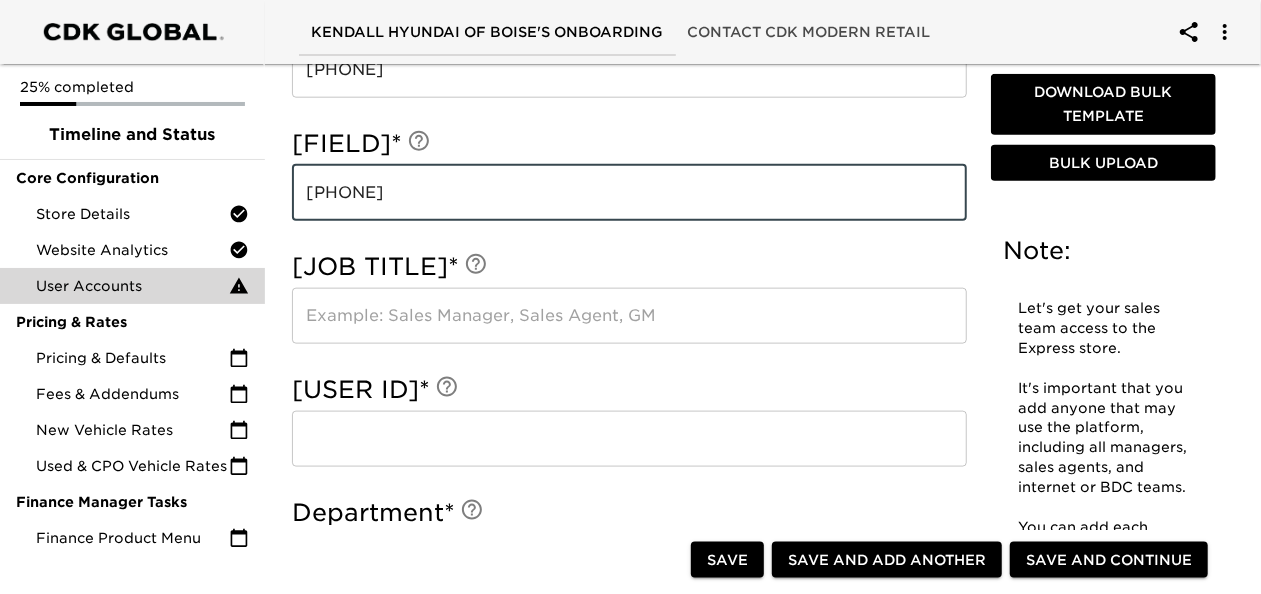 scroll, scrollTop: 1109, scrollLeft: 0, axis: vertical 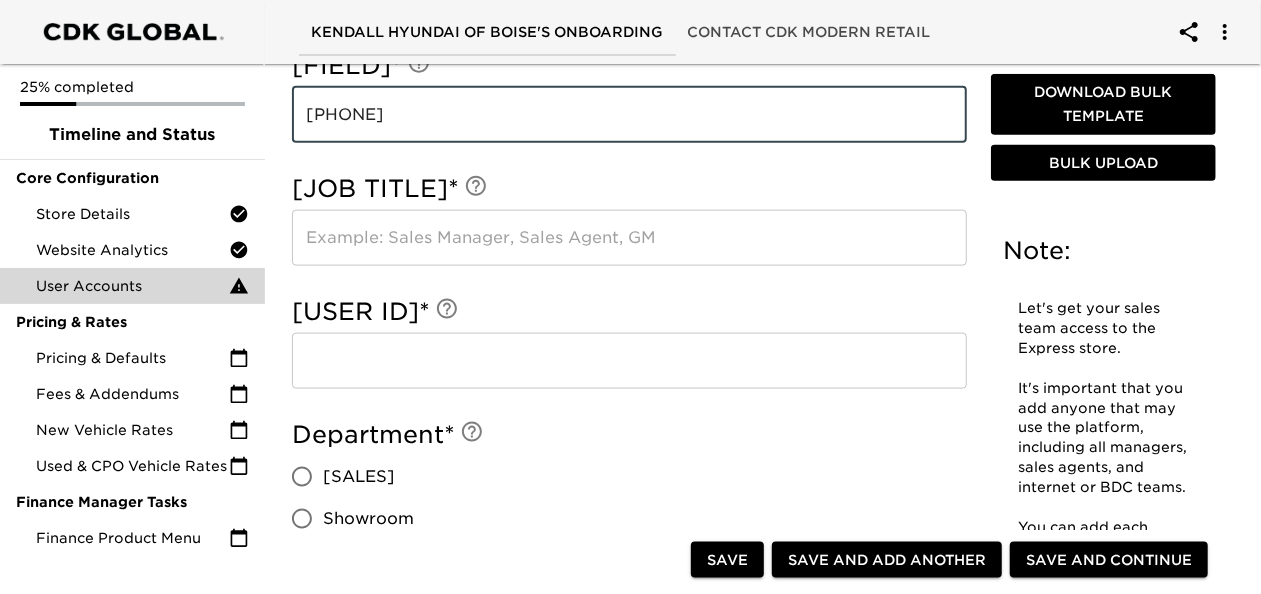 type on "[PHONE]" 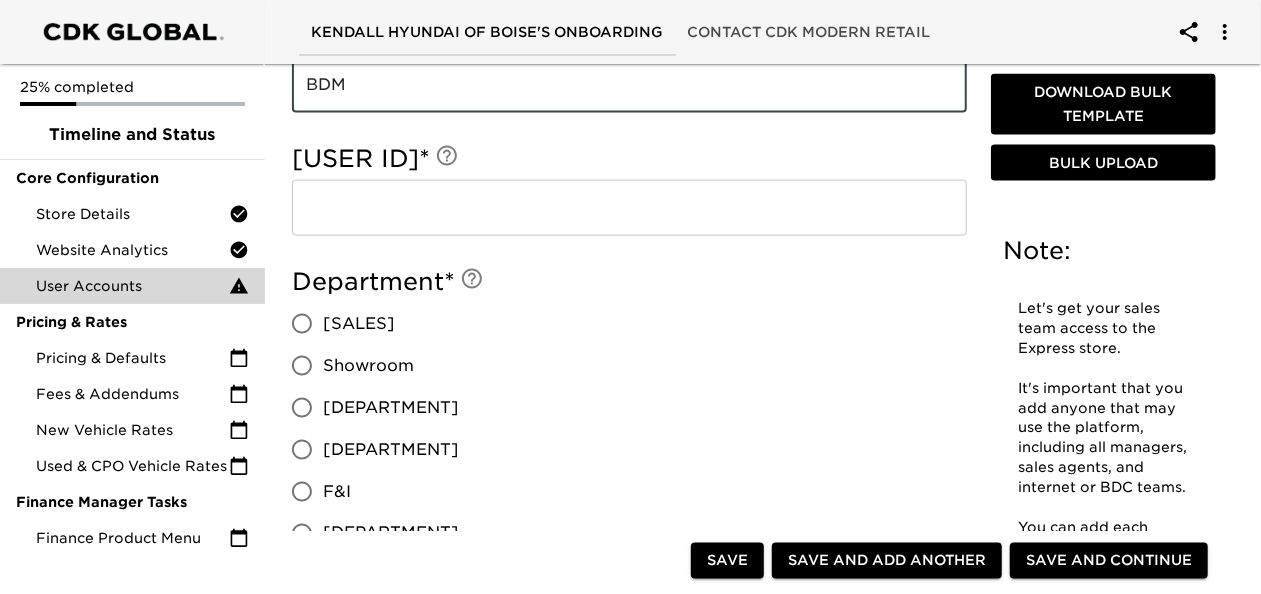 scroll, scrollTop: 1364, scrollLeft: 0, axis: vertical 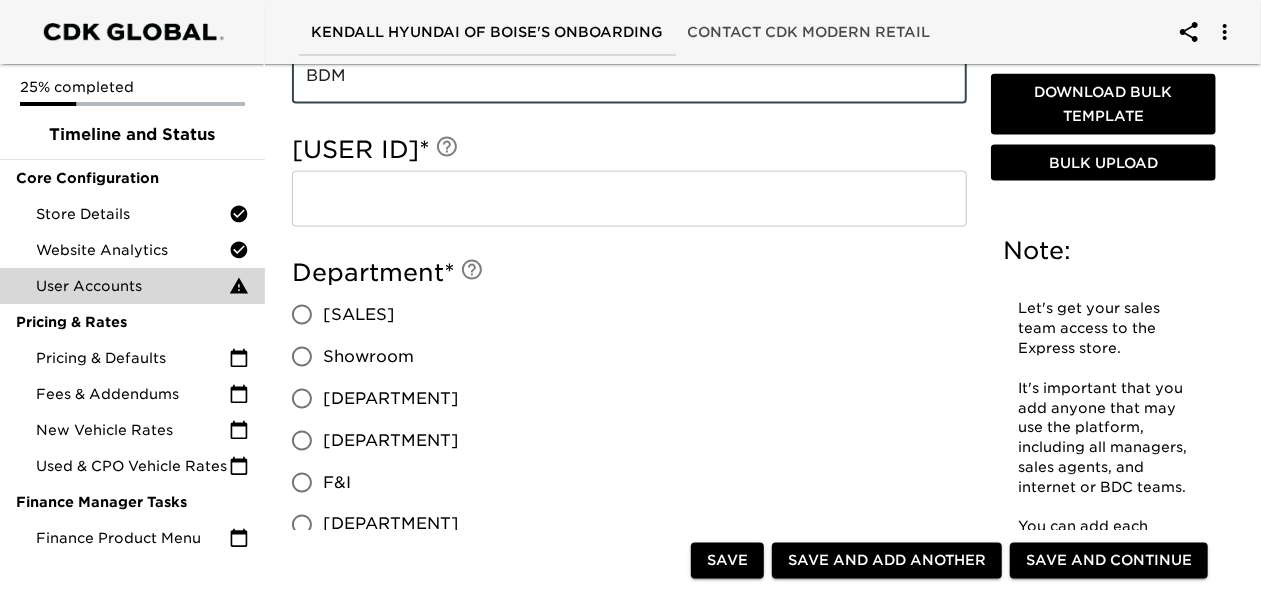 type on "BDM" 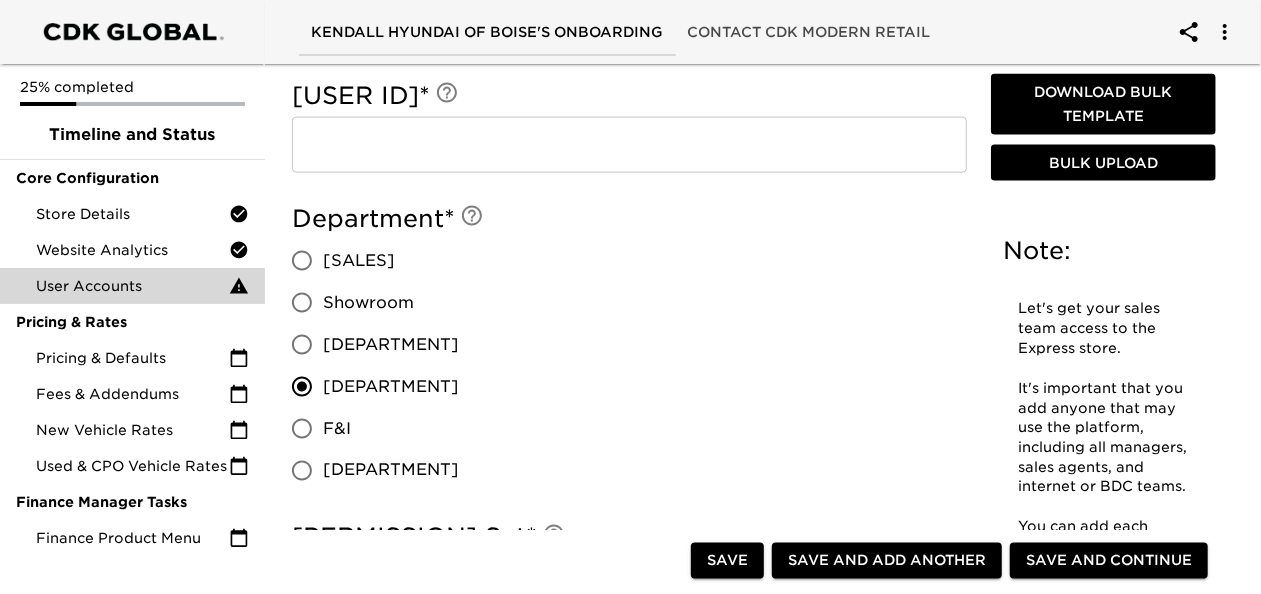 scroll, scrollTop: 1428, scrollLeft: 0, axis: vertical 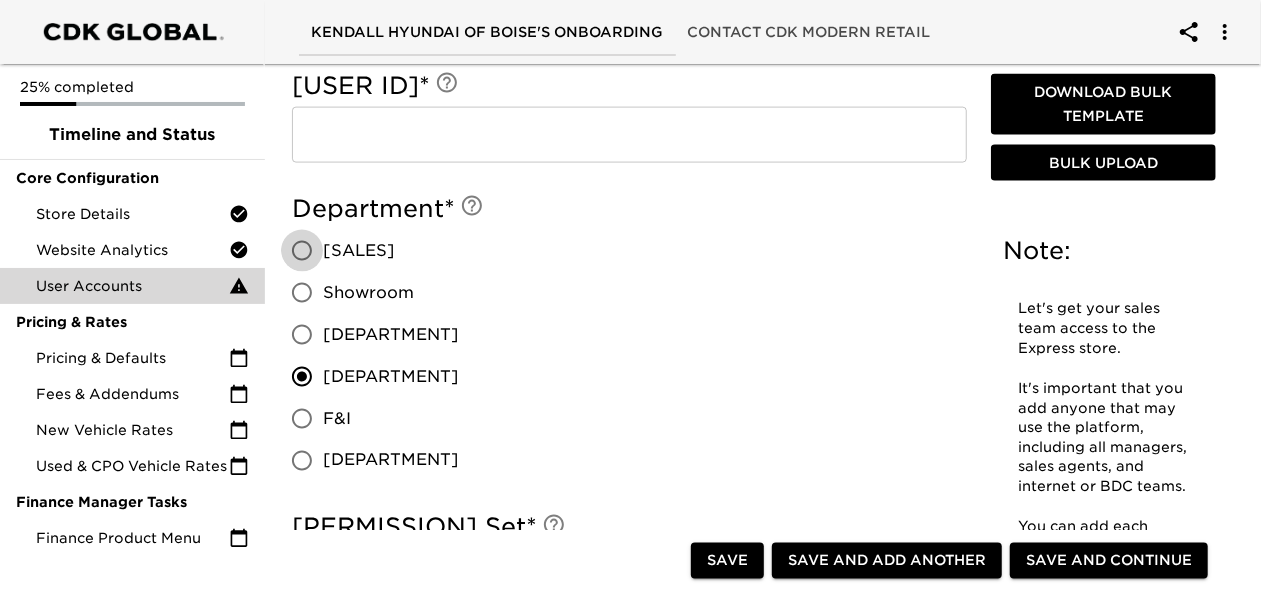 click on "[SALES]" at bounding box center [302, 251] 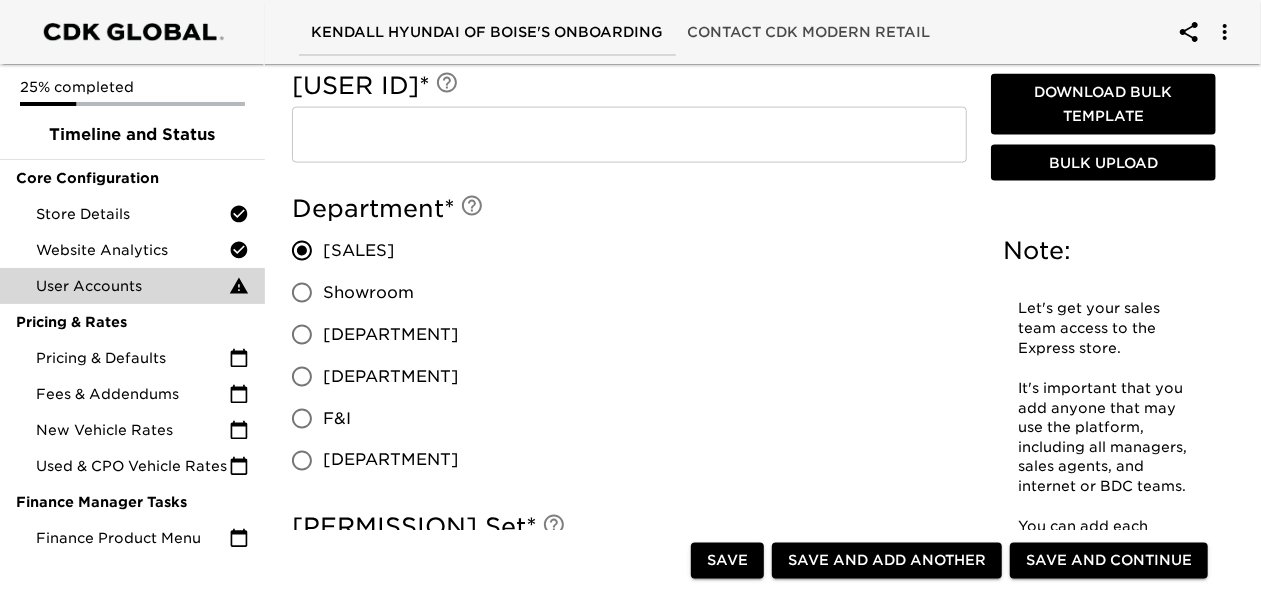 click on "[DEPARTMENT]" at bounding box center (302, 377) 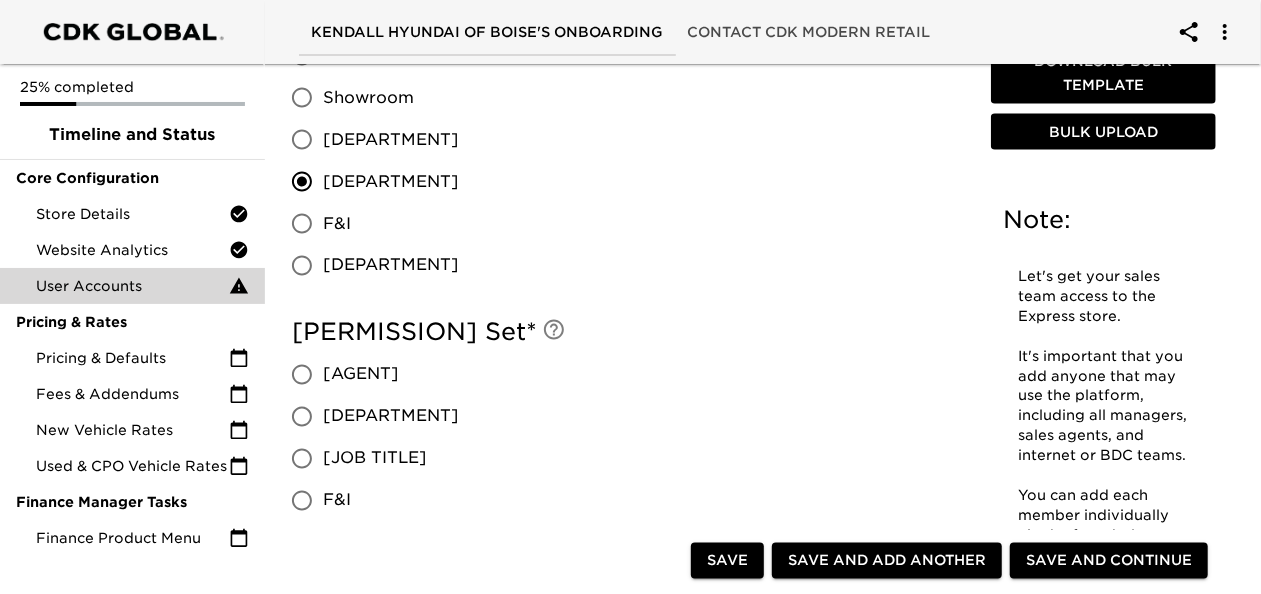 scroll, scrollTop: 1626, scrollLeft: 0, axis: vertical 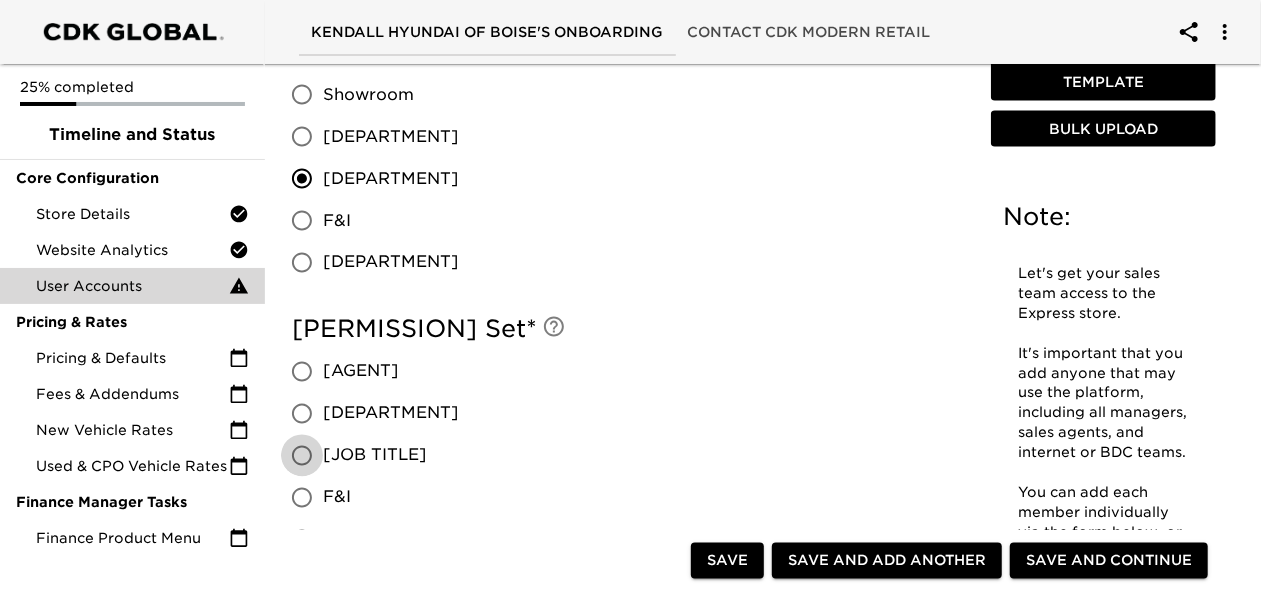 click on "[JOB TITLE]" at bounding box center (302, 456) 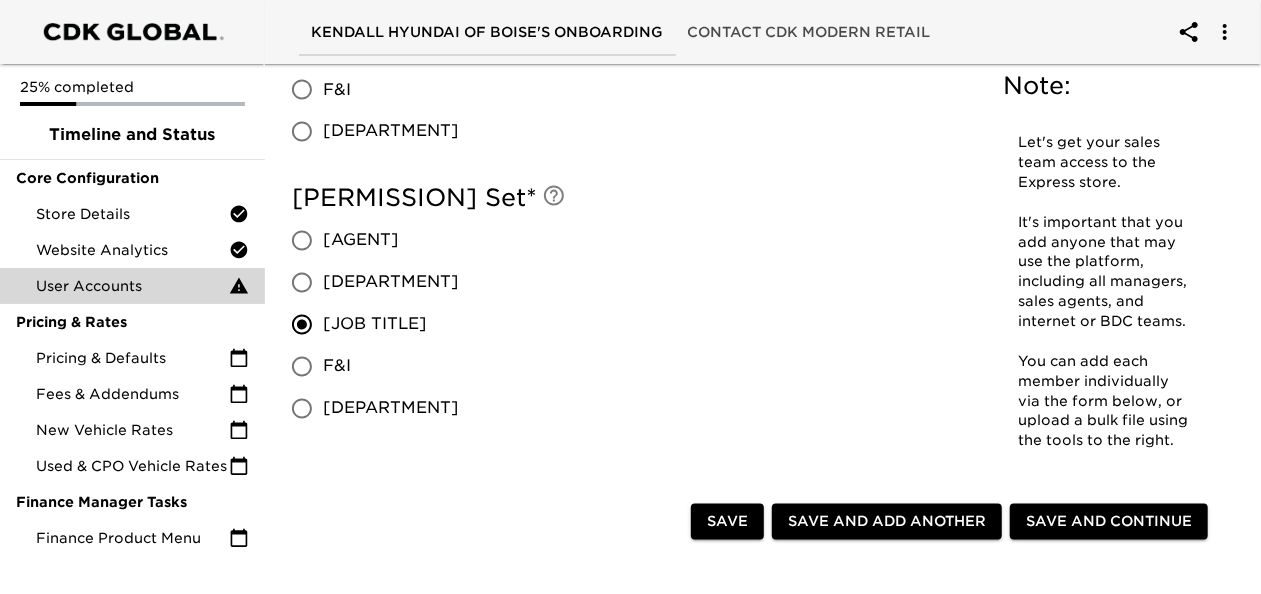 scroll, scrollTop: 1746, scrollLeft: 0, axis: vertical 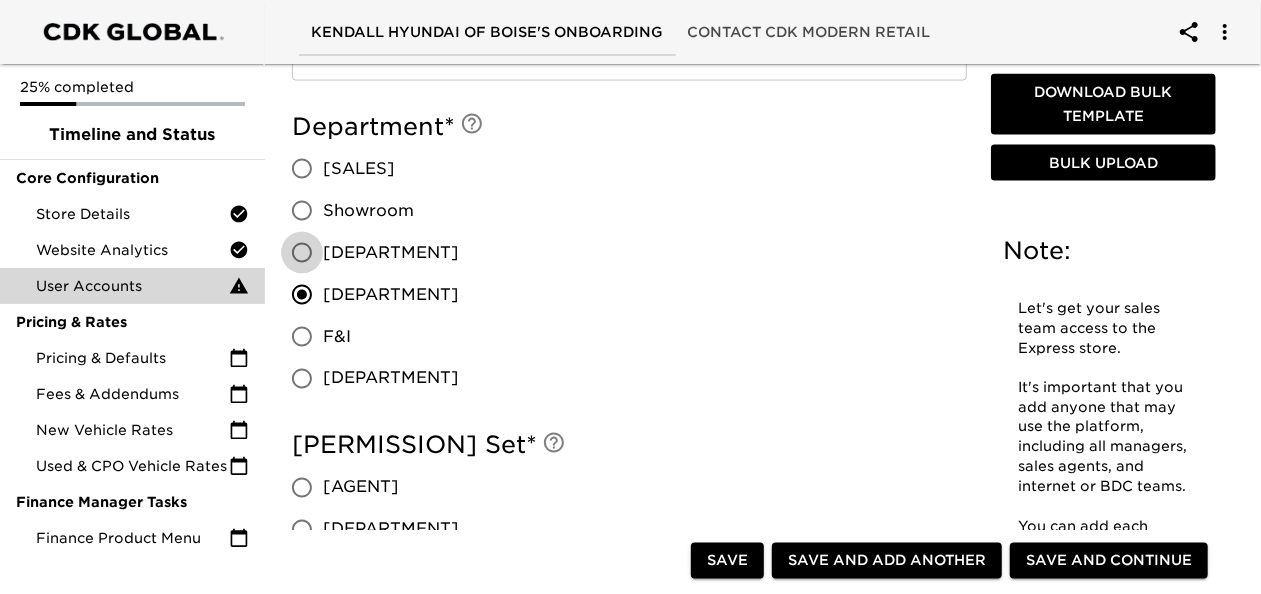 click on "[DEPARTMENT]" at bounding box center [302, 253] 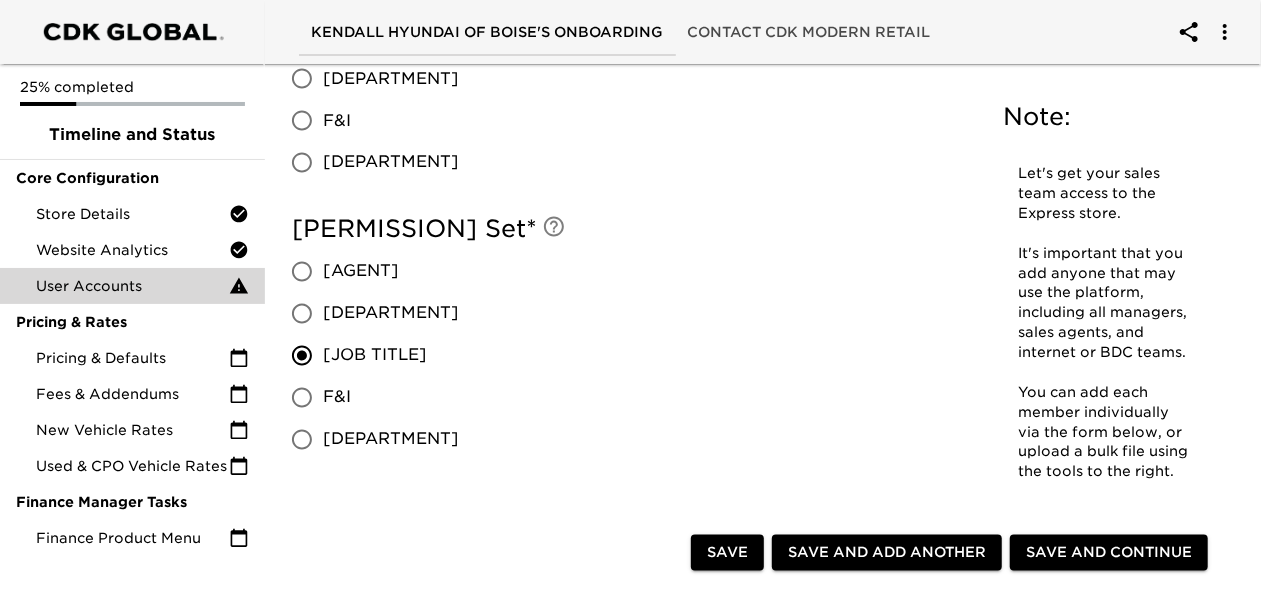 scroll, scrollTop: 1728, scrollLeft: 0, axis: vertical 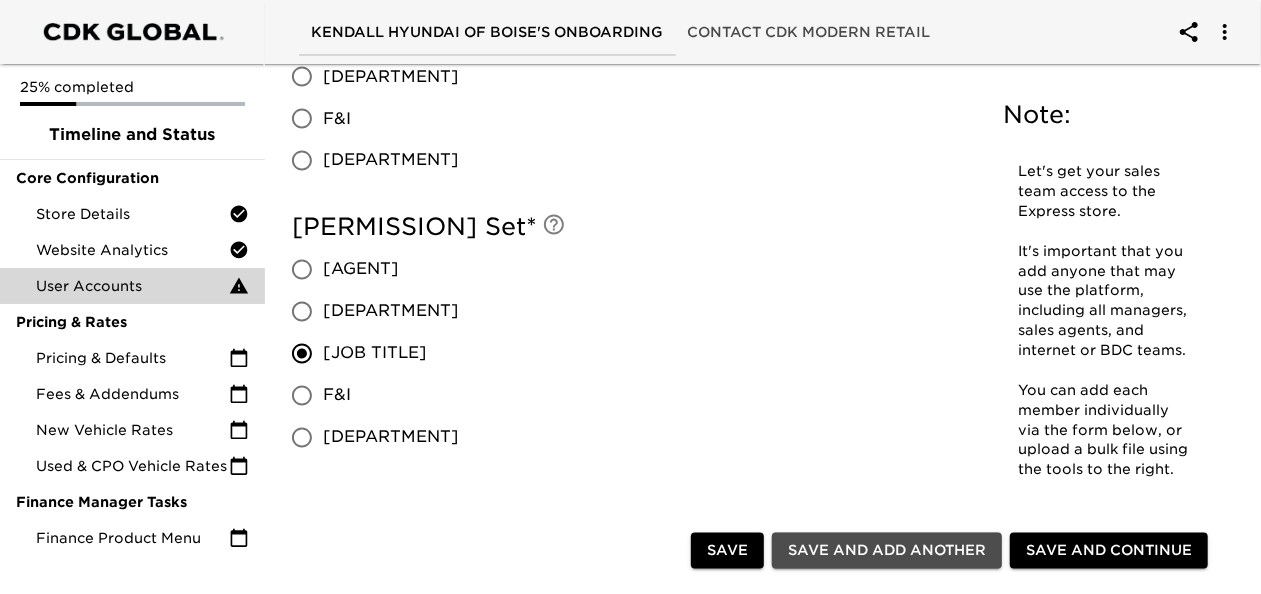 click on "Save and Add Another" at bounding box center [887, 551] 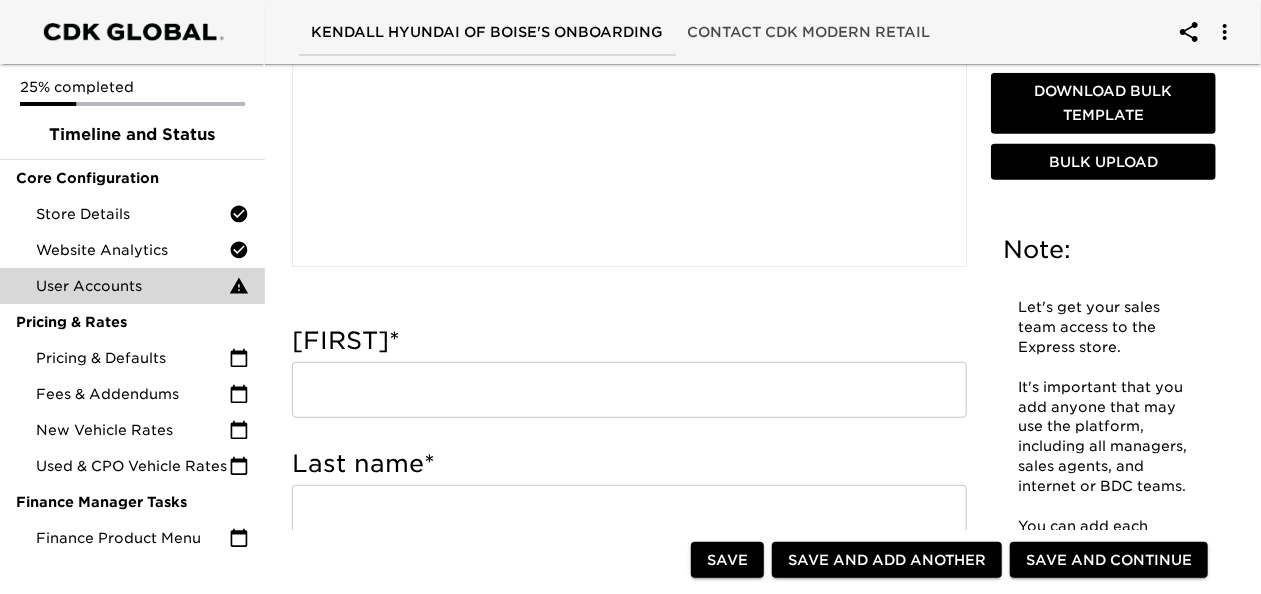 scroll, scrollTop: 438, scrollLeft: 0, axis: vertical 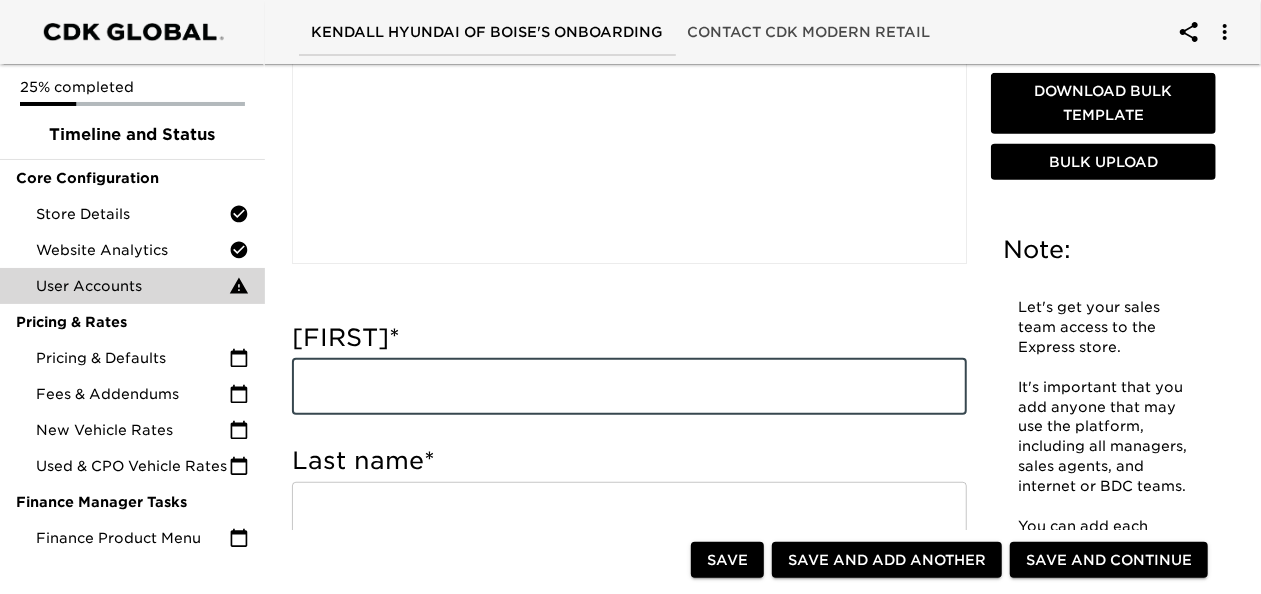 click at bounding box center (629, 387) 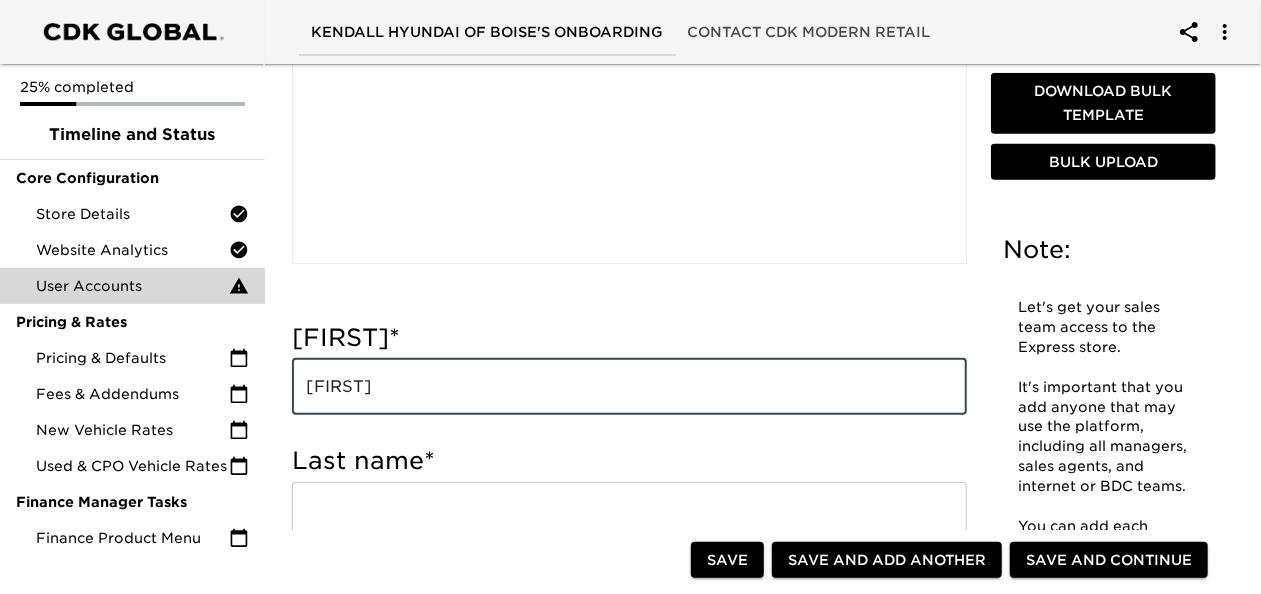 type on "[FIRST]" 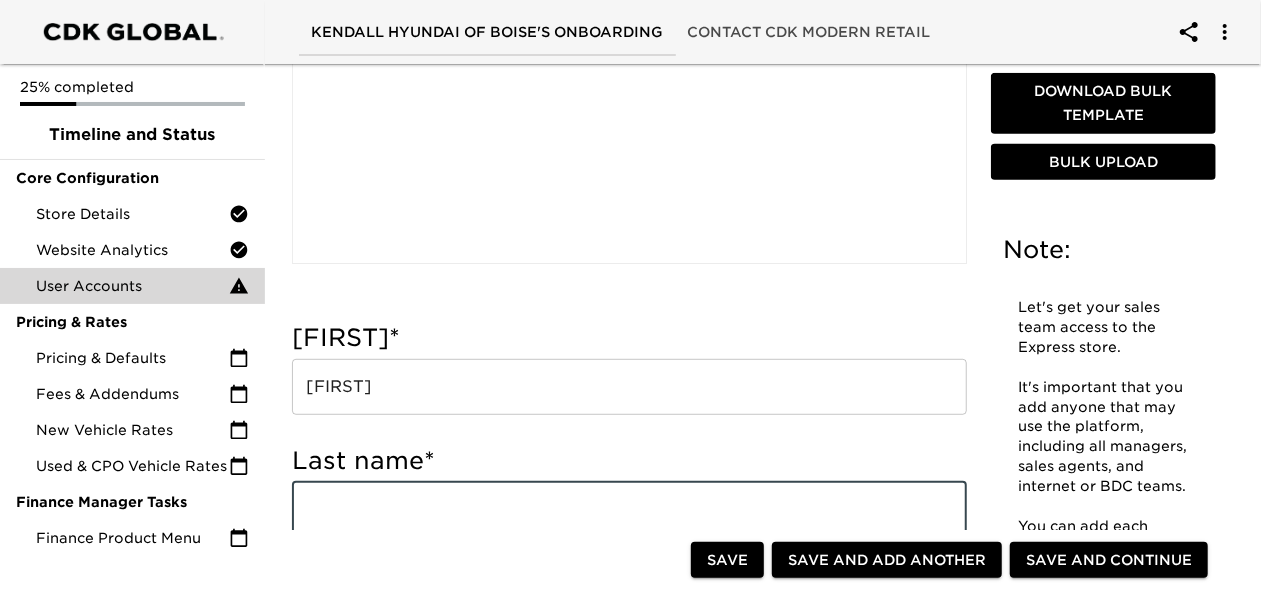 click at bounding box center [629, 510] 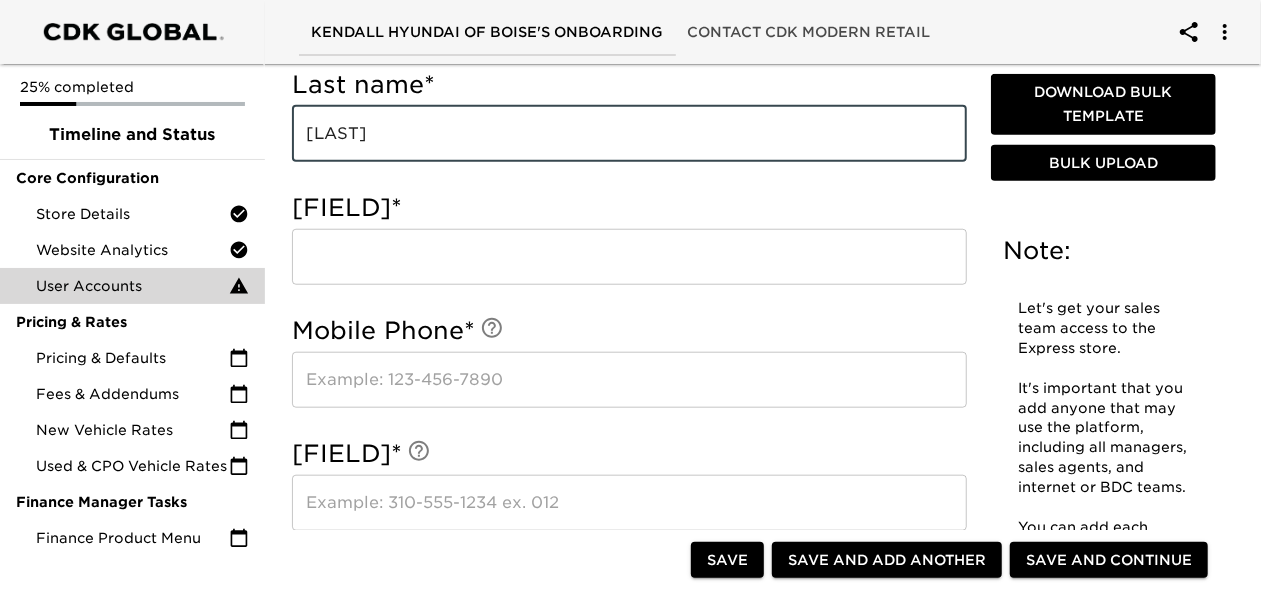 scroll, scrollTop: 861, scrollLeft: 0, axis: vertical 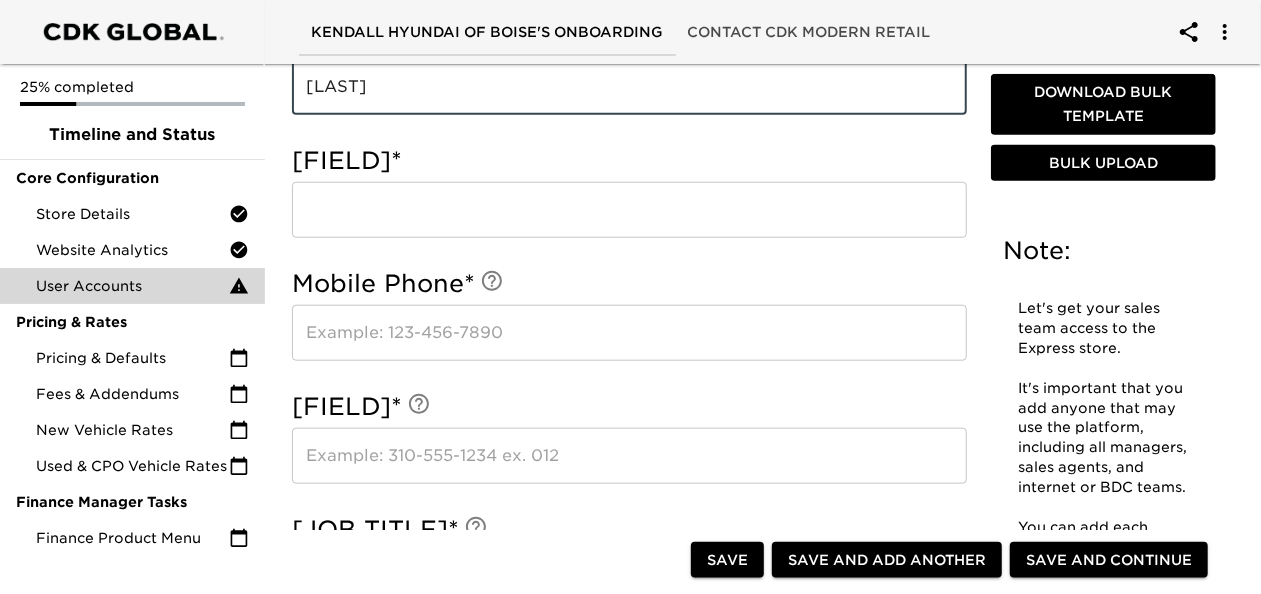type on "[LAST]" 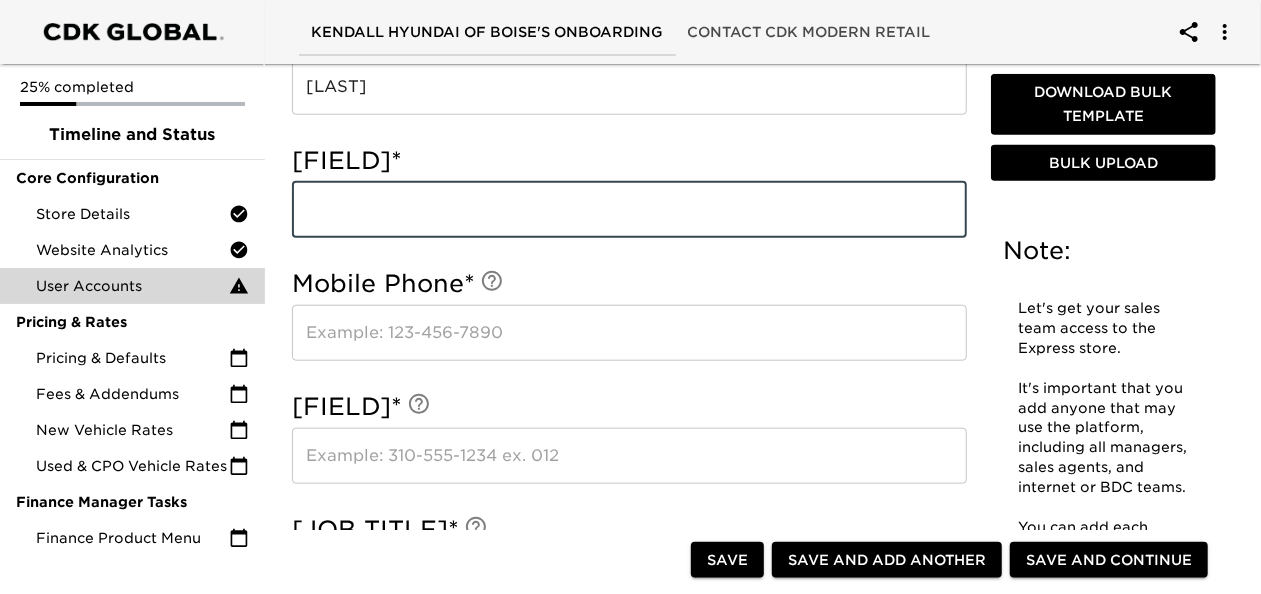 click at bounding box center [629, 210] 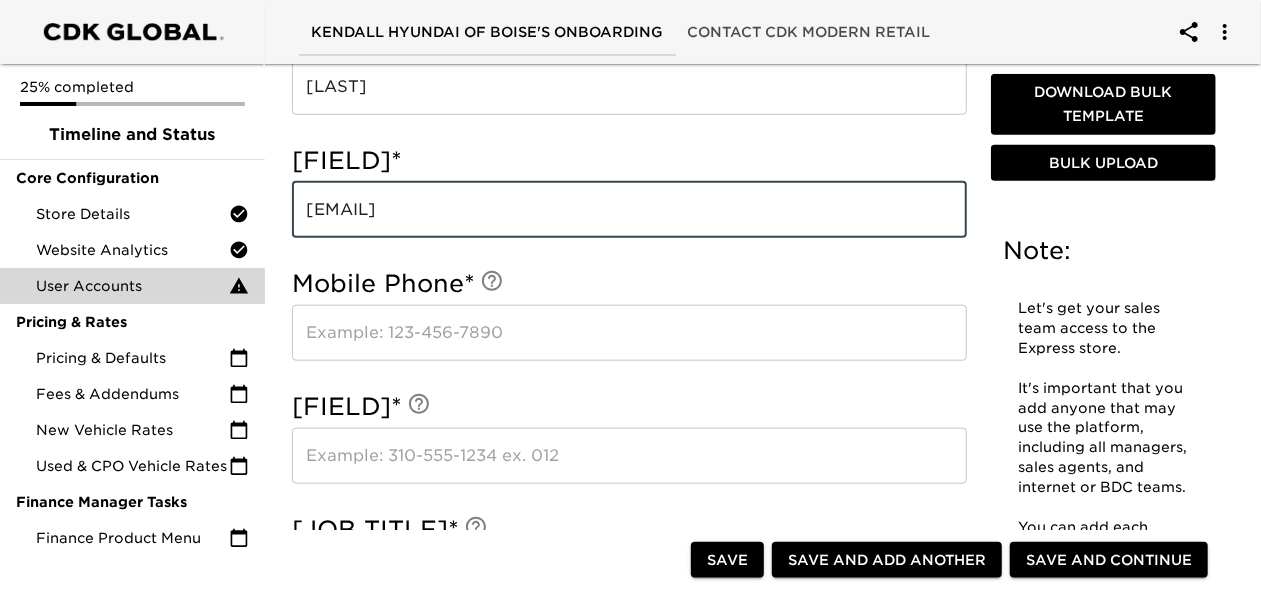 type on "[EMAIL]" 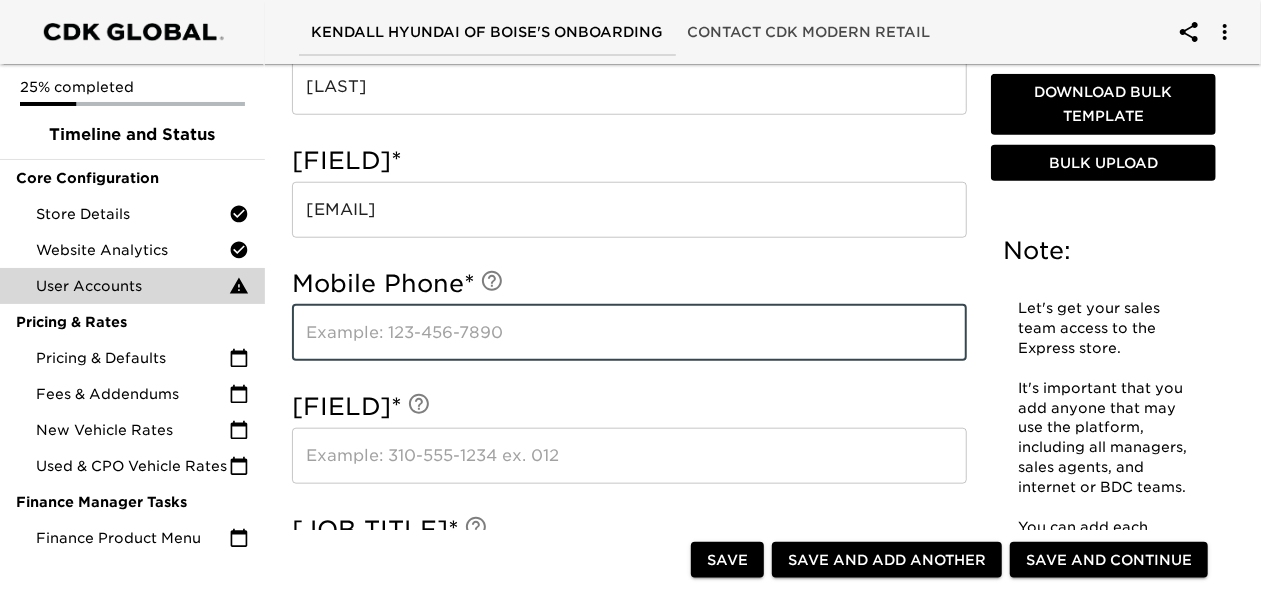 click at bounding box center (629, 333) 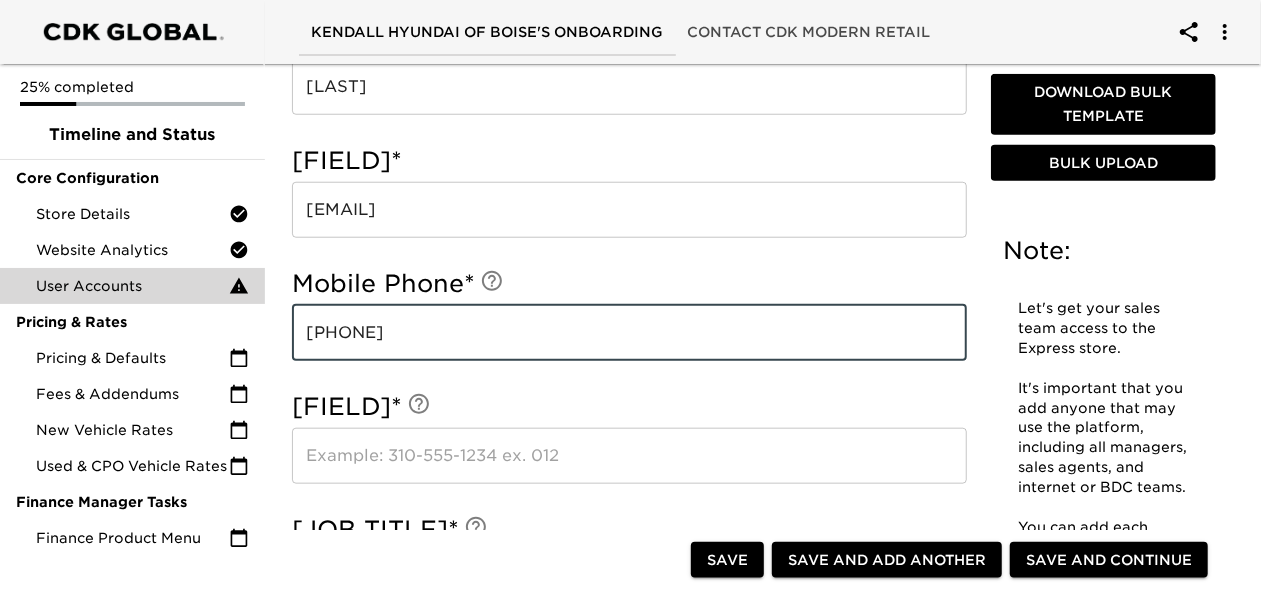 type on "[PHONE]" 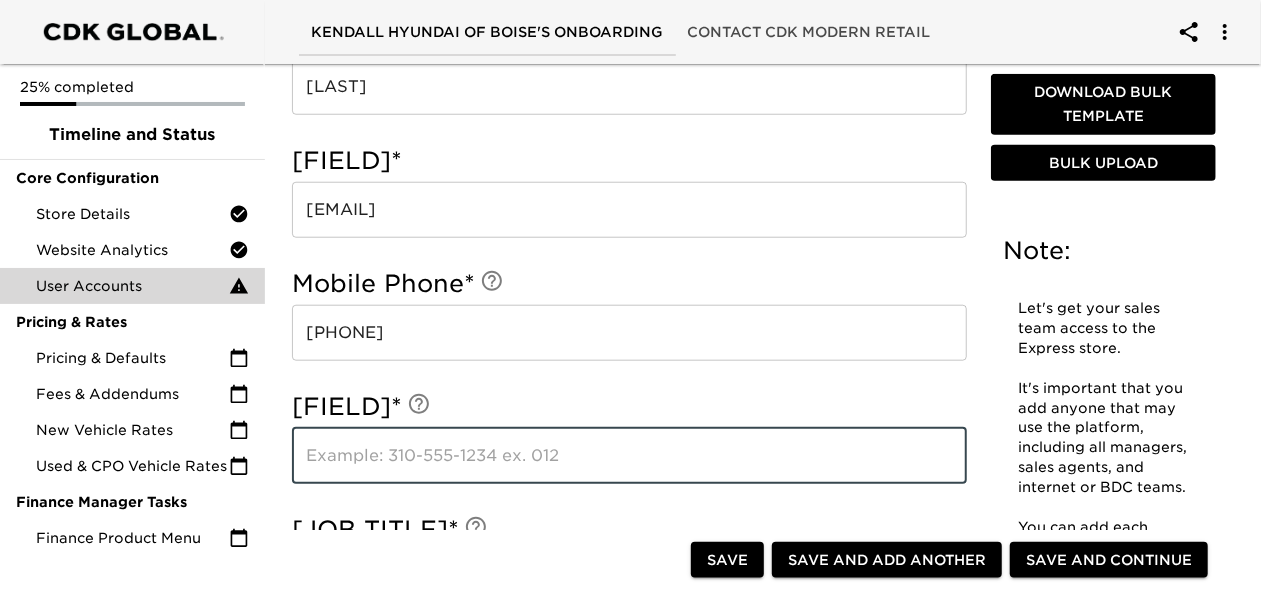 click at bounding box center (629, 456) 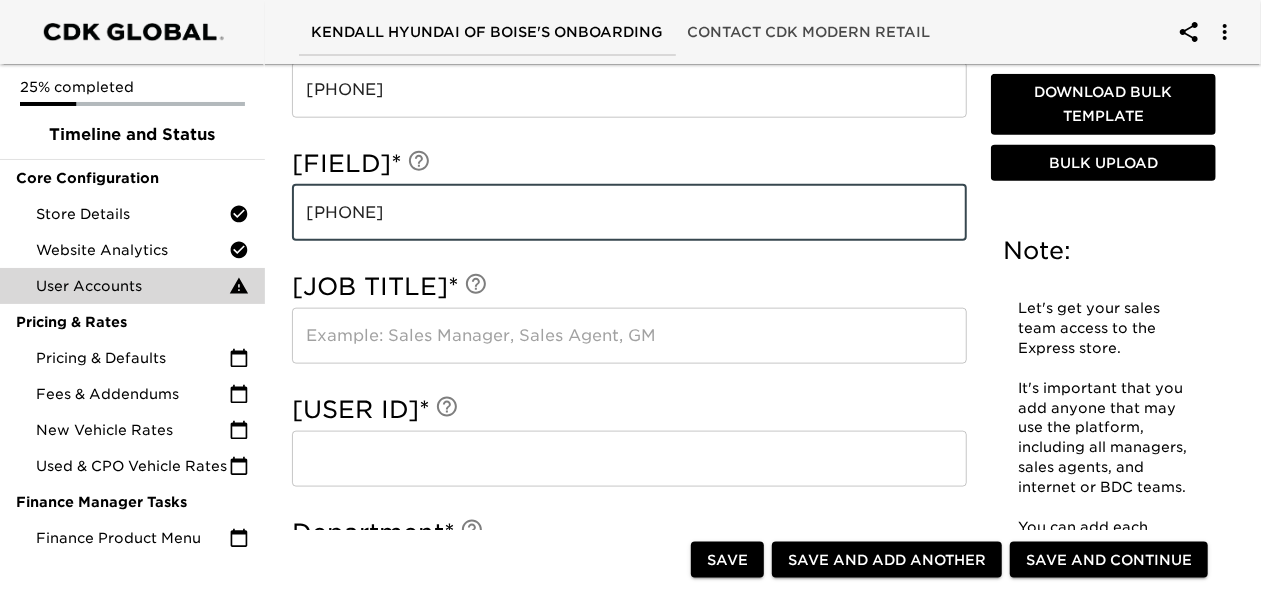 scroll, scrollTop: 1109, scrollLeft: 0, axis: vertical 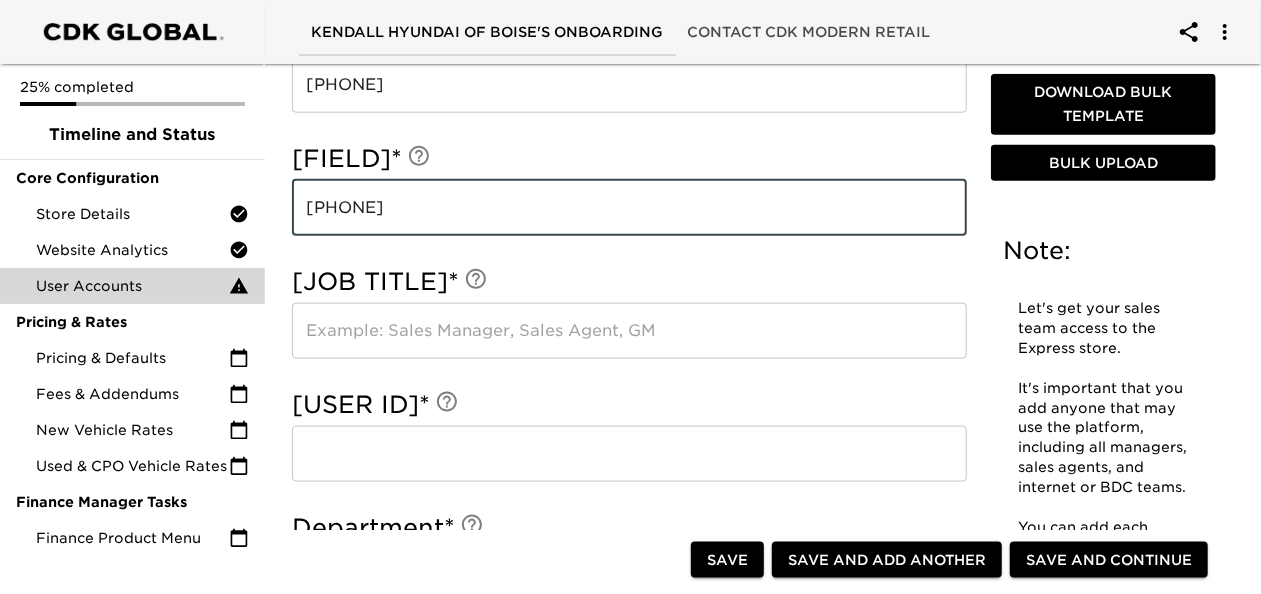 type on "[PHONE]" 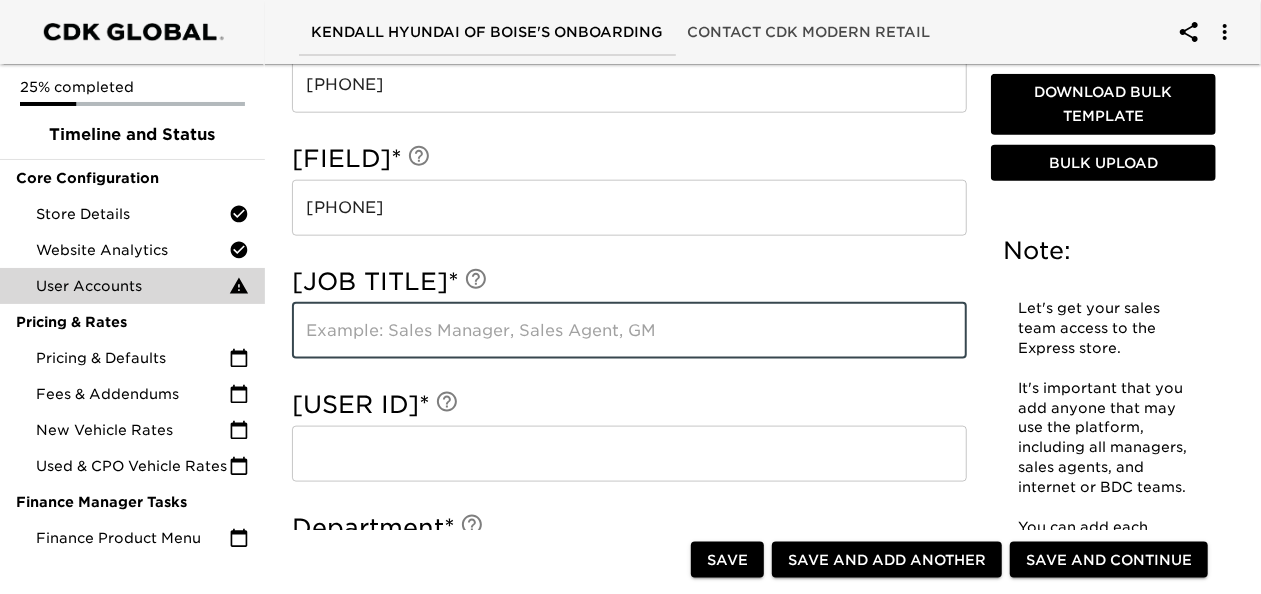 click at bounding box center (629, 331) 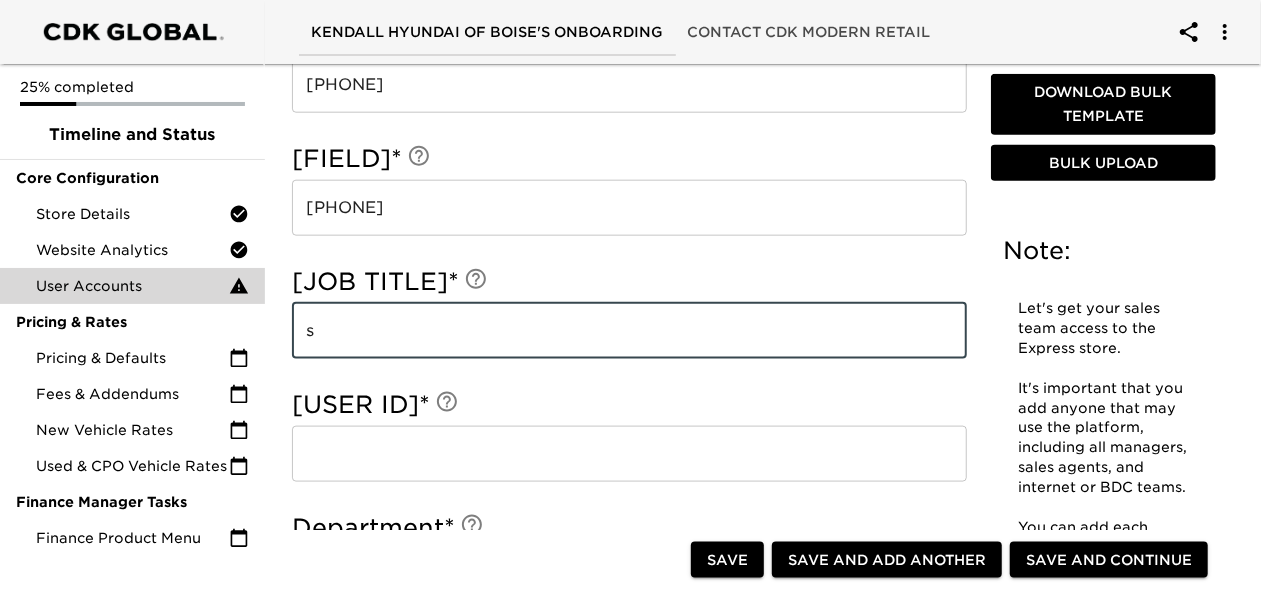 click on "s" at bounding box center (629, 331) 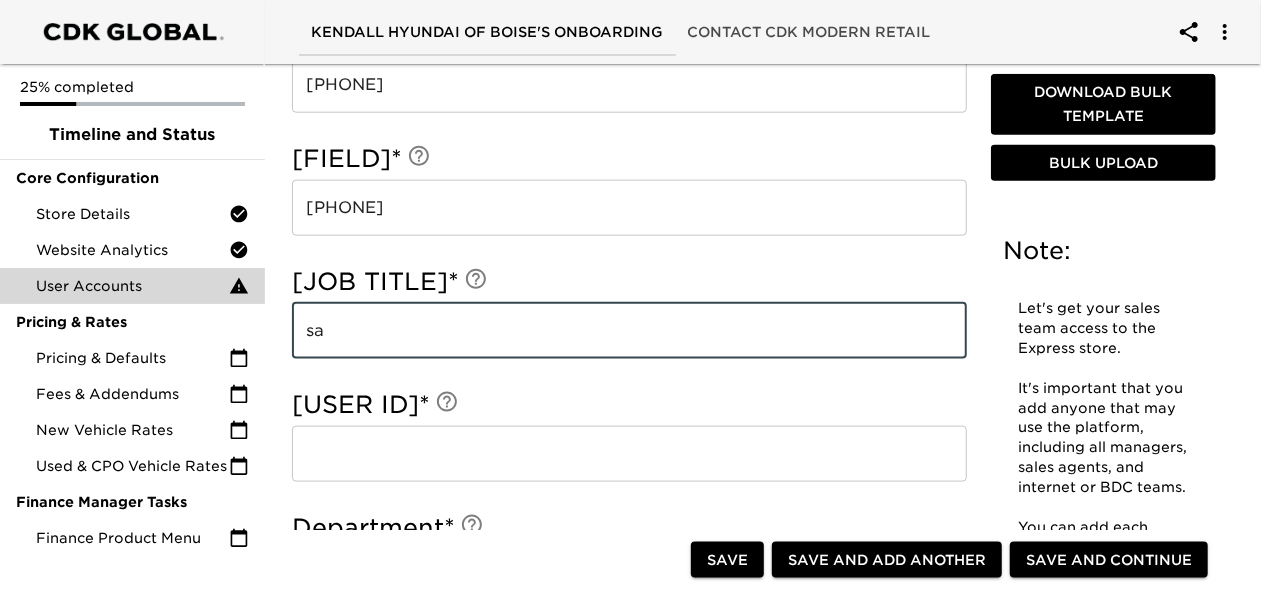 type on "s" 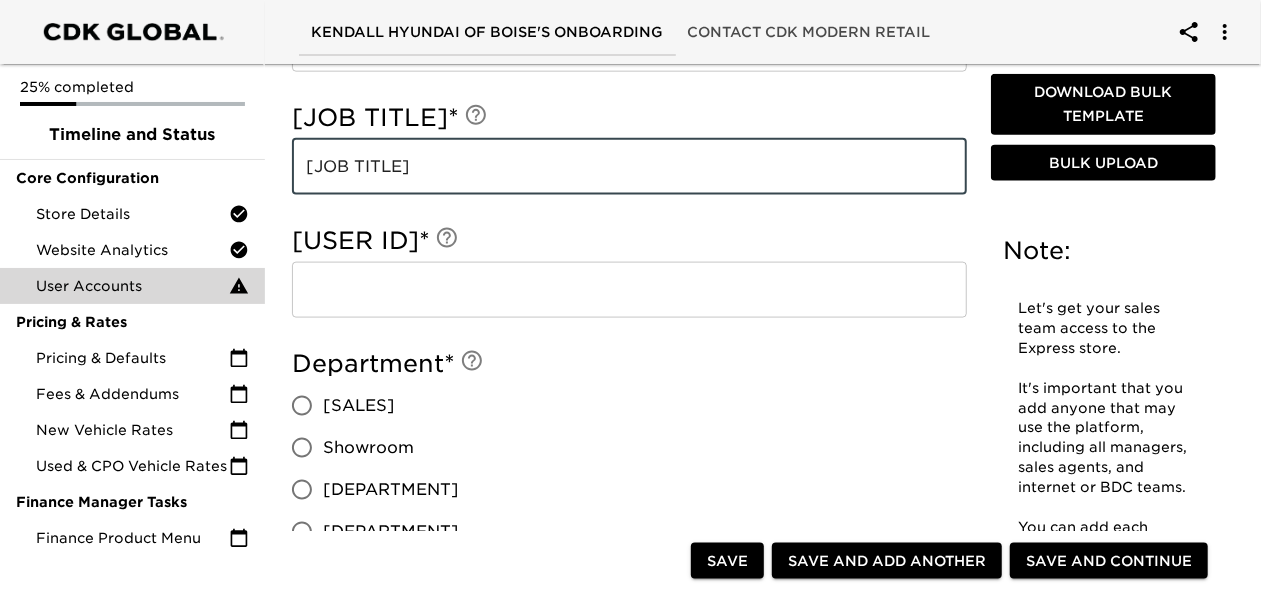 scroll, scrollTop: 1276, scrollLeft: 0, axis: vertical 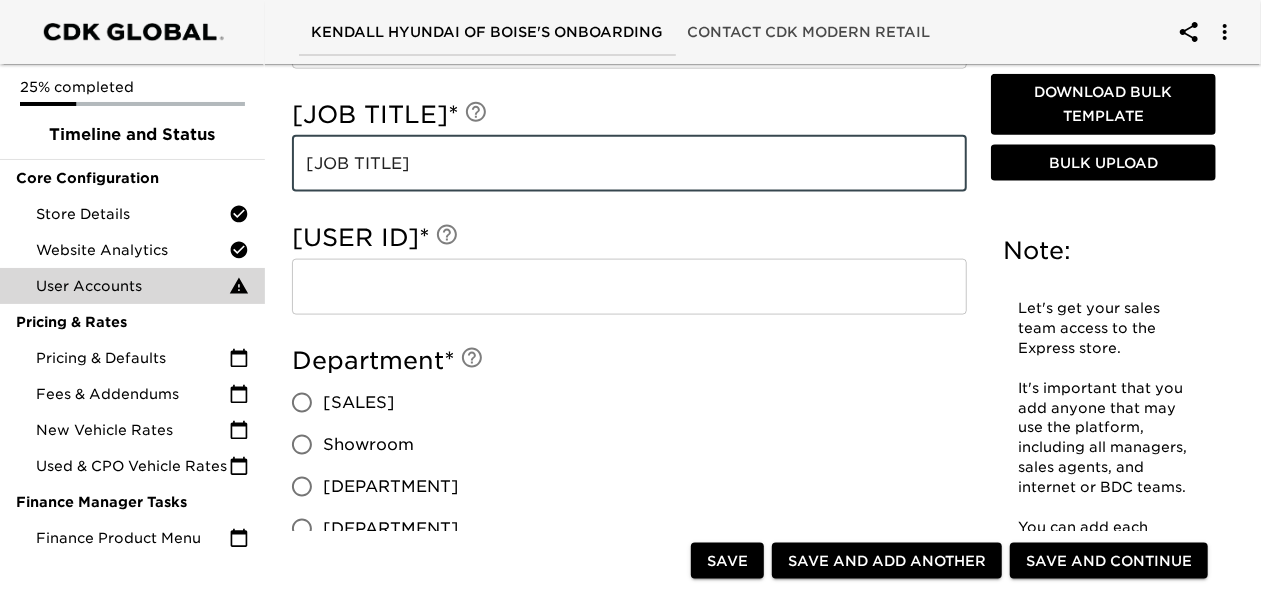 type on "[JOB TITLE]" 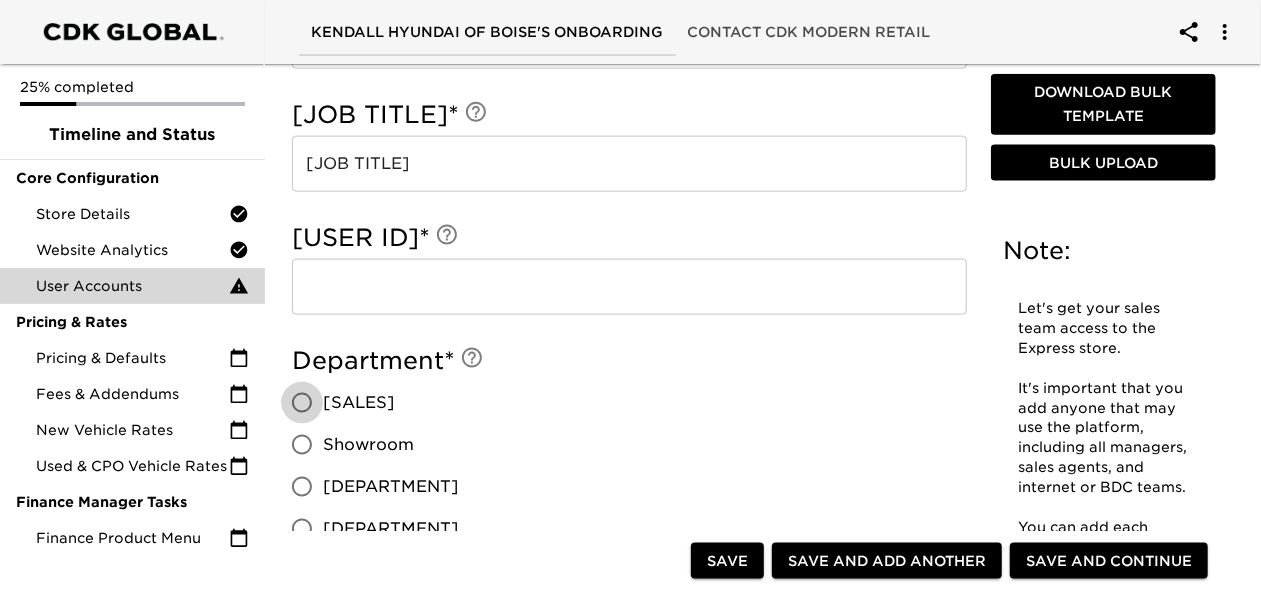 click on "[SALES]" at bounding box center [302, 403] 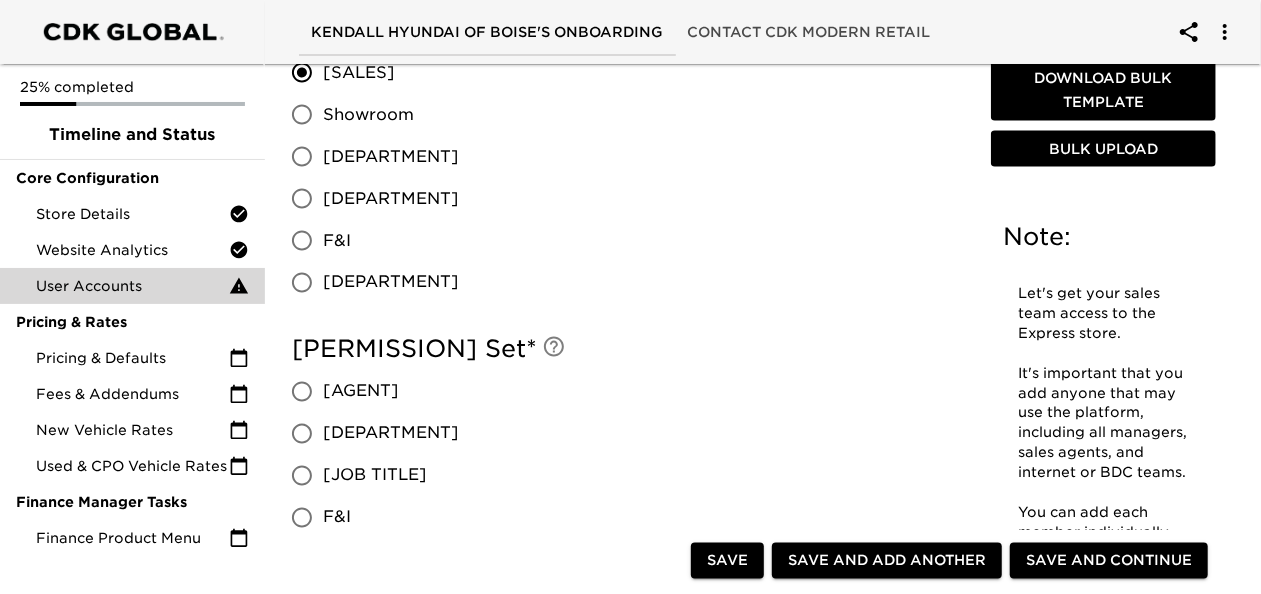 scroll, scrollTop: 1614, scrollLeft: 0, axis: vertical 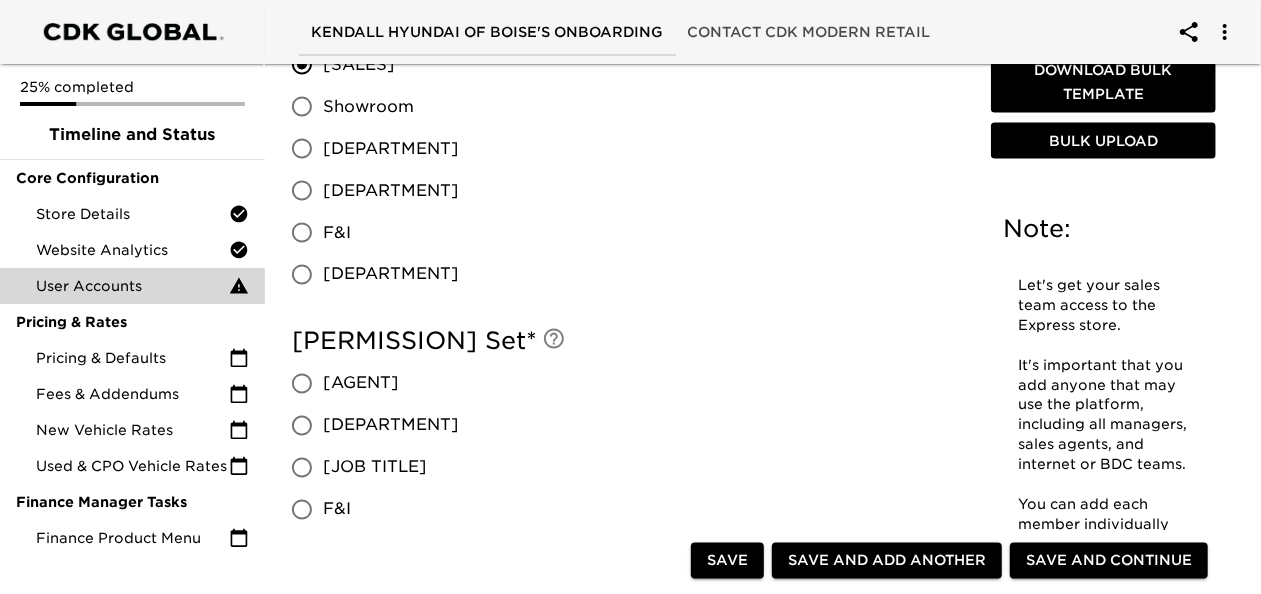 click on "[JOB TITLE]" at bounding box center (302, 468) 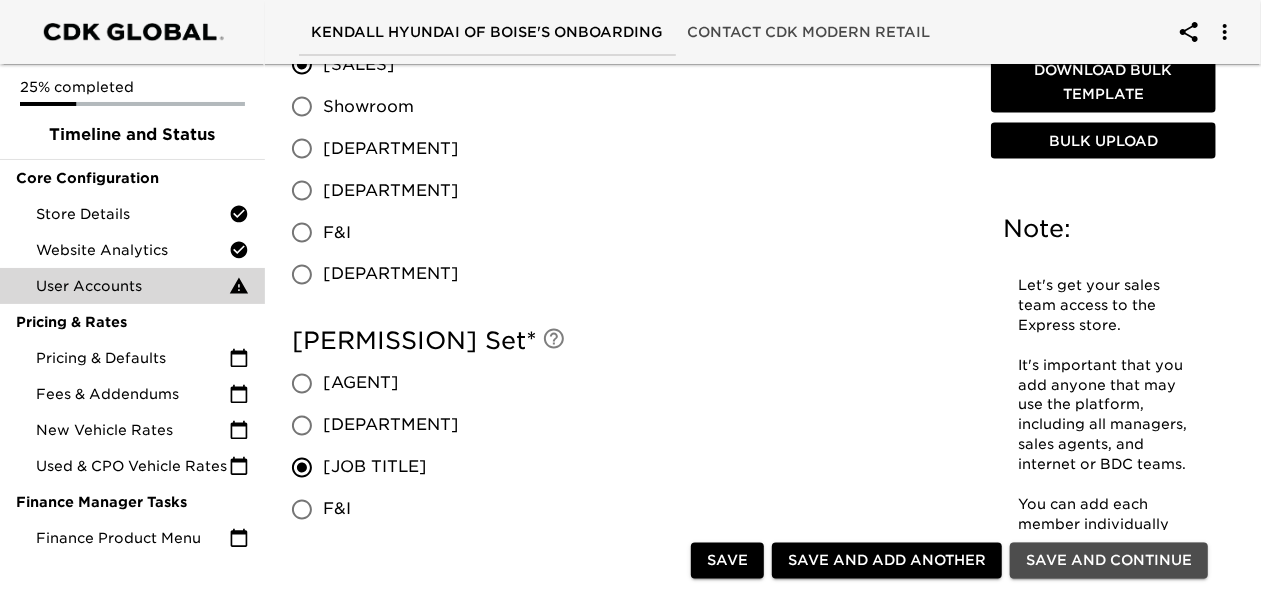 click on "Save and Continue" at bounding box center [1109, 560] 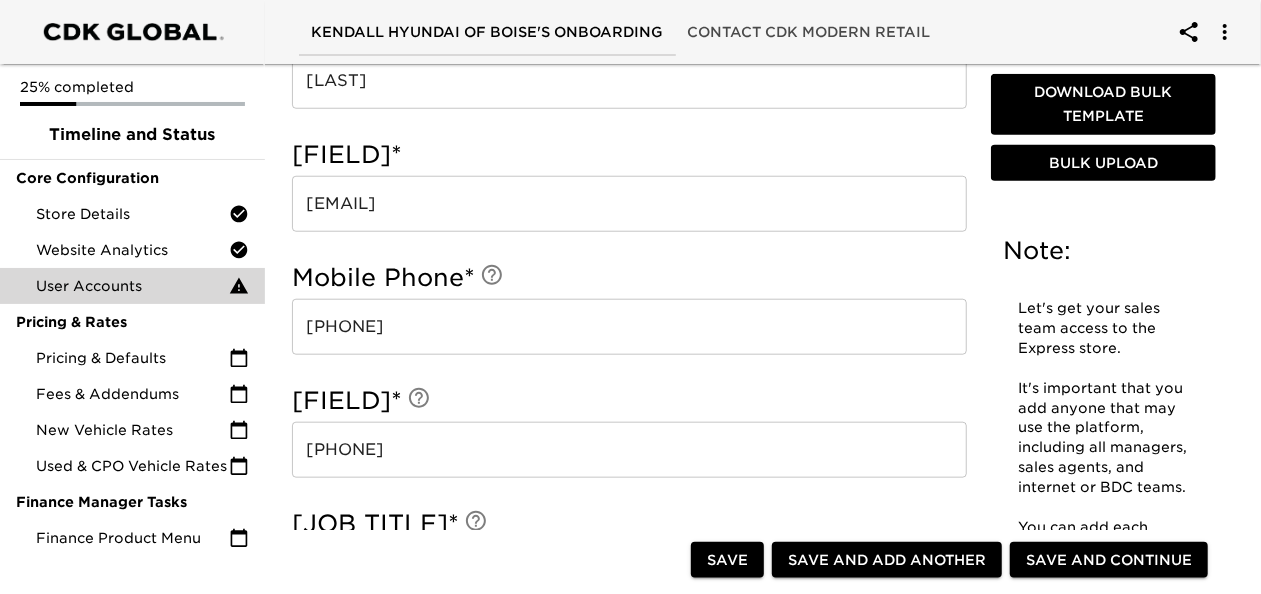 scroll, scrollTop: 864, scrollLeft: 0, axis: vertical 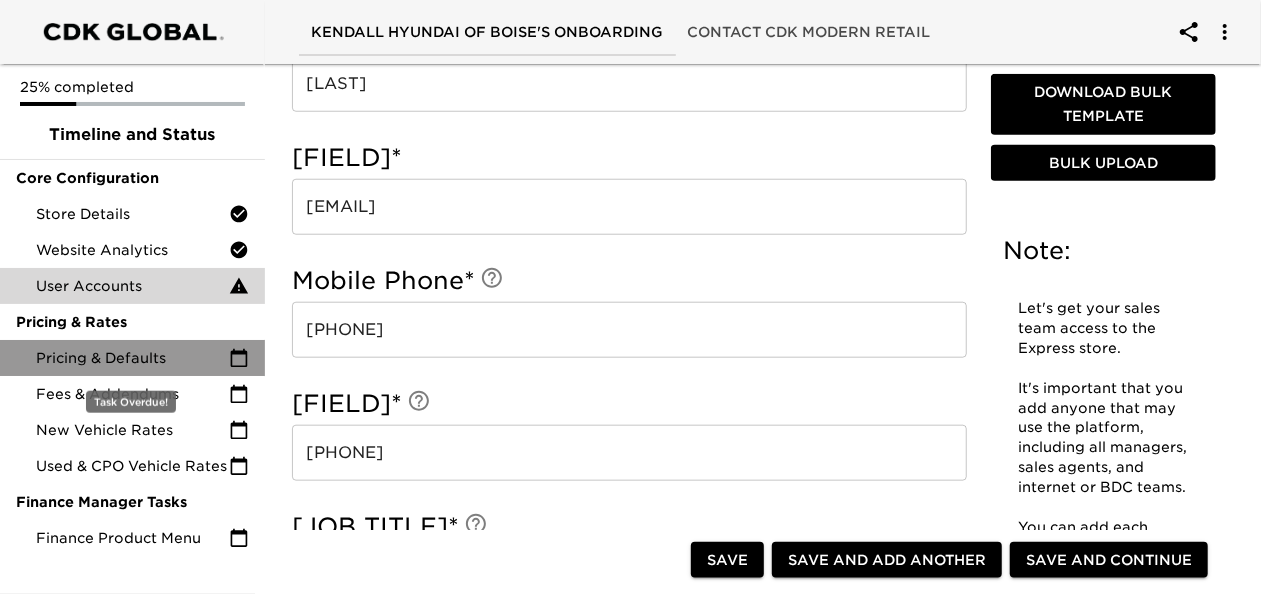 click on "Pricing & Defaults" at bounding box center (132, 358) 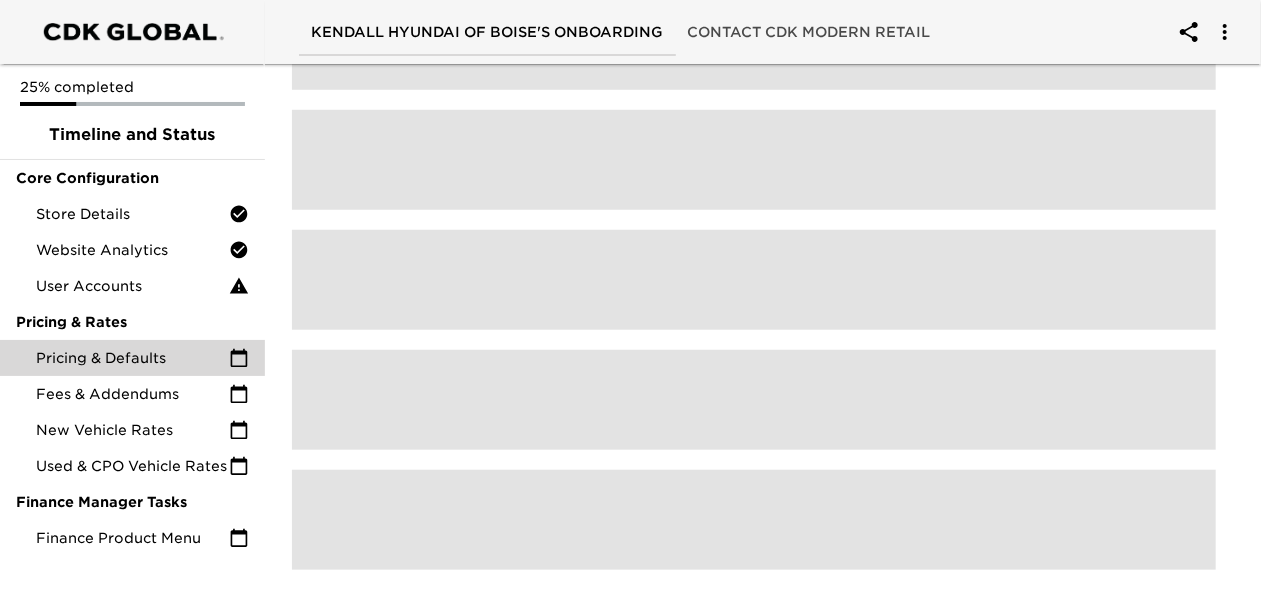 scroll, scrollTop: 0, scrollLeft: 0, axis: both 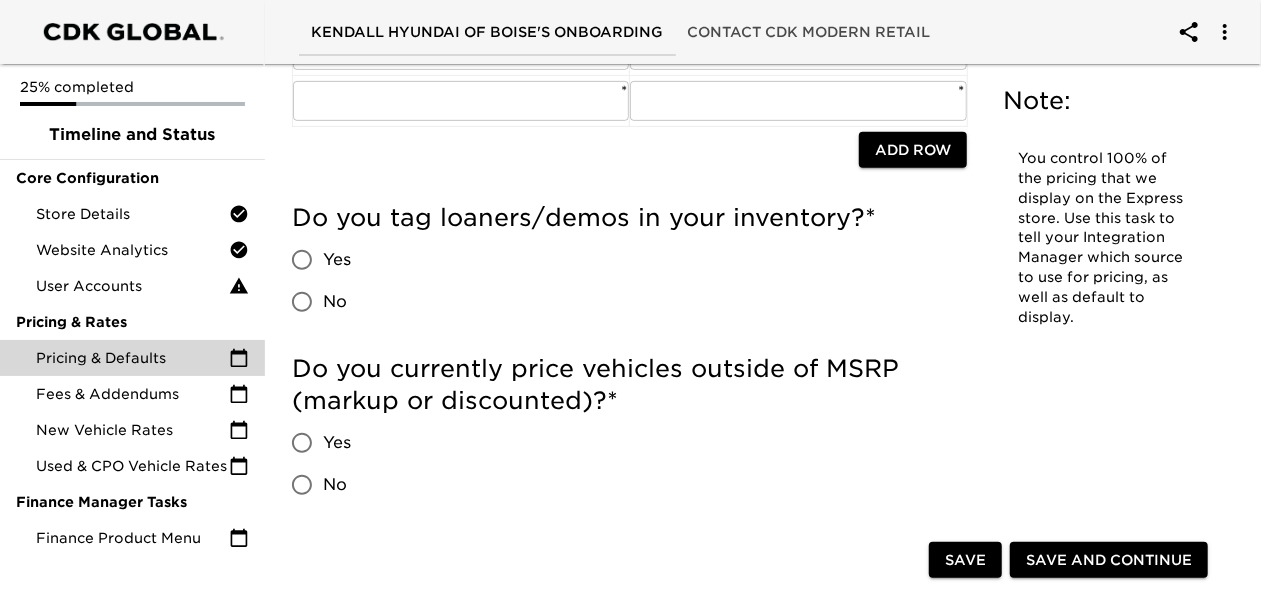 click on "Yes" at bounding box center [302, 260] 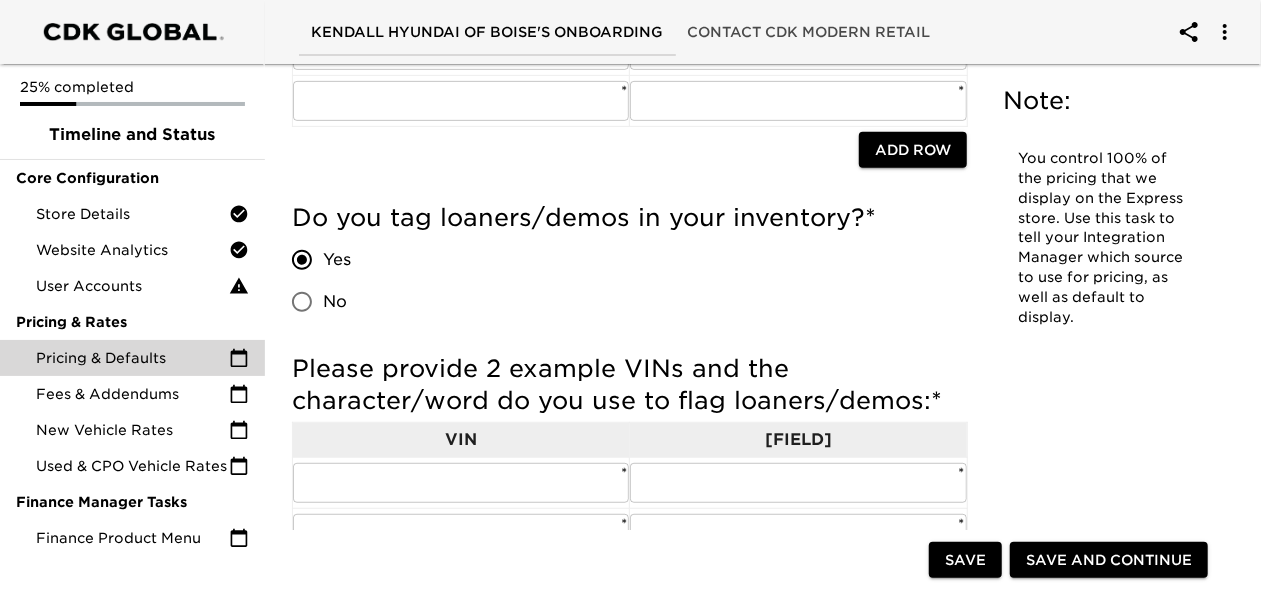 click on "No" at bounding box center (302, 302) 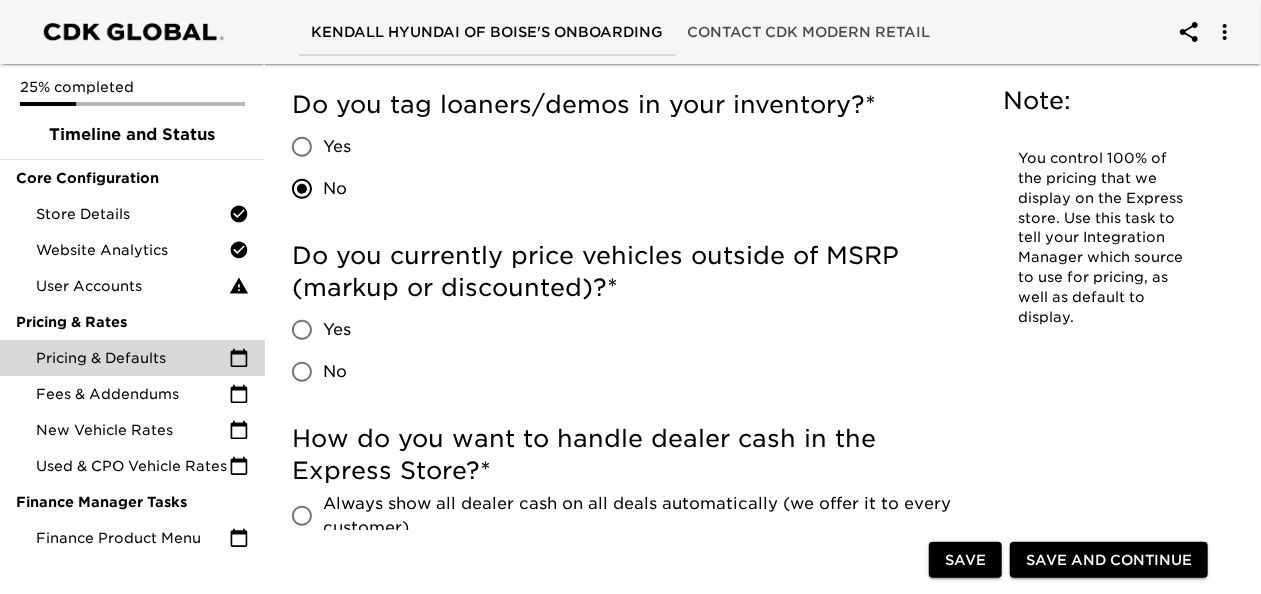 scroll, scrollTop: 516, scrollLeft: 0, axis: vertical 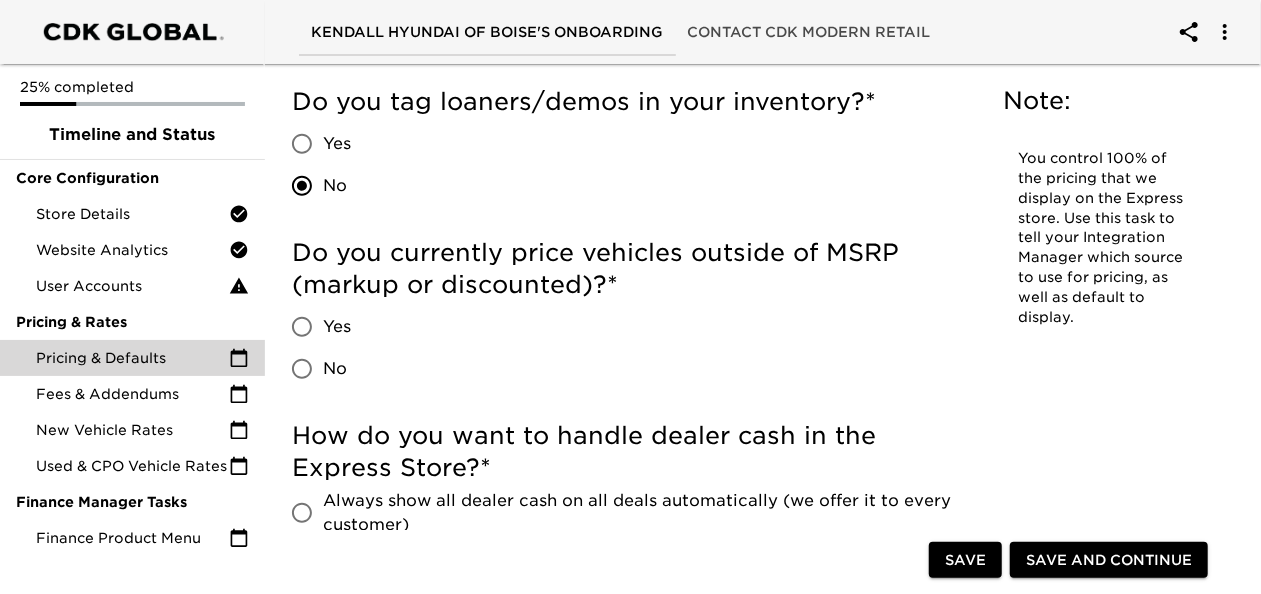 click on "Yes" at bounding box center [302, 327] 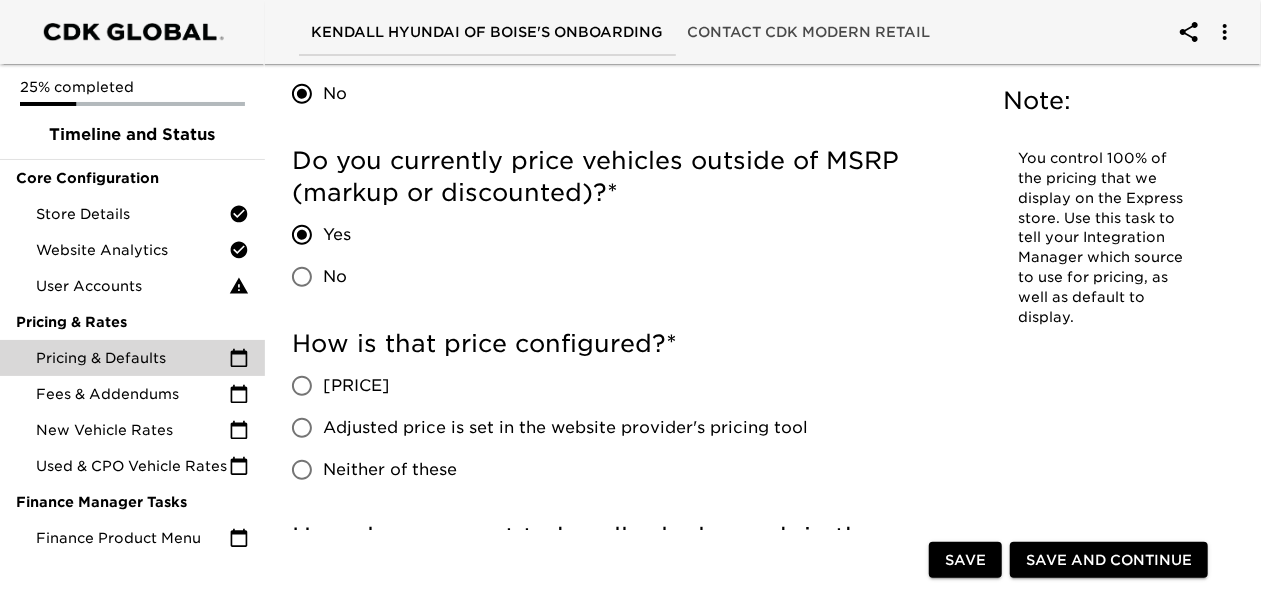 scroll, scrollTop: 618, scrollLeft: 0, axis: vertical 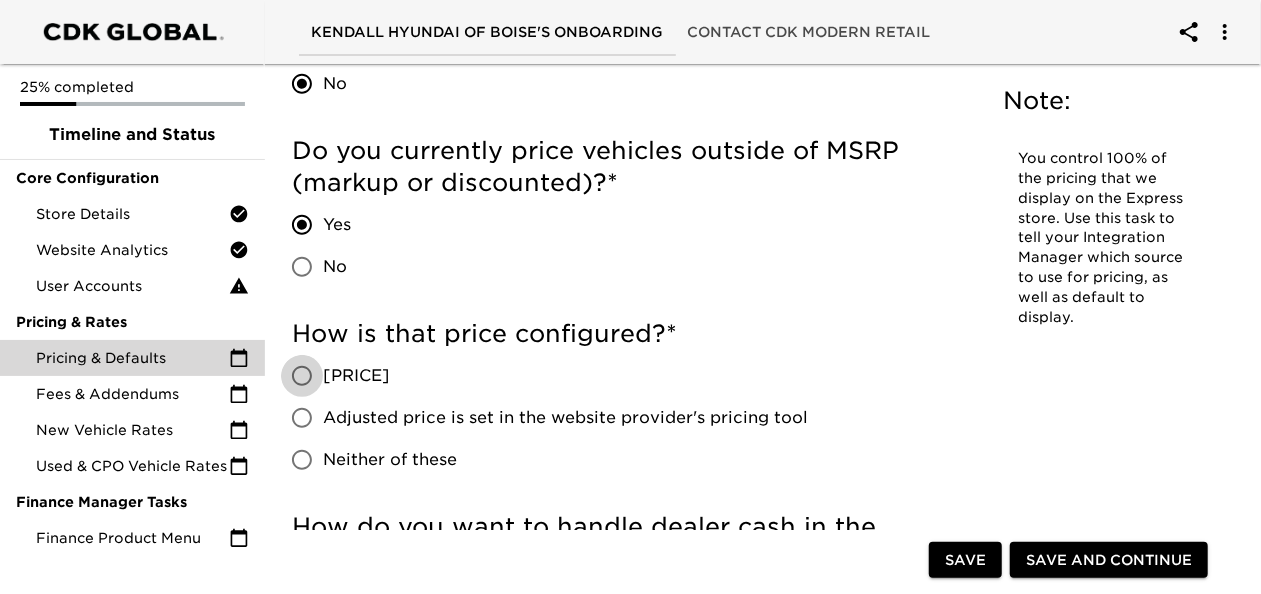 click on "[PRICE]" at bounding box center [302, 376] 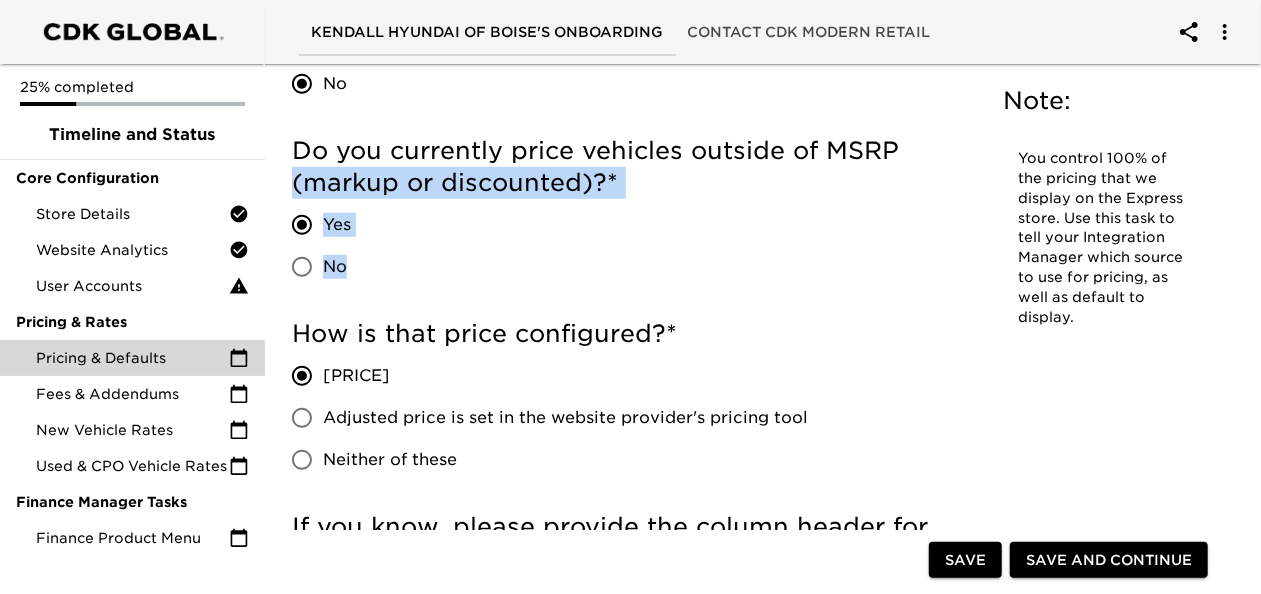 drag, startPoint x: 1260, startPoint y: 136, endPoint x: 1266, endPoint y: 242, distance: 106.16968 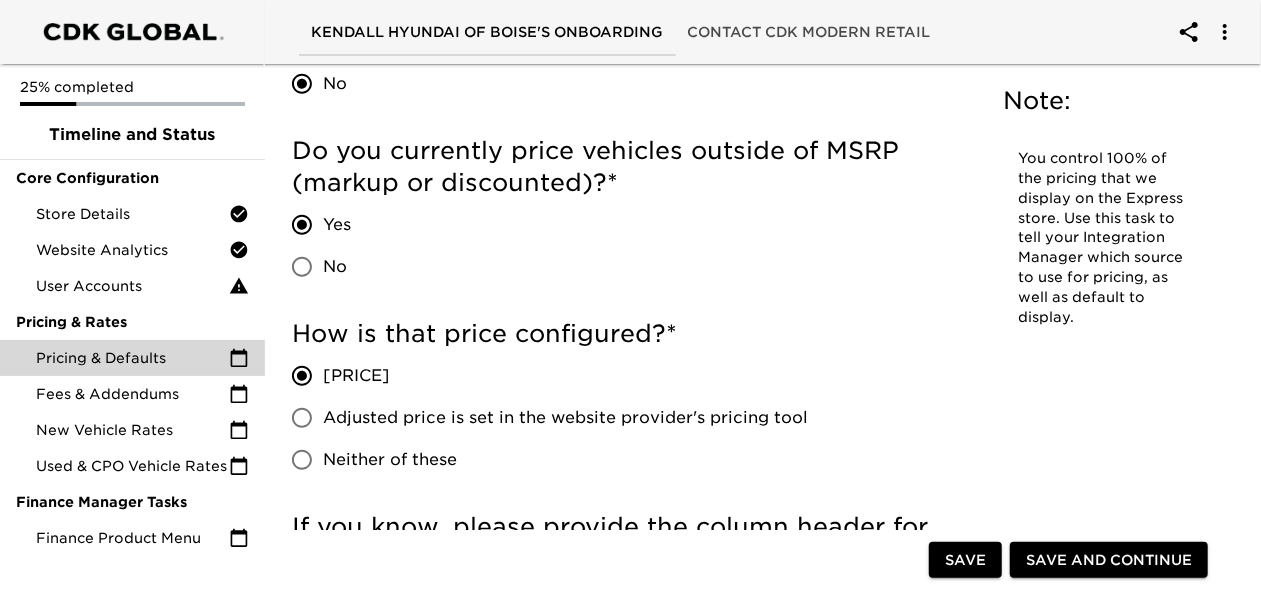 drag, startPoint x: 1266, startPoint y: 242, endPoint x: 1198, endPoint y: 137, distance: 125.09596 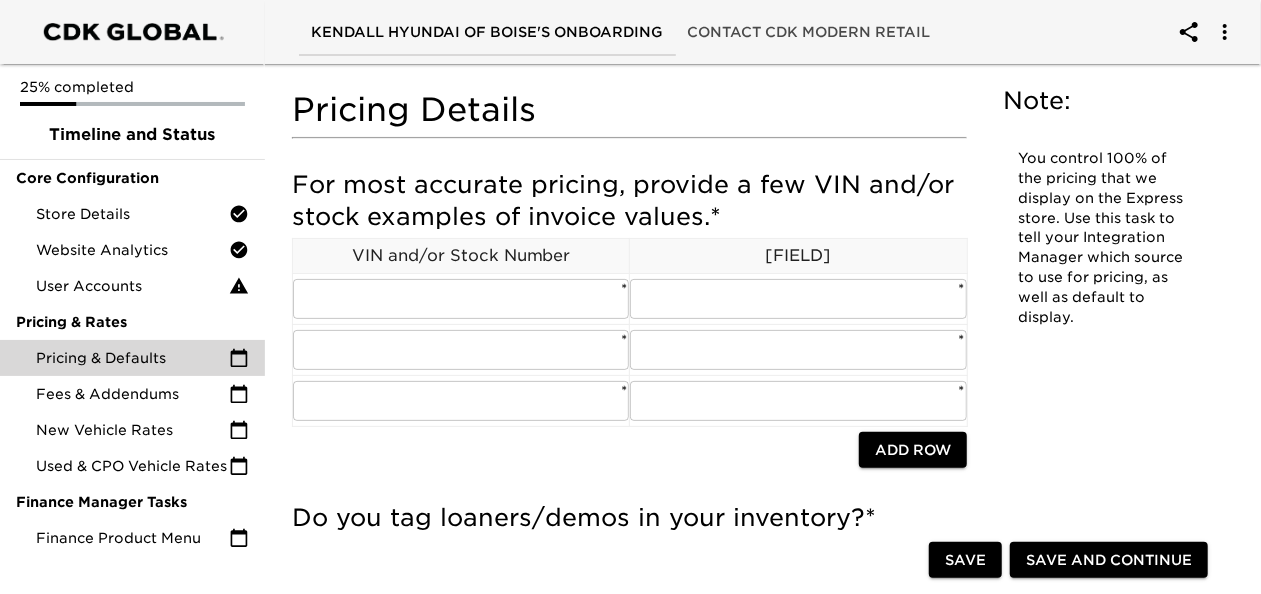 scroll, scrollTop: 108, scrollLeft: 0, axis: vertical 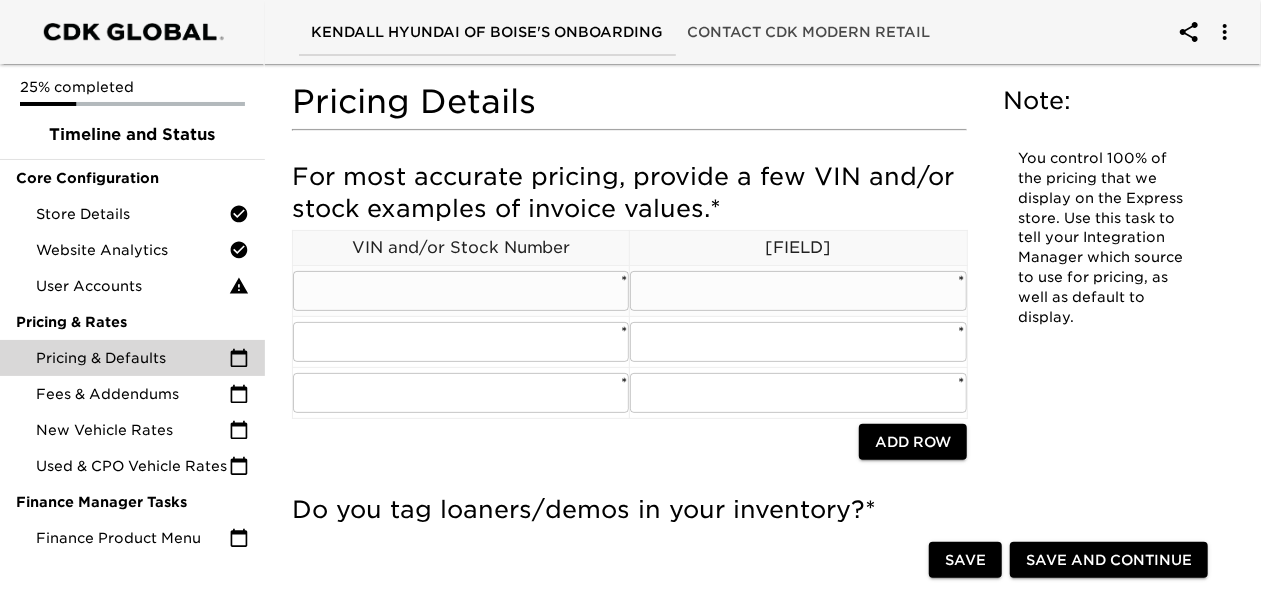 click at bounding box center [461, 291] 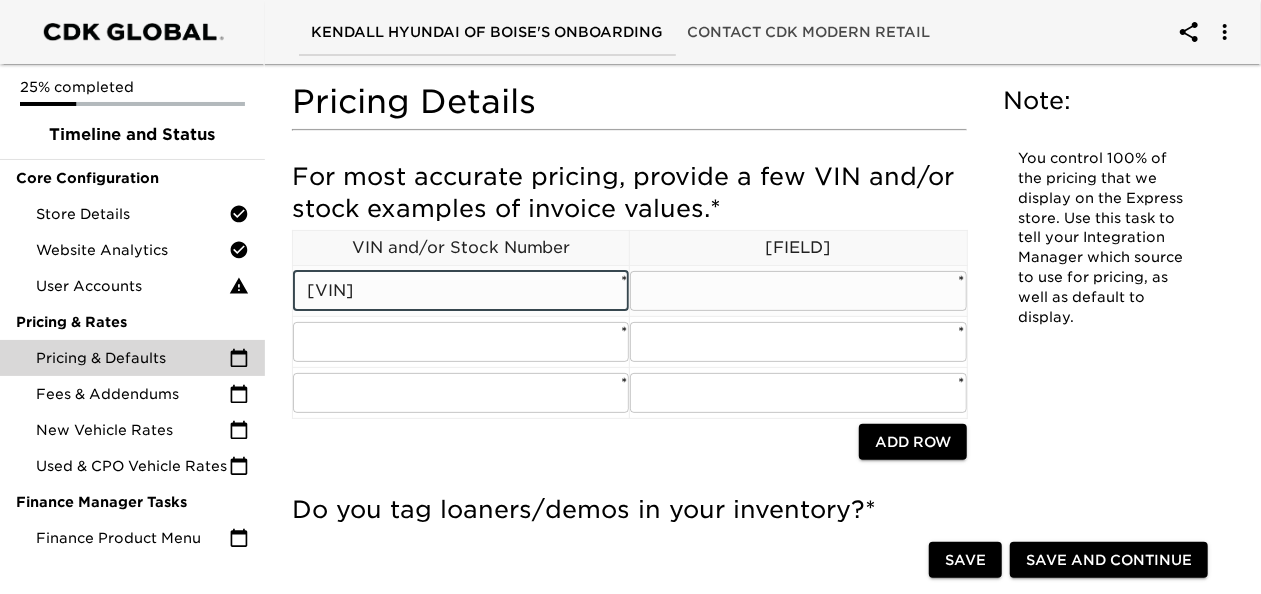 type on "[VIN]" 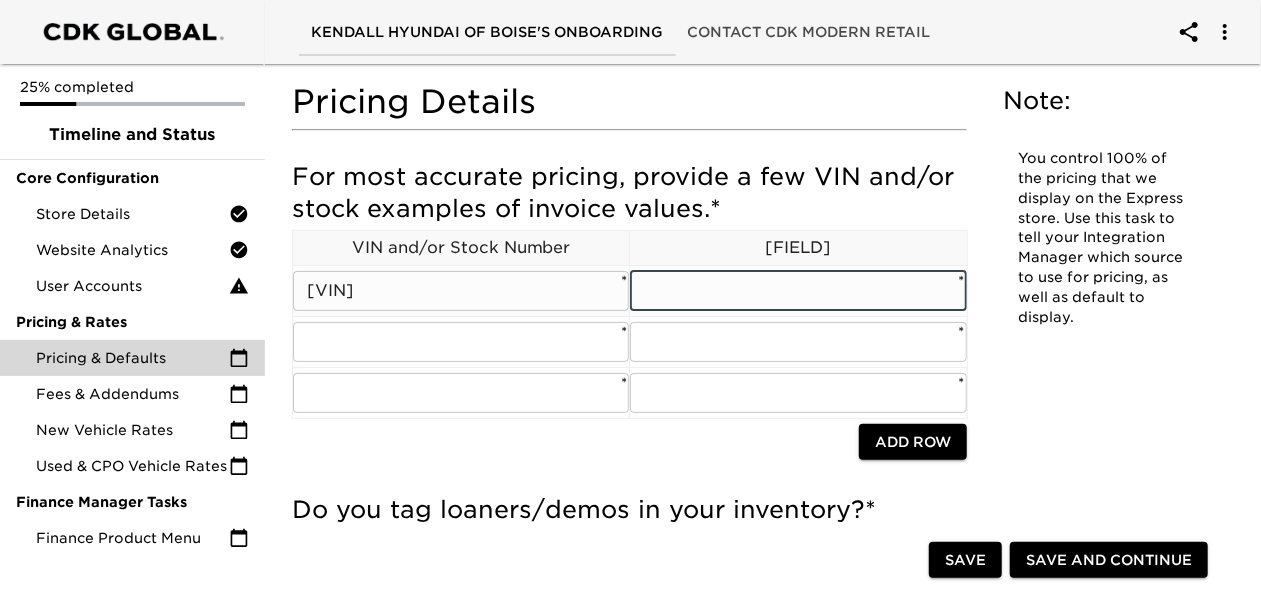 drag, startPoint x: 730, startPoint y: 296, endPoint x: 697, endPoint y: 295, distance: 33.01515 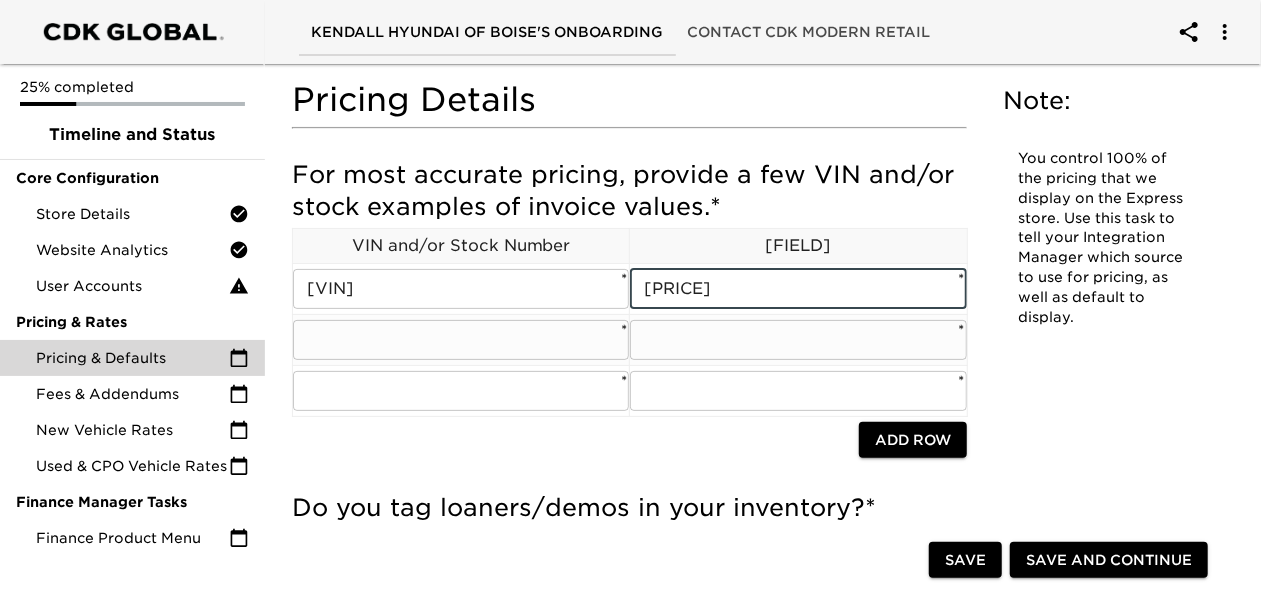 scroll, scrollTop: 112, scrollLeft: 0, axis: vertical 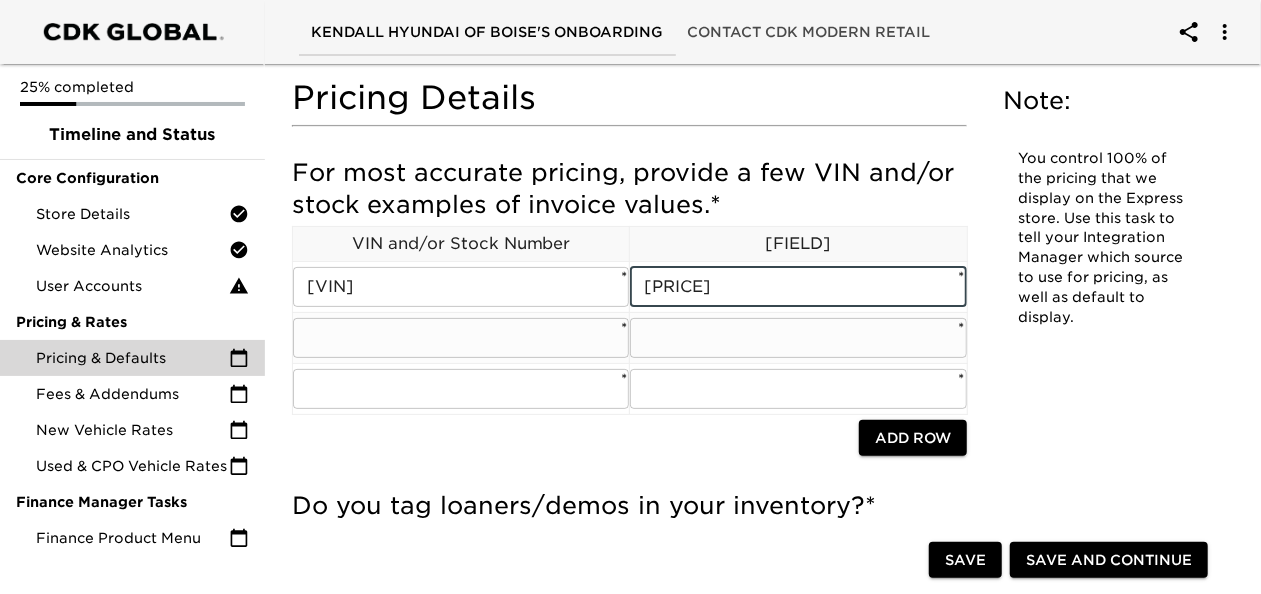 type on "[PRICE]" 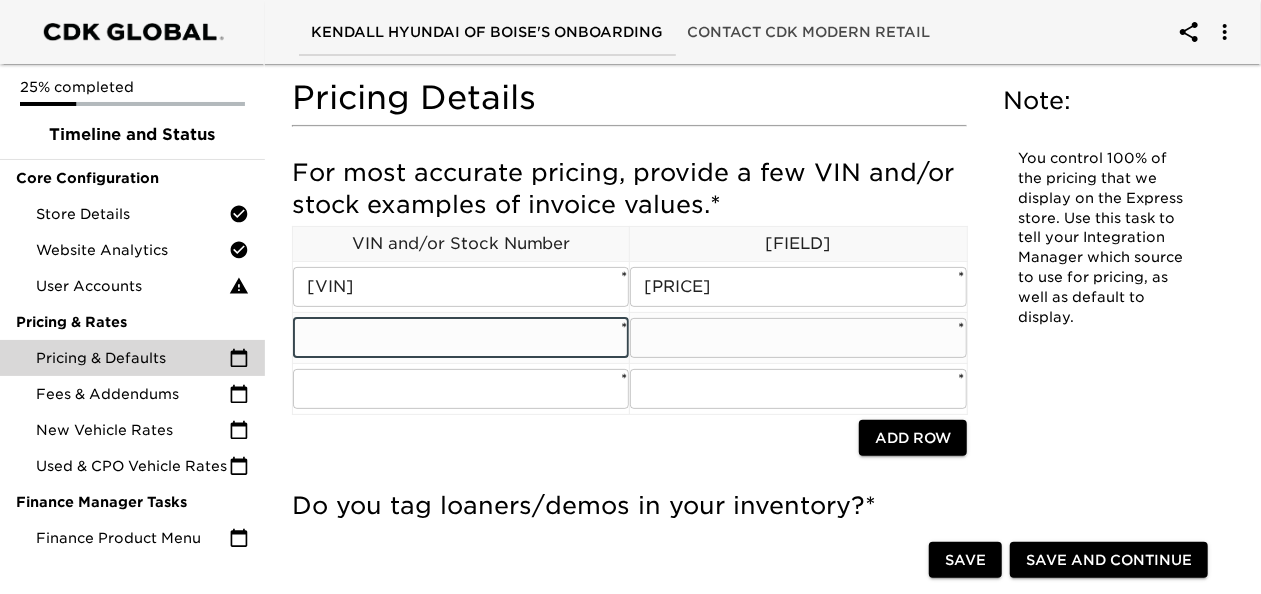 click at bounding box center (461, 338) 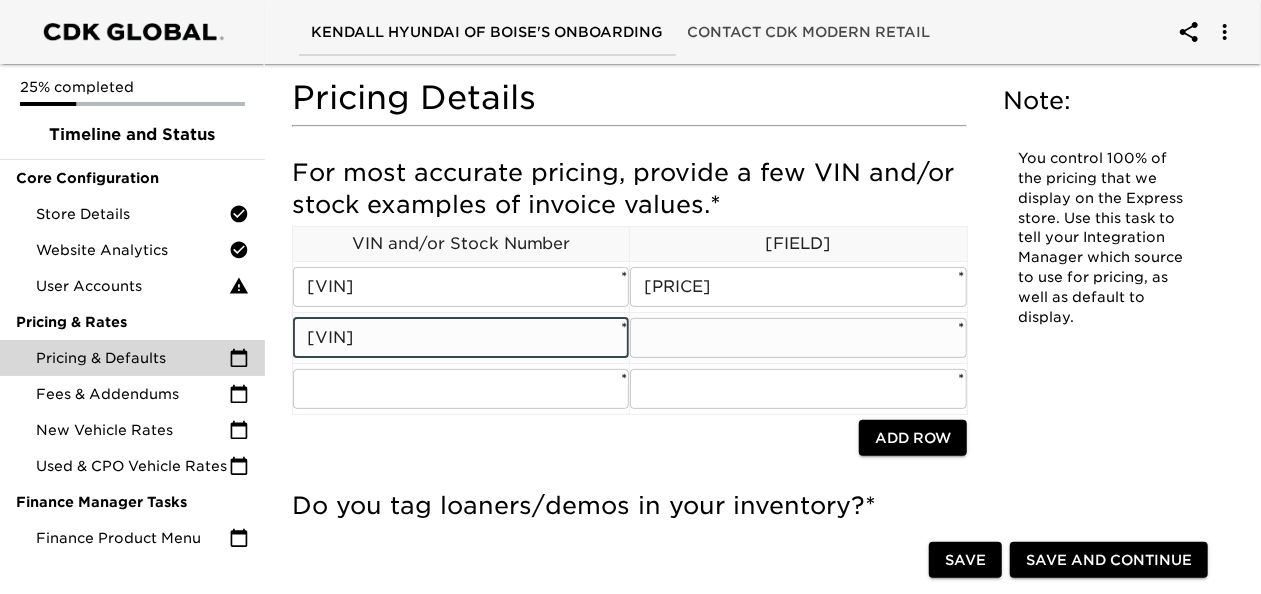 type on "[VIN]" 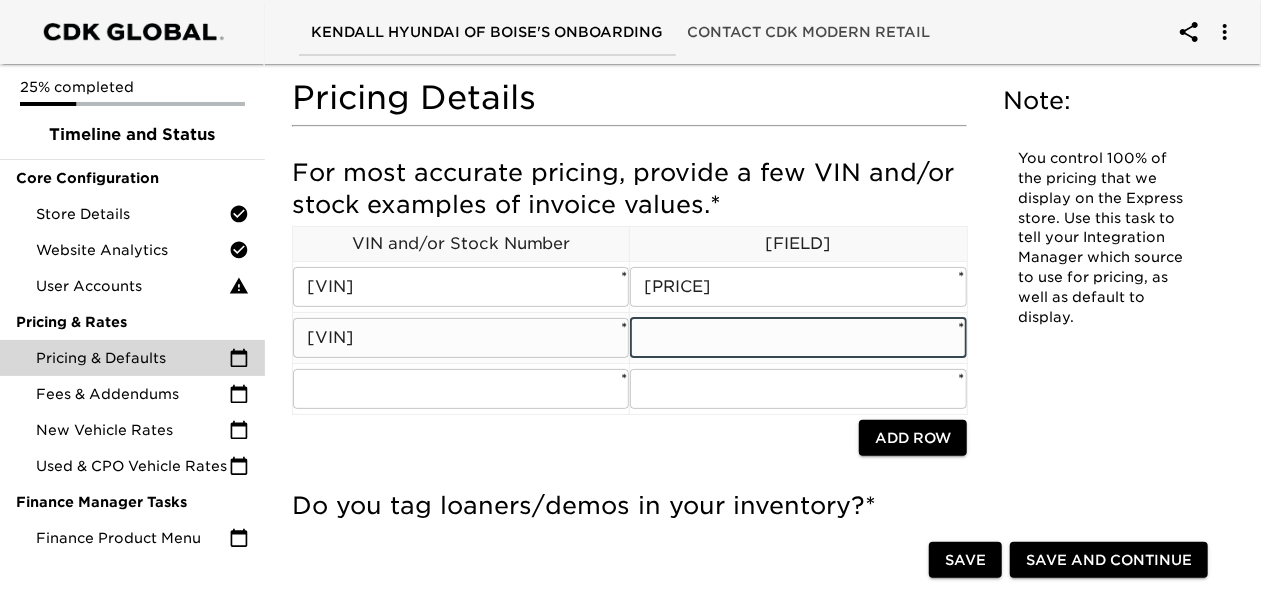 click at bounding box center (798, 338) 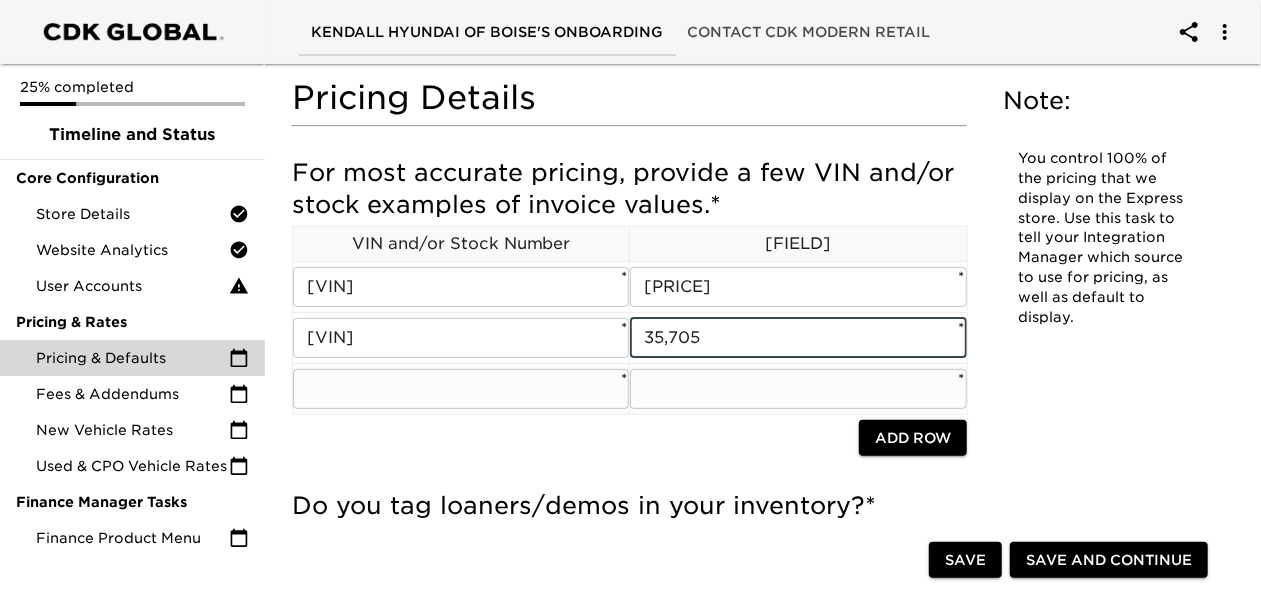 type on "35,705" 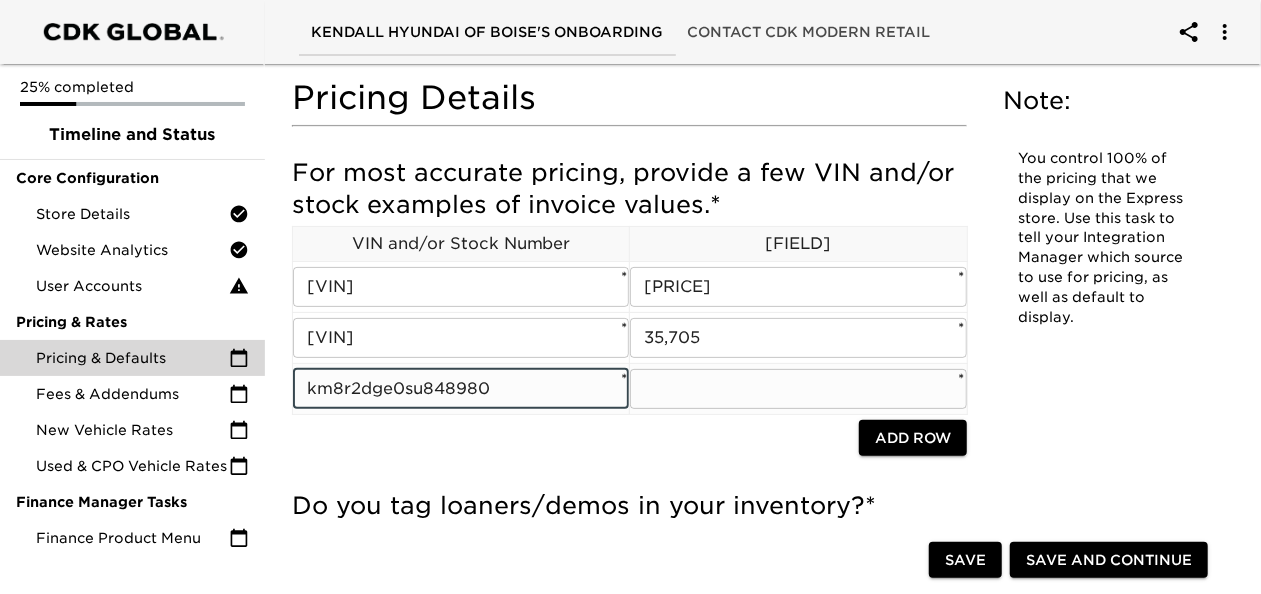 type on "km8r2dge0su848980" 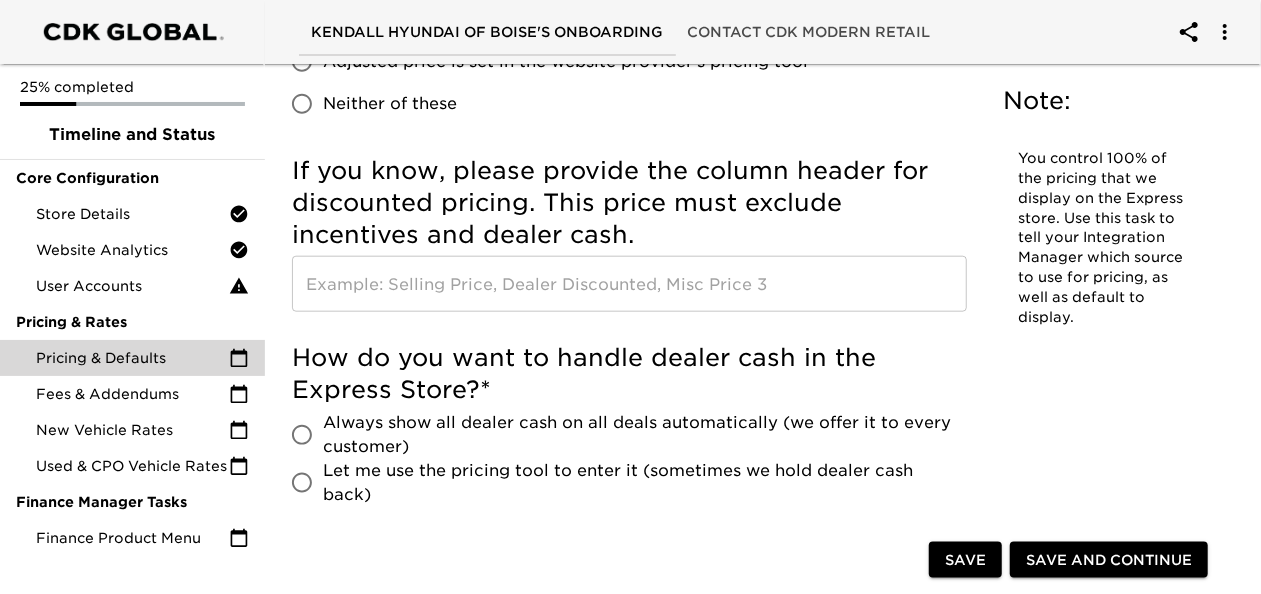 scroll, scrollTop: 1016, scrollLeft: 0, axis: vertical 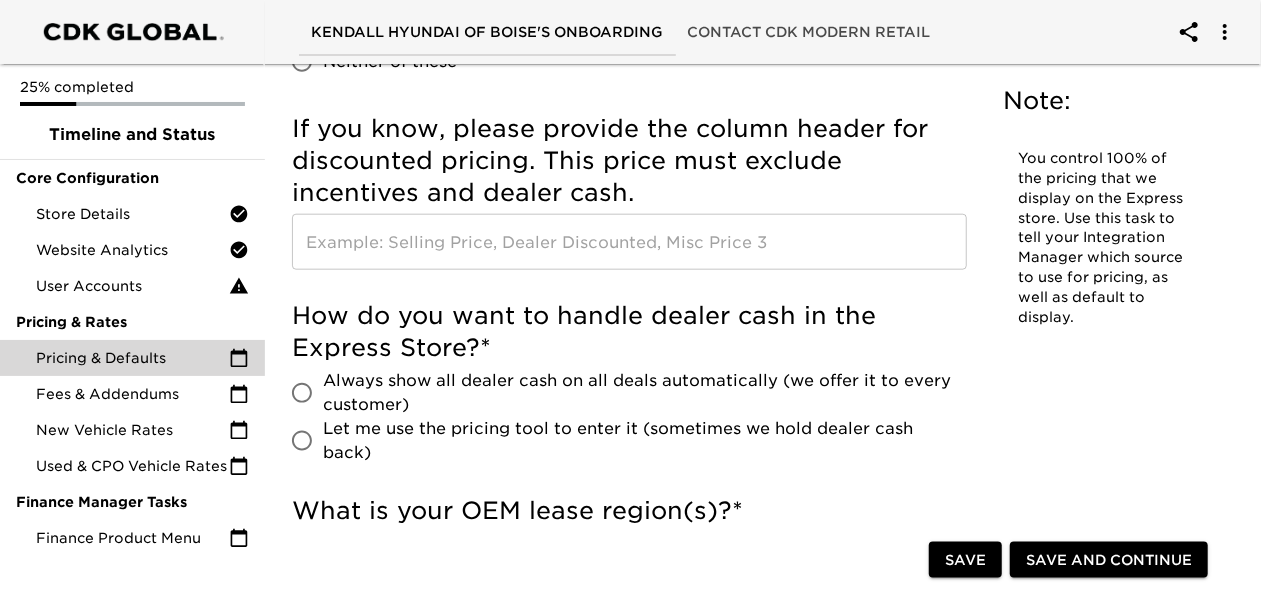 type on "42,710" 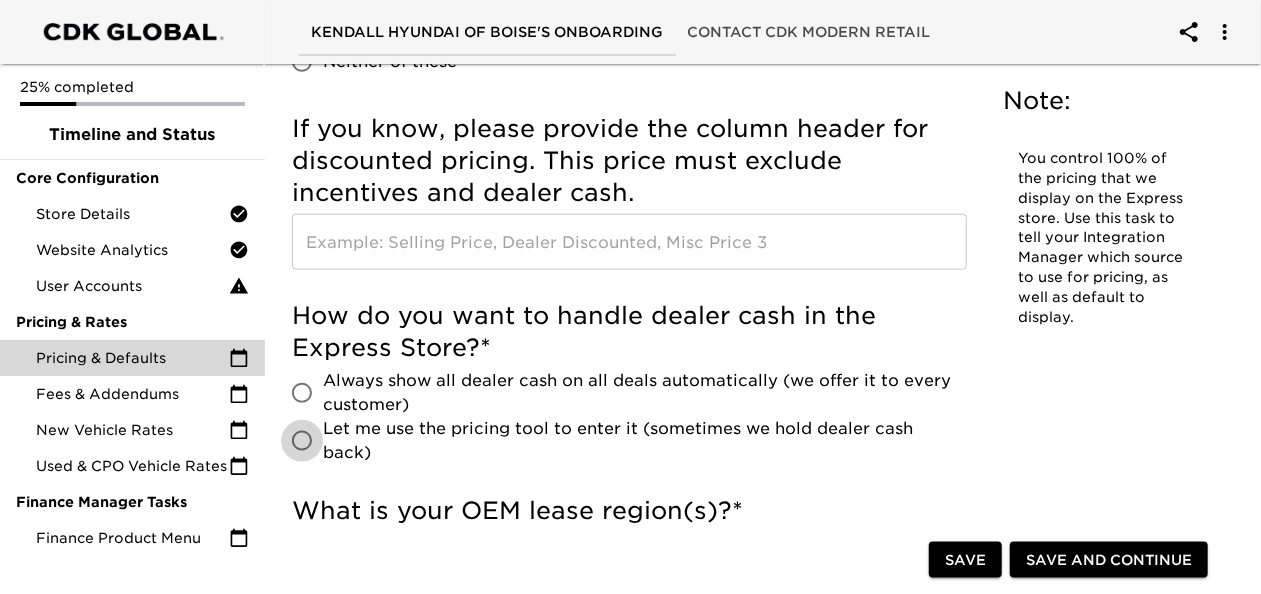 click on "Let me use the pricing tool to enter it (sometimes we hold dealer cash back)" at bounding box center (302, 441) 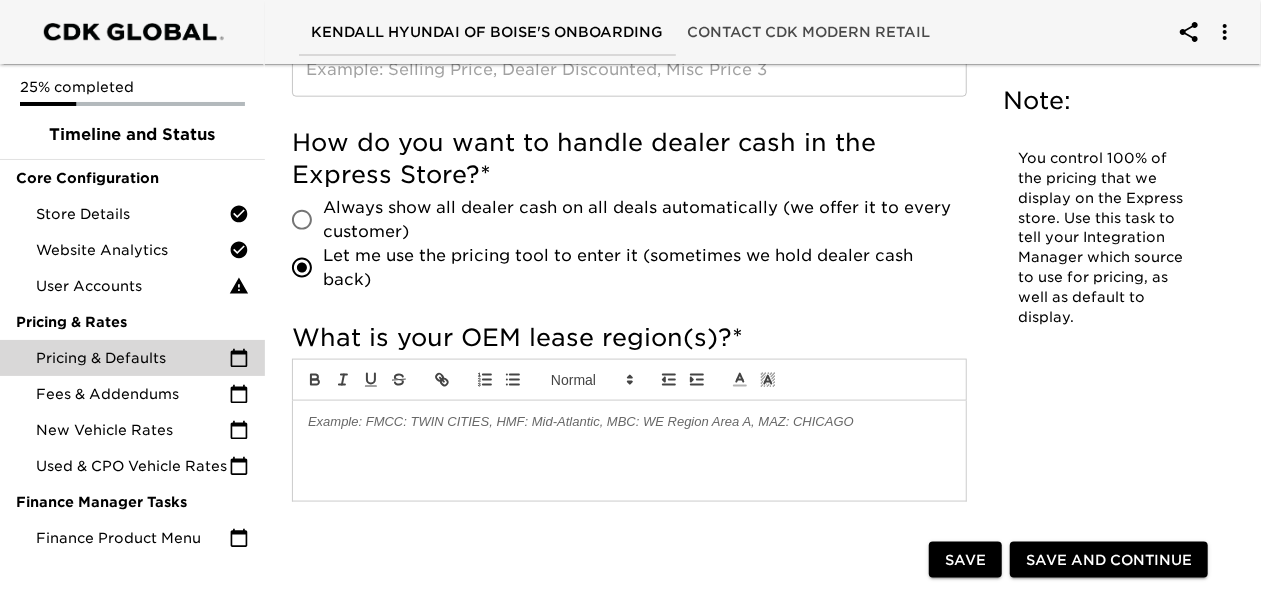scroll, scrollTop: 1201, scrollLeft: 0, axis: vertical 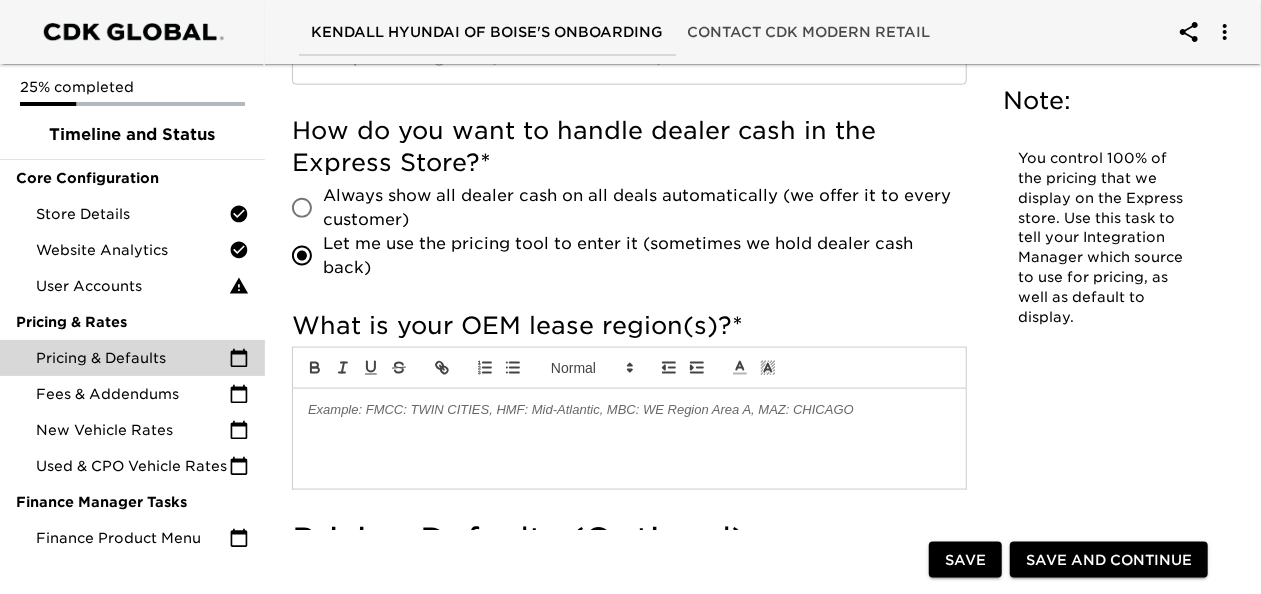 drag, startPoint x: 464, startPoint y: 405, endPoint x: 438, endPoint y: 404, distance: 26.019224 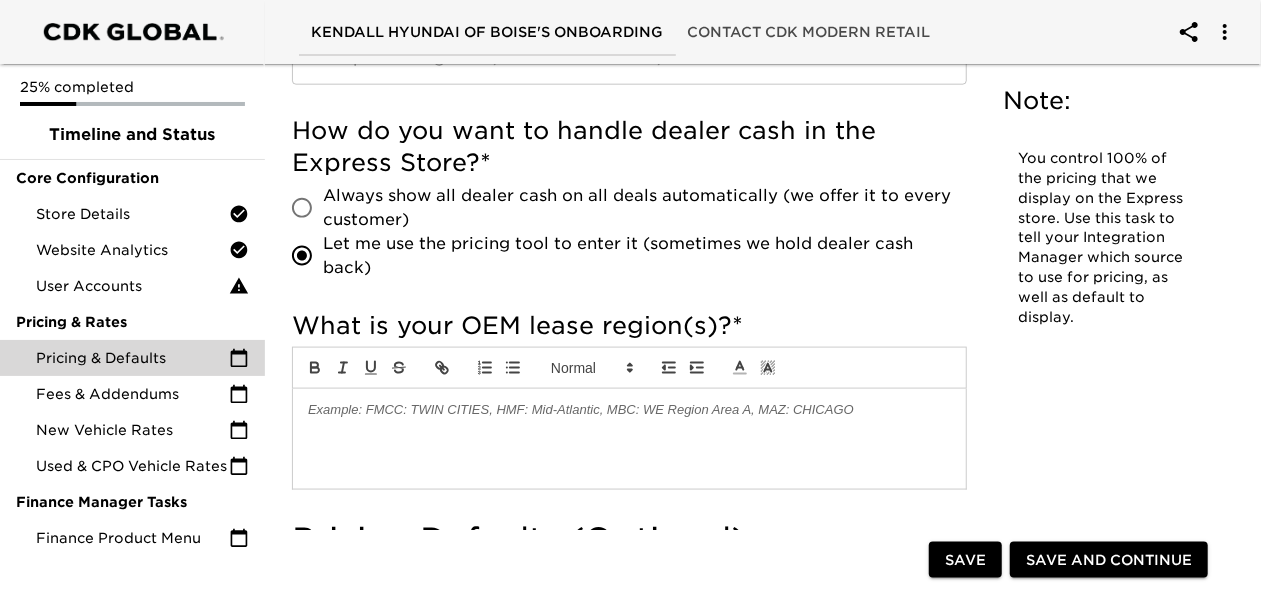 type 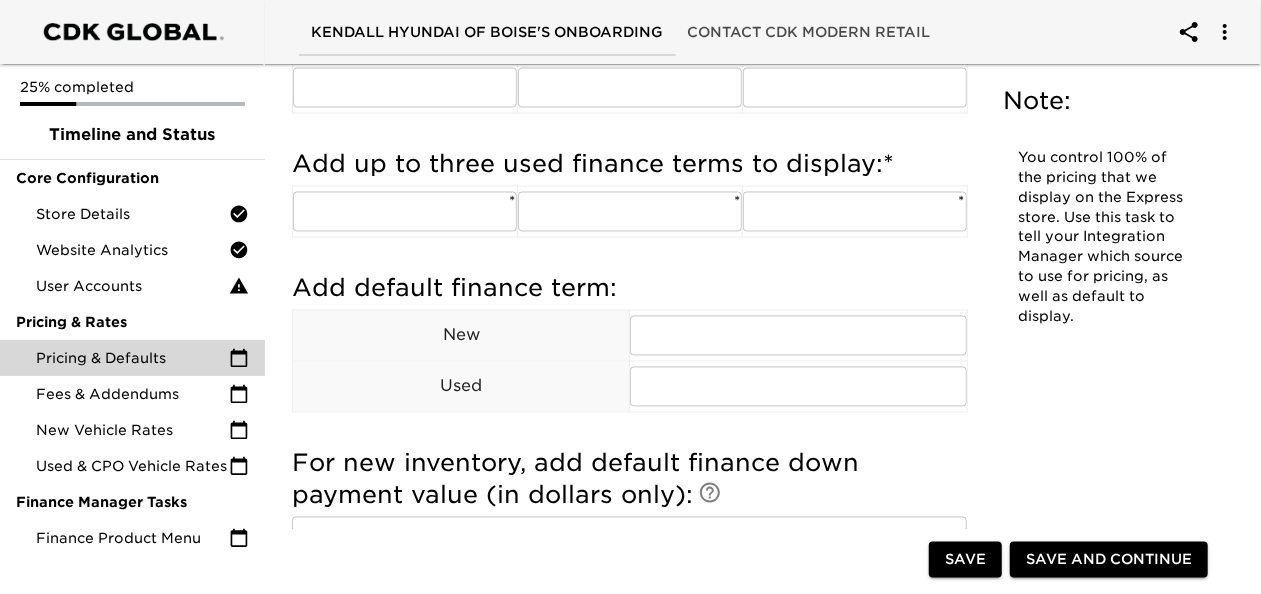scroll, scrollTop: 1778, scrollLeft: 0, axis: vertical 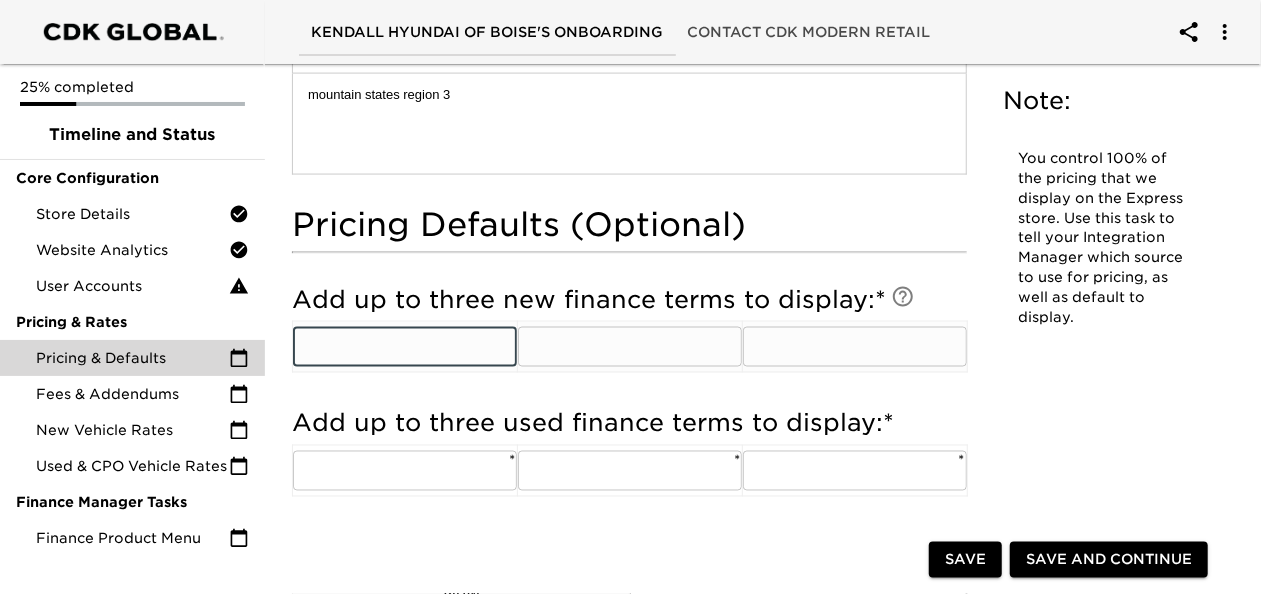 click at bounding box center (405, 347) 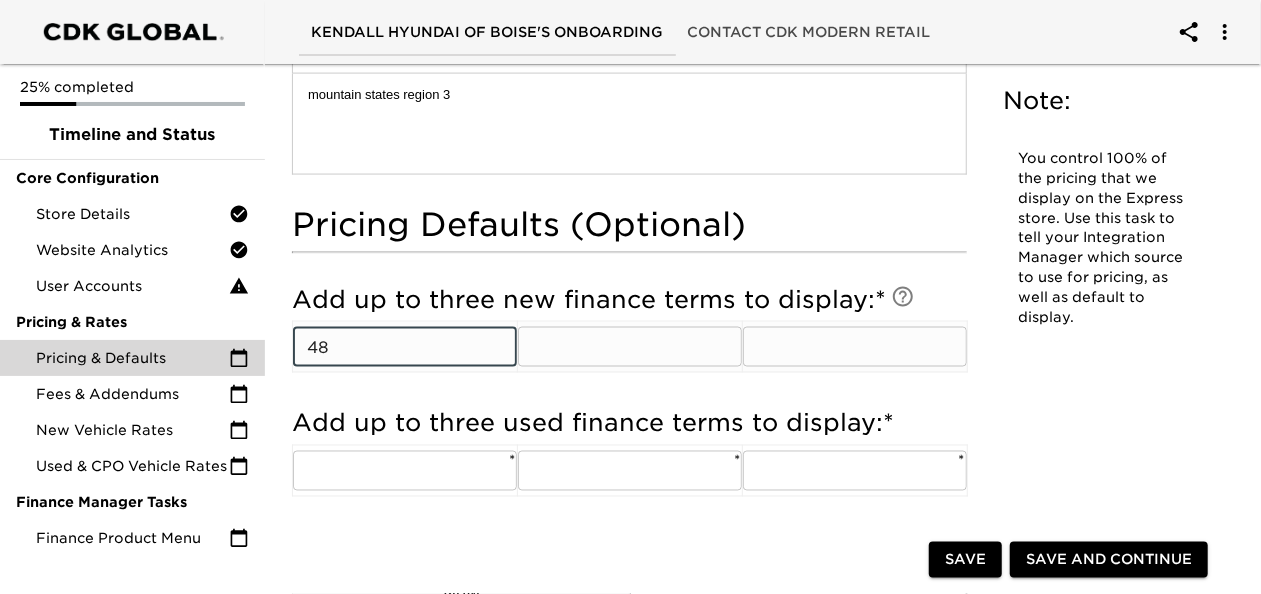 type on "48" 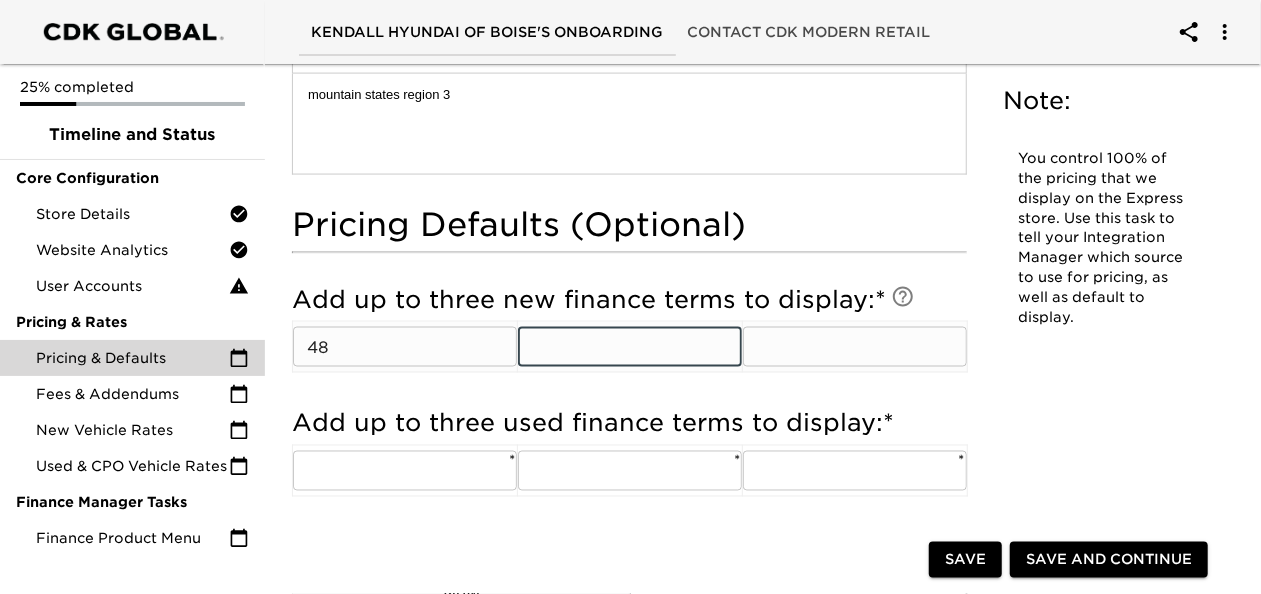 click at bounding box center [630, 347] 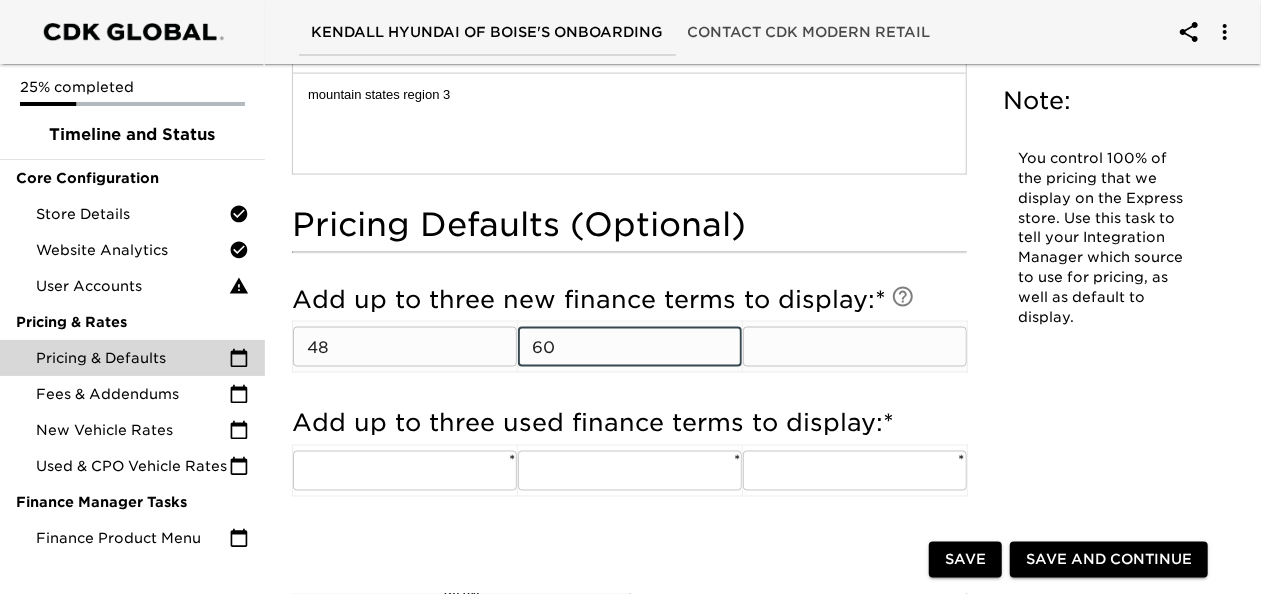 type on "60" 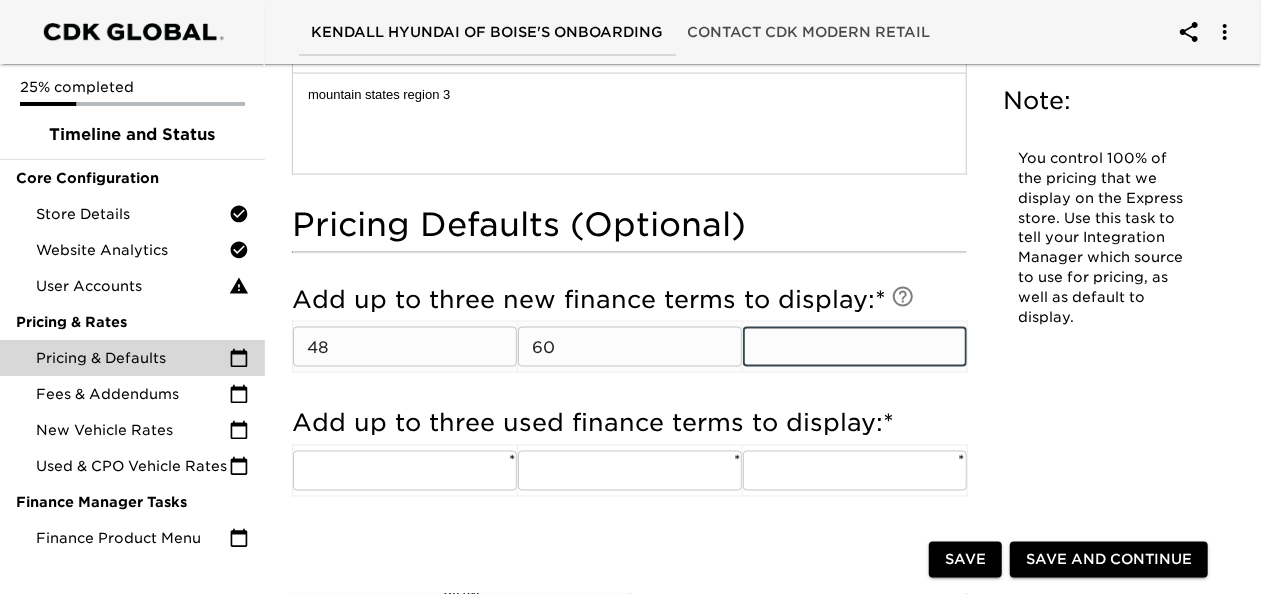 click at bounding box center [855, 347] 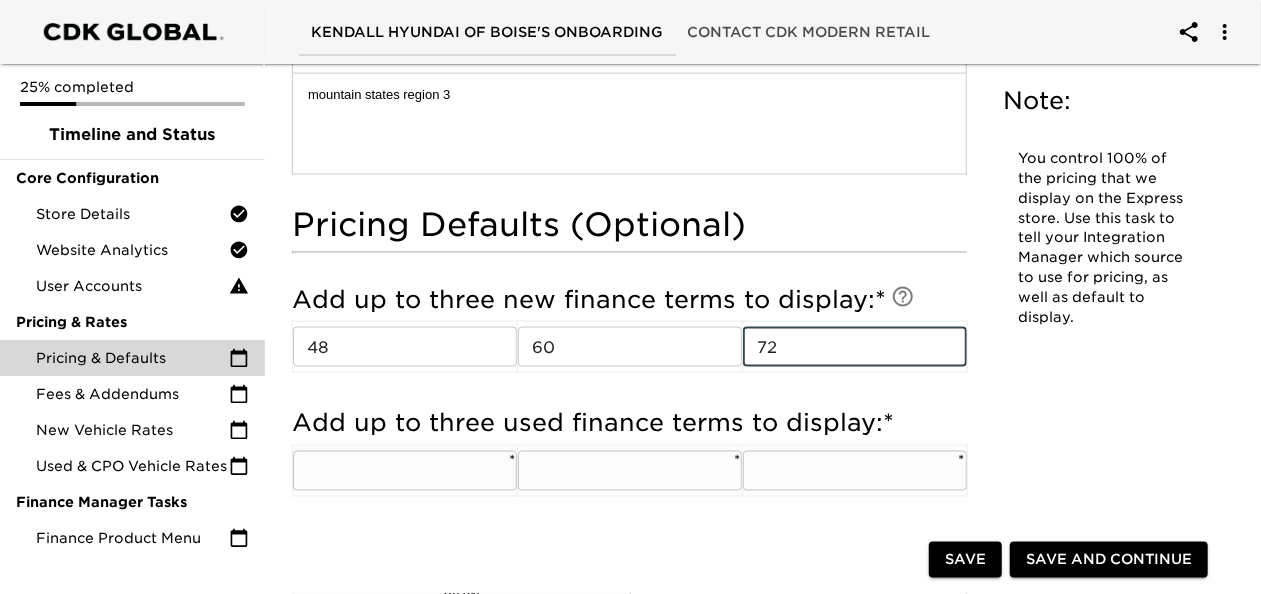 type on "72" 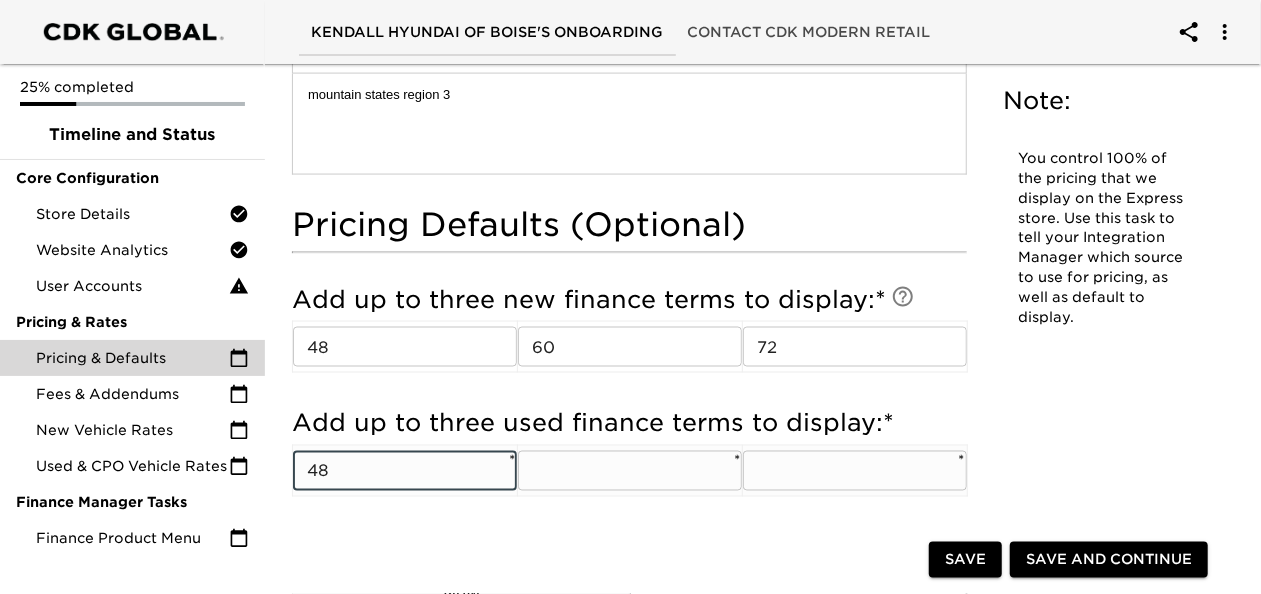 type on "48" 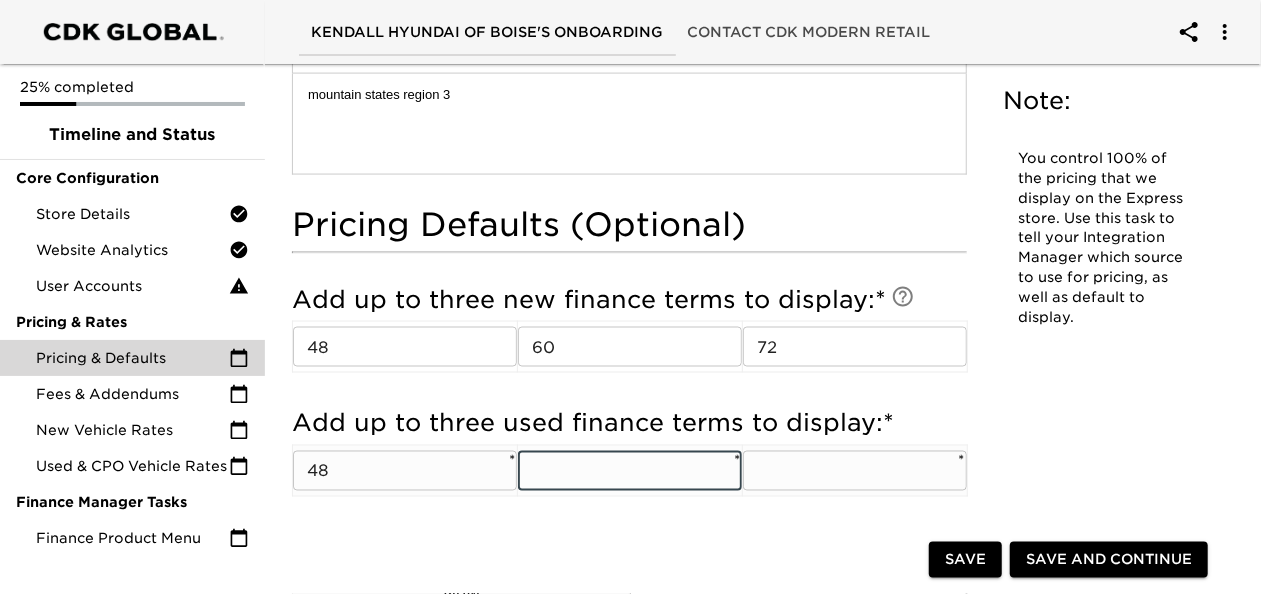 click at bounding box center (630, 471) 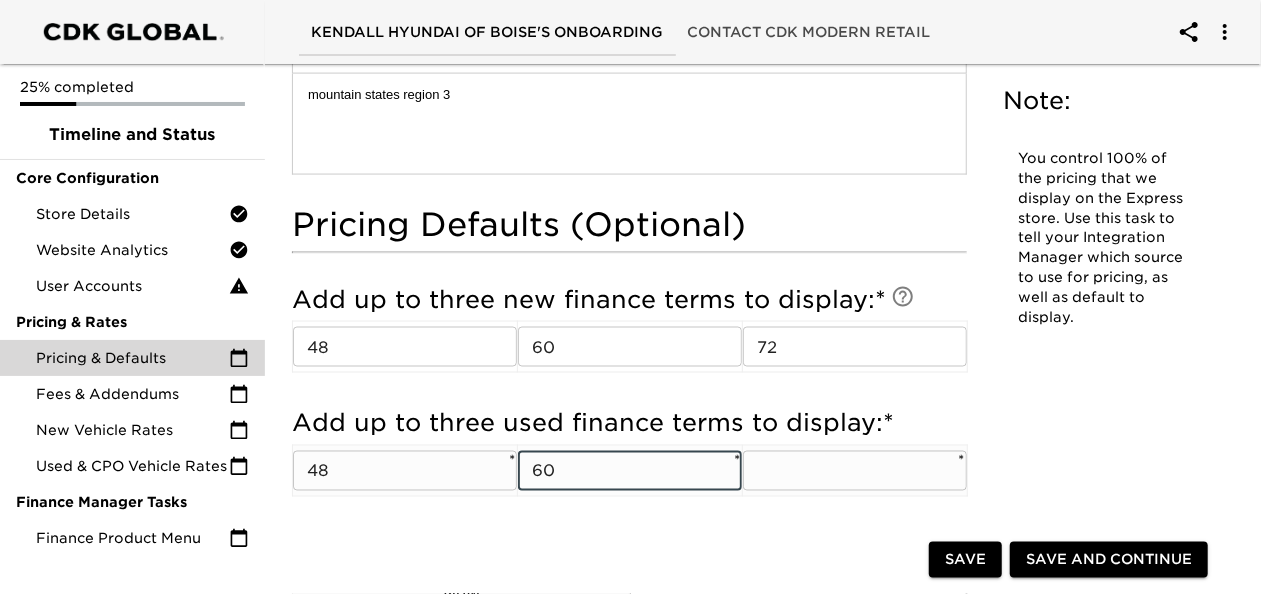 type on "60" 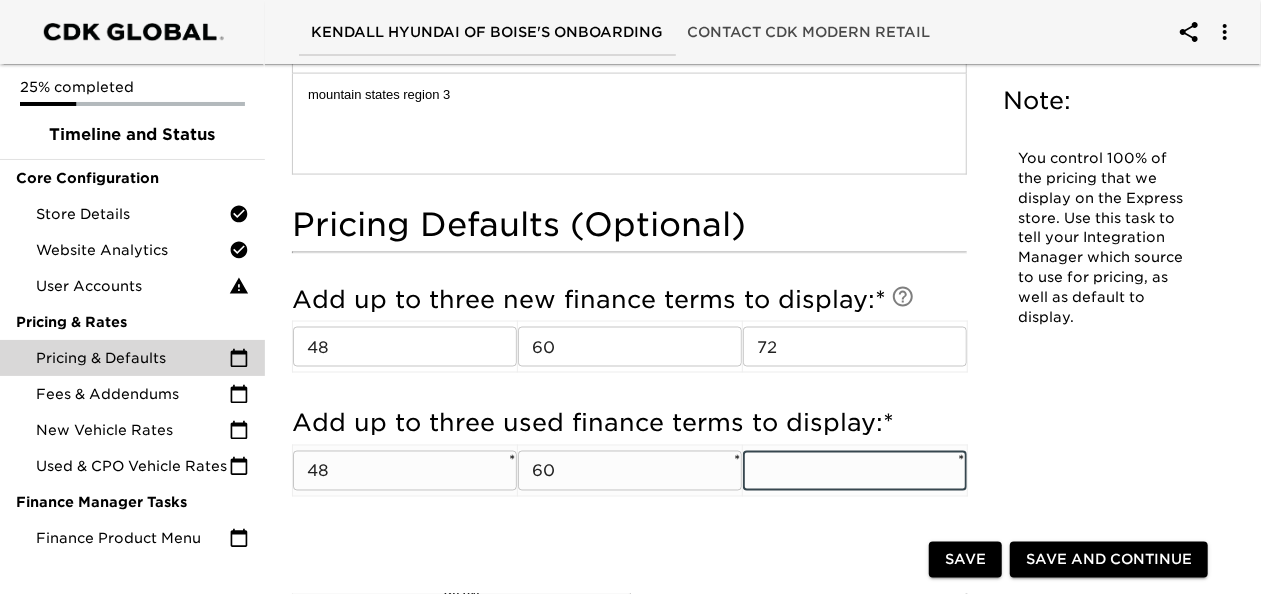 click at bounding box center (855, 471) 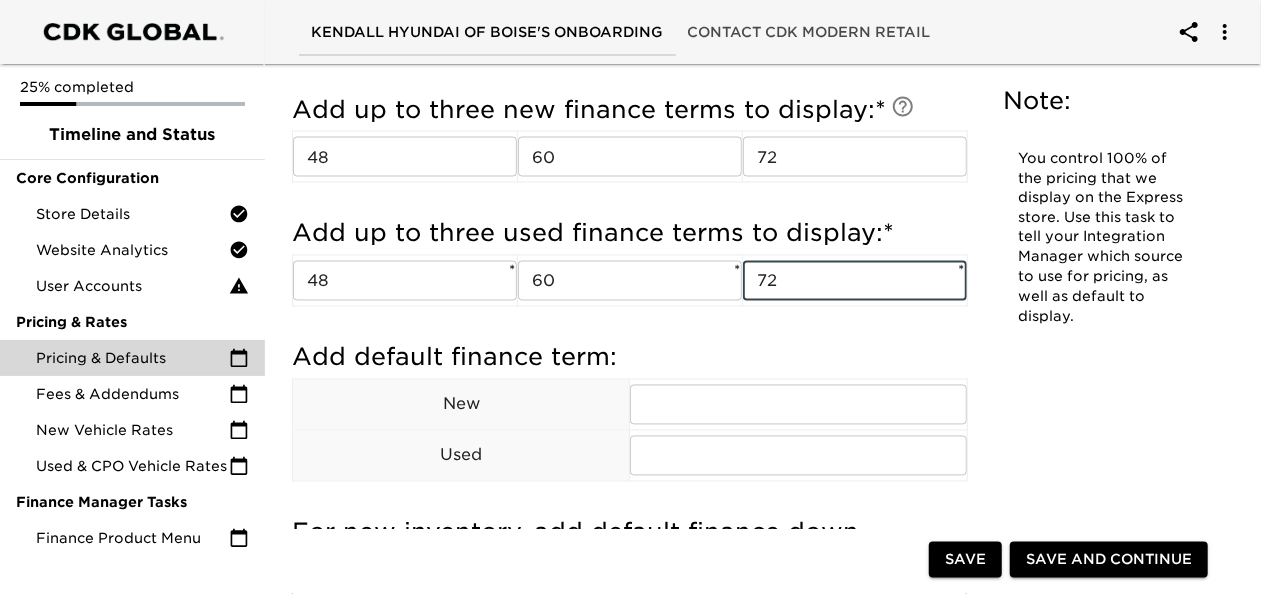scroll, scrollTop: 1701, scrollLeft: 0, axis: vertical 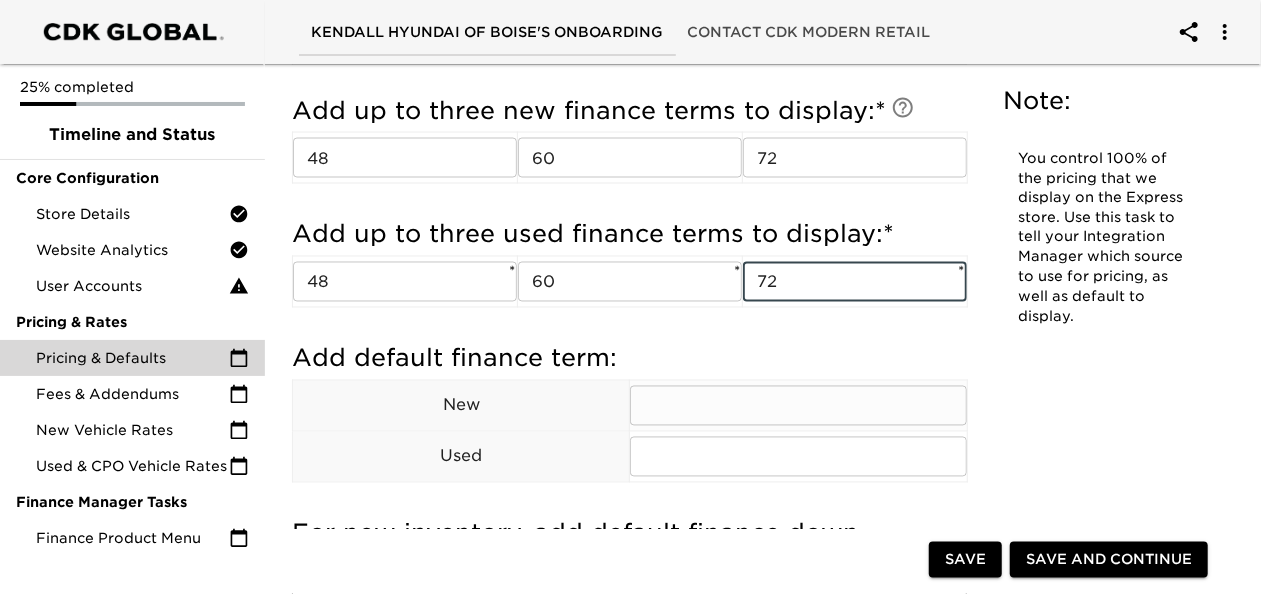 type on "72" 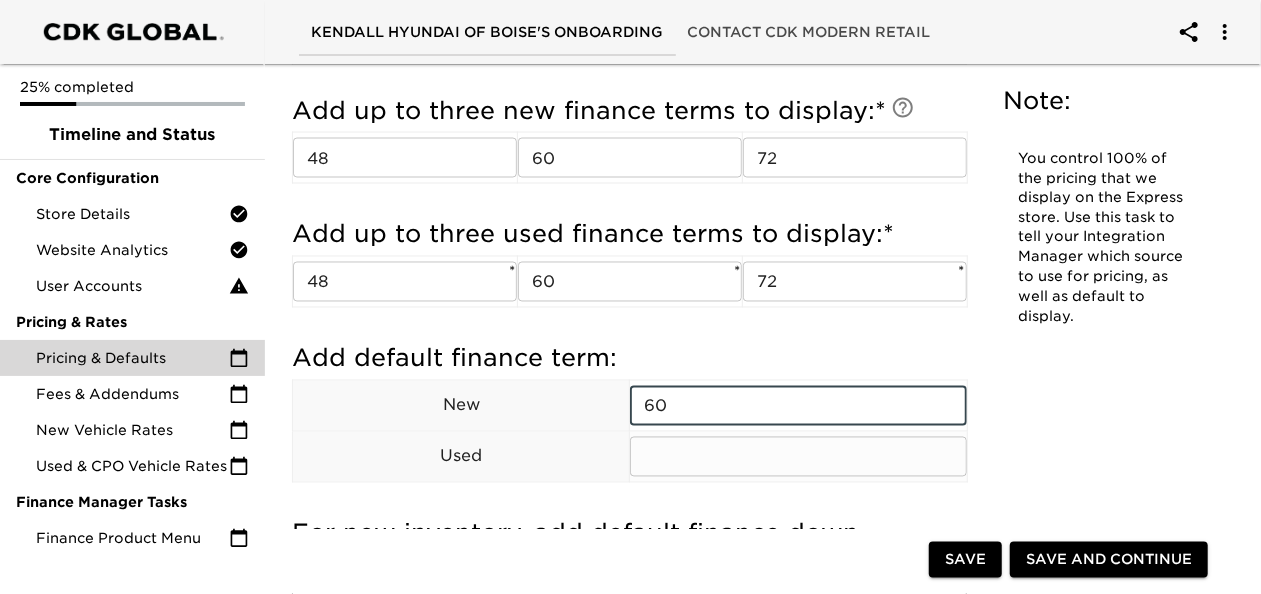 type on "60" 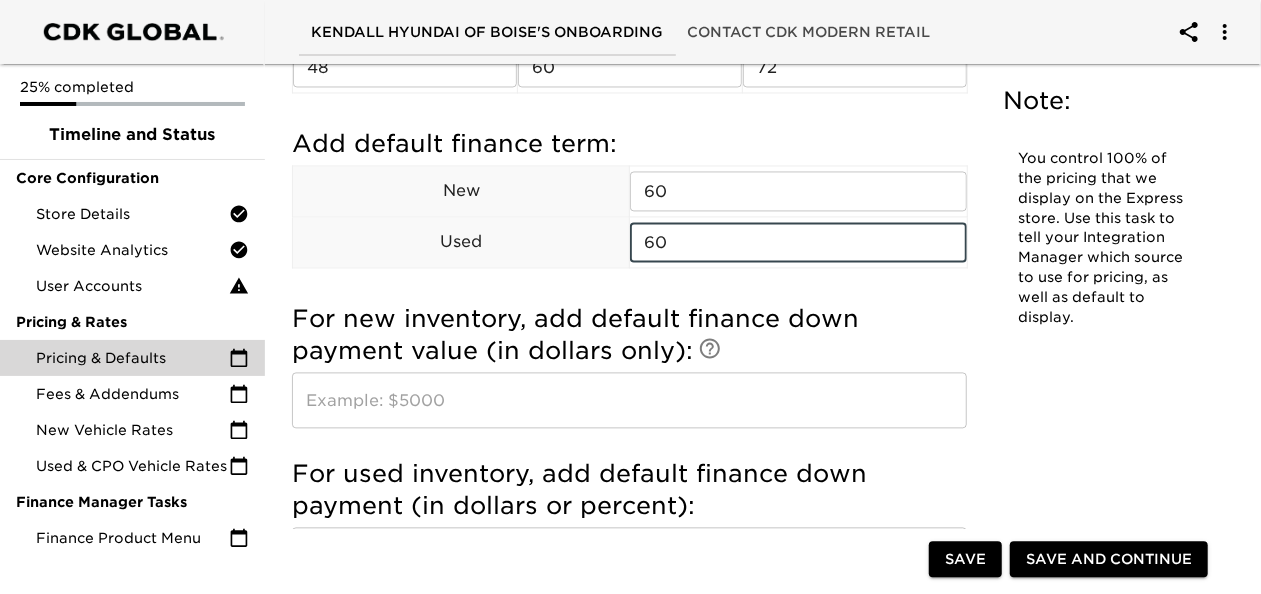 scroll, scrollTop: 1921, scrollLeft: 0, axis: vertical 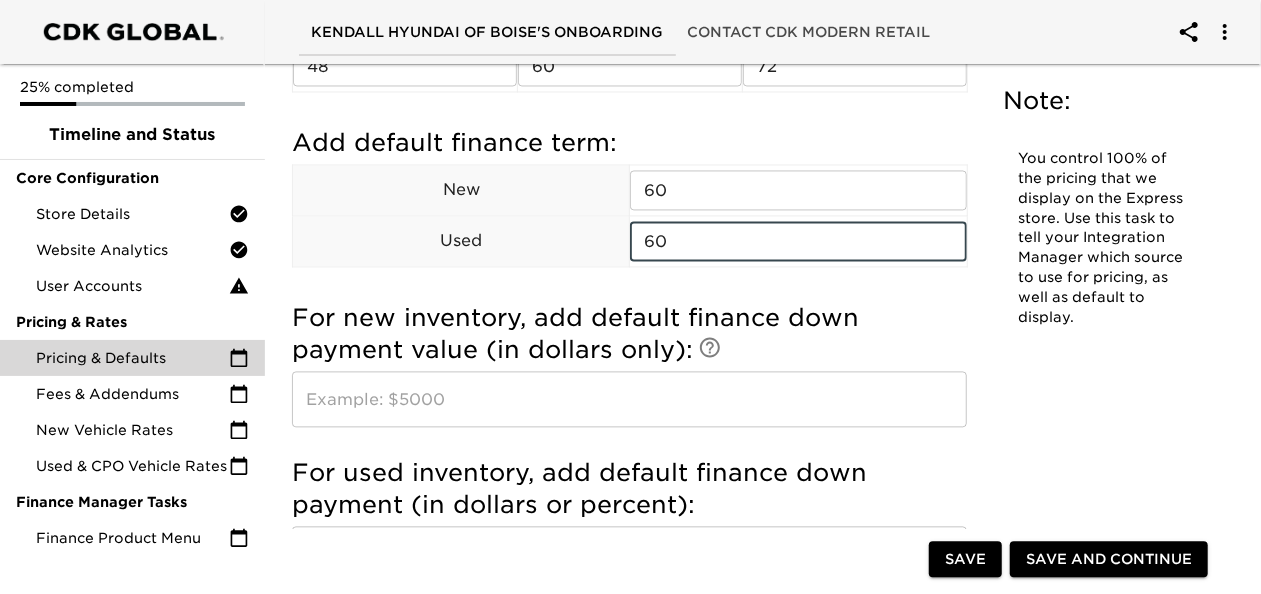 type on "60" 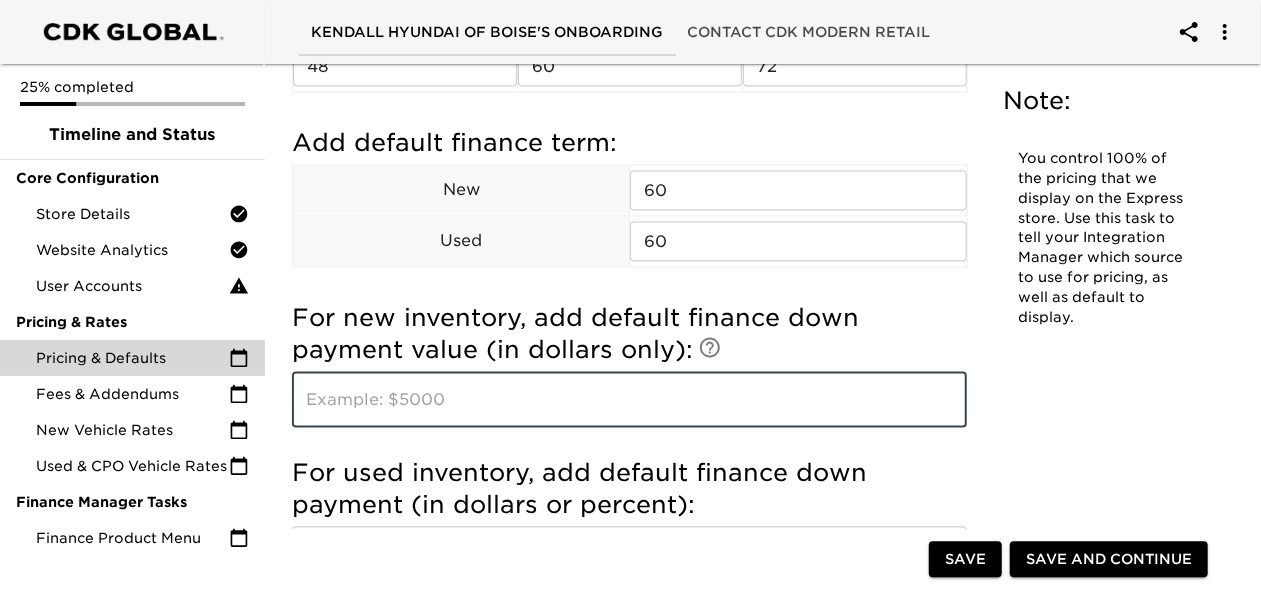 click at bounding box center [629, 399] 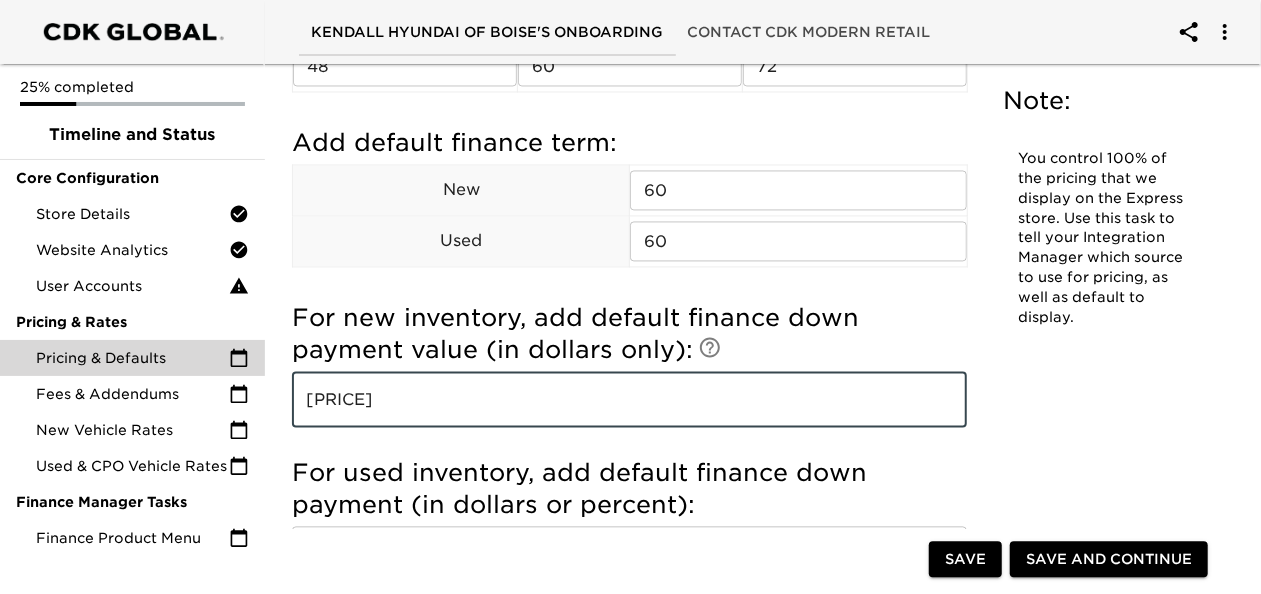 type on "[PRICE]" 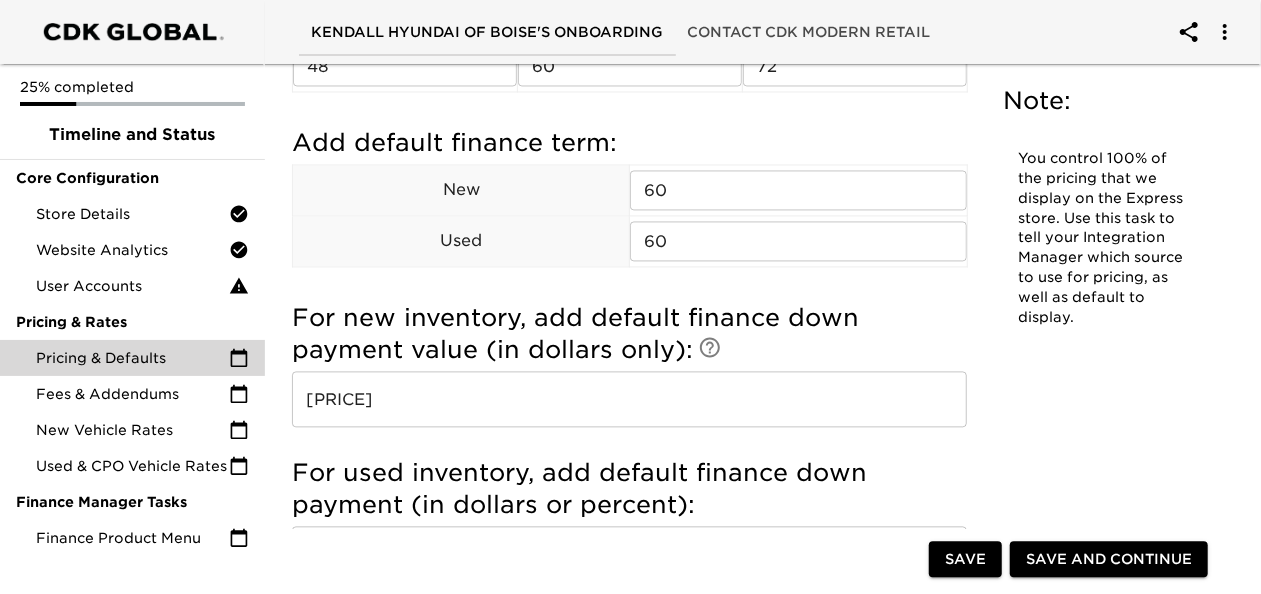 drag, startPoint x: 1260, startPoint y: 391, endPoint x: 1260, endPoint y: 414, distance: 23 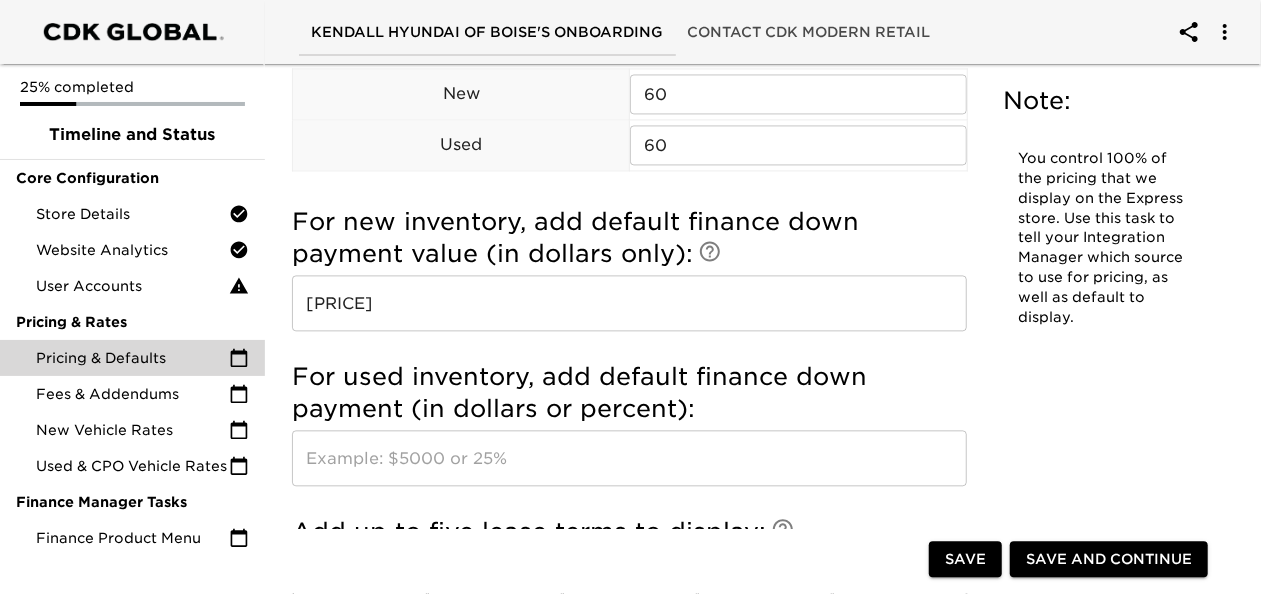 scroll, scrollTop: 2060, scrollLeft: 0, axis: vertical 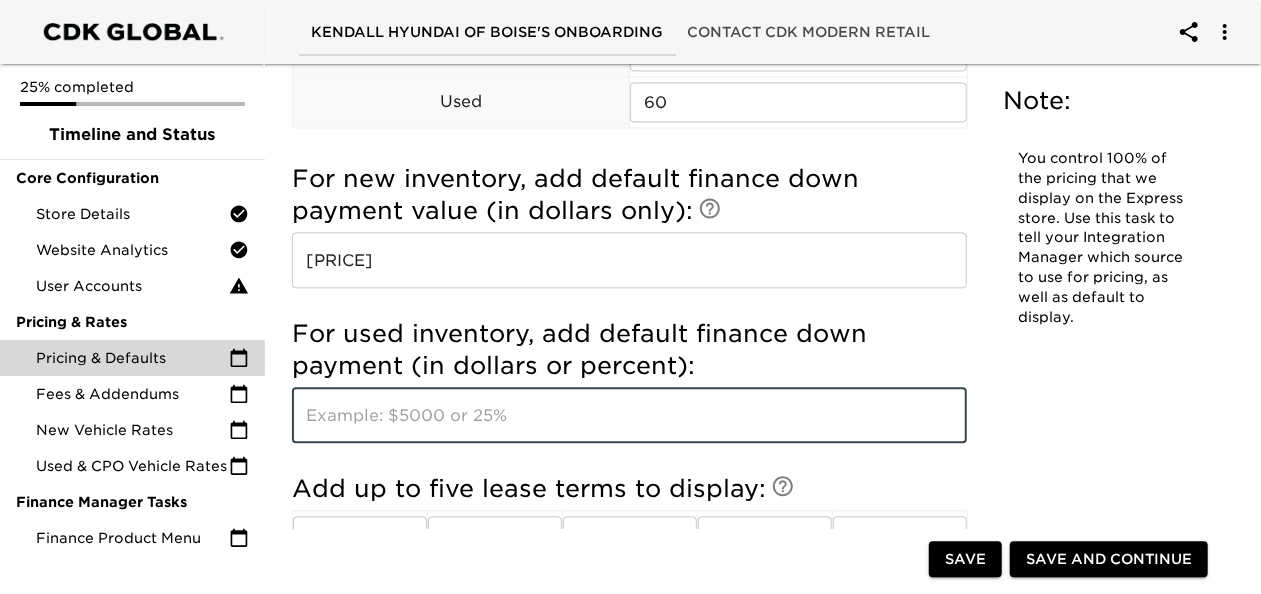 click at bounding box center (629, 415) 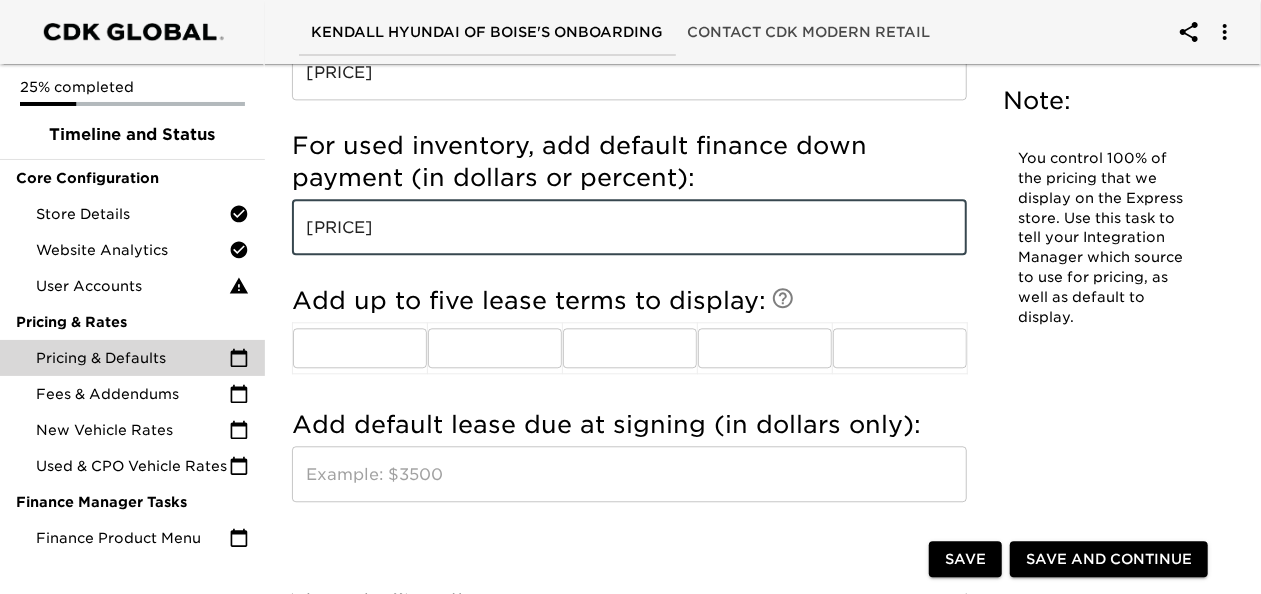 scroll, scrollTop: 2244, scrollLeft: 0, axis: vertical 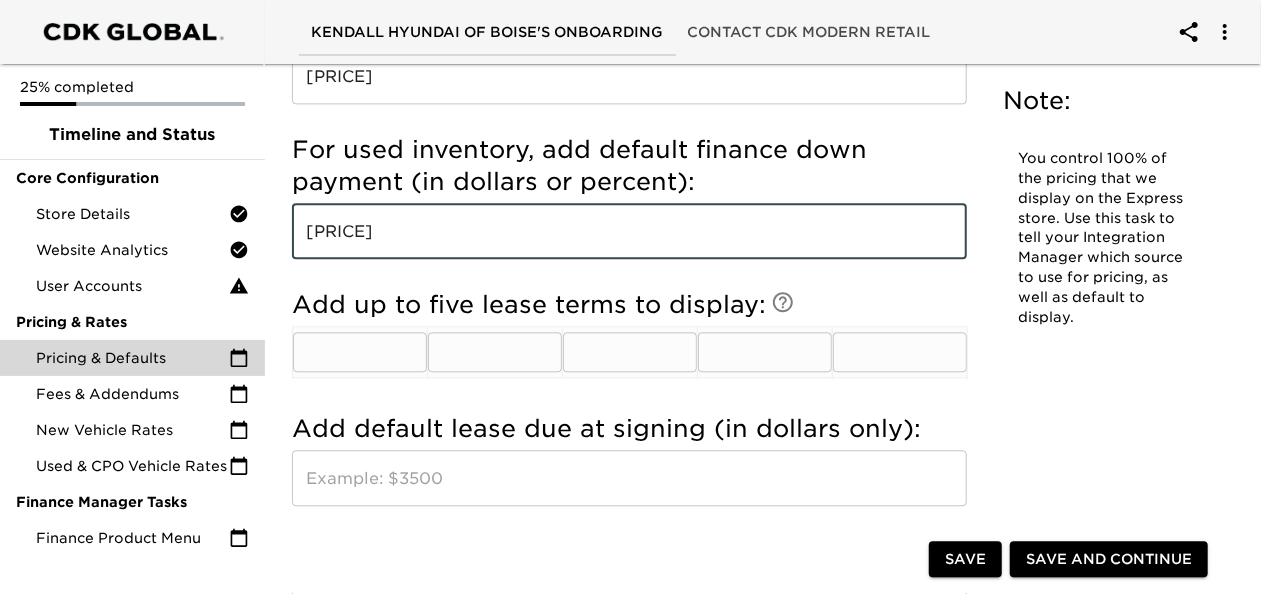 type on "[PRICE]" 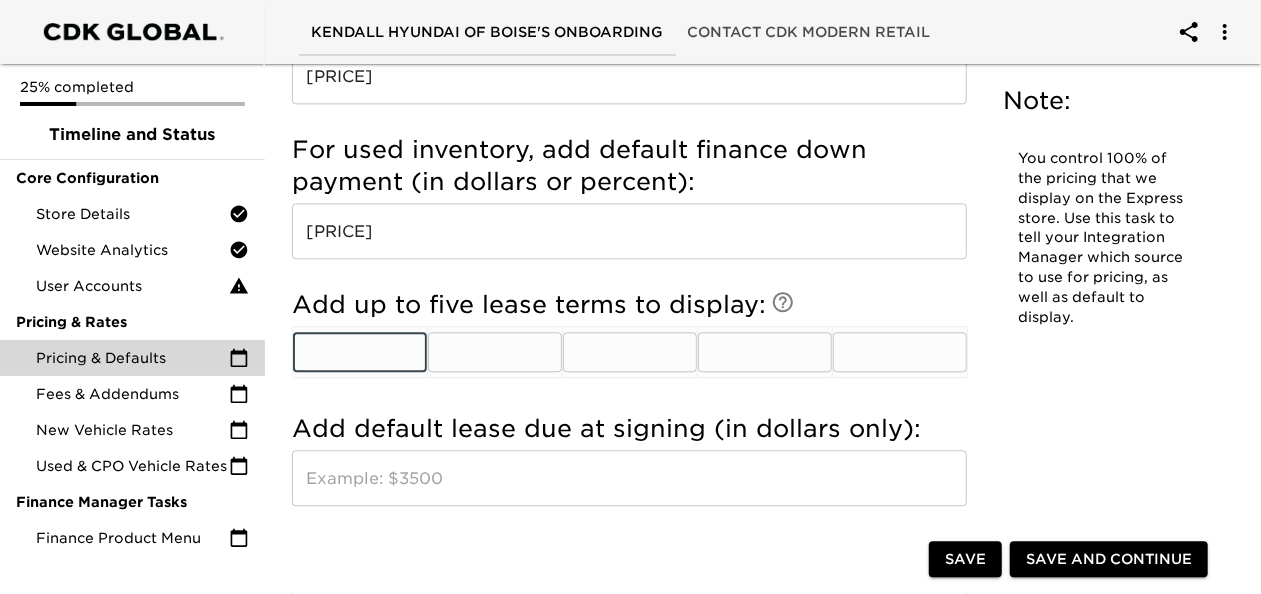 click at bounding box center (360, 352) 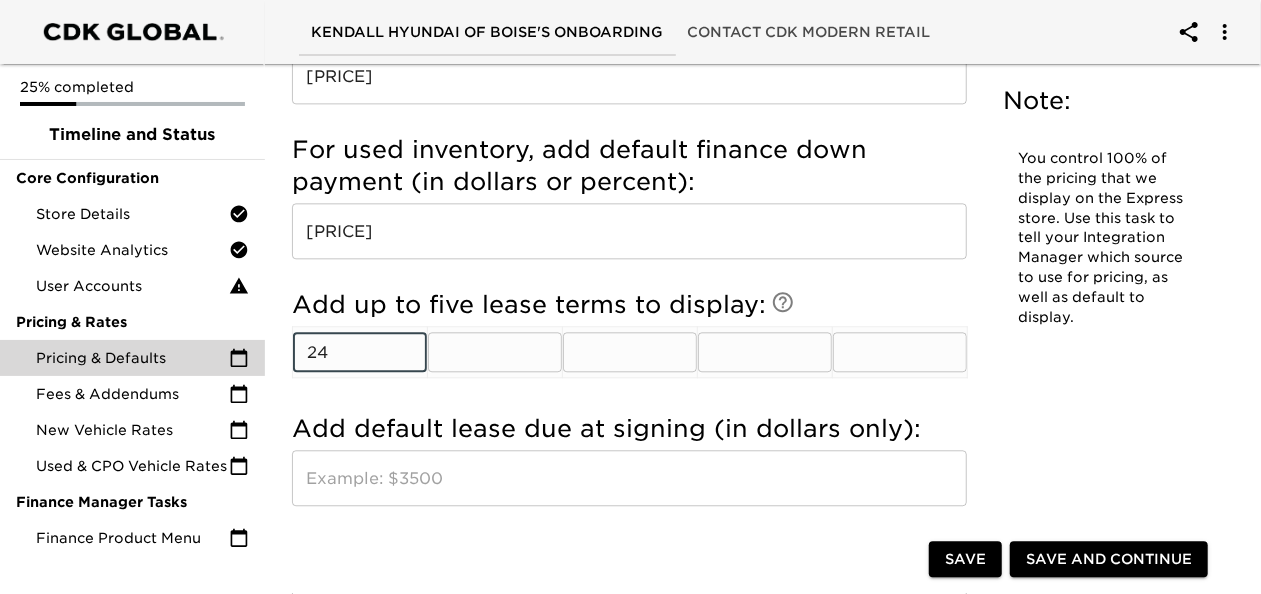 type on "24" 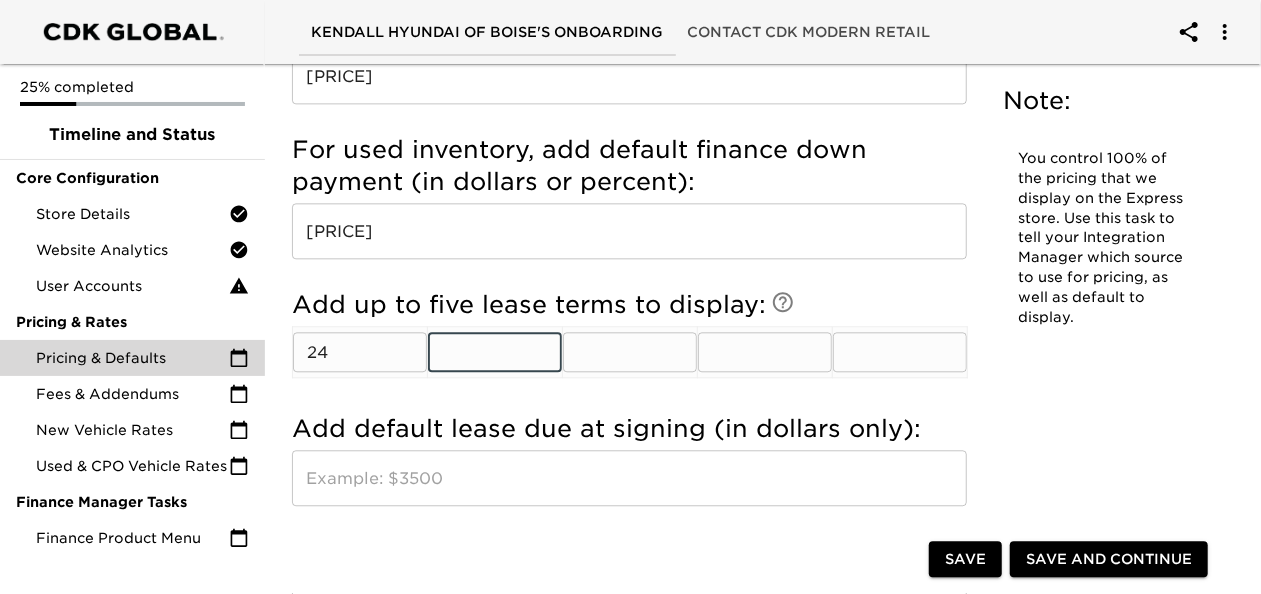 click at bounding box center [495, 352] 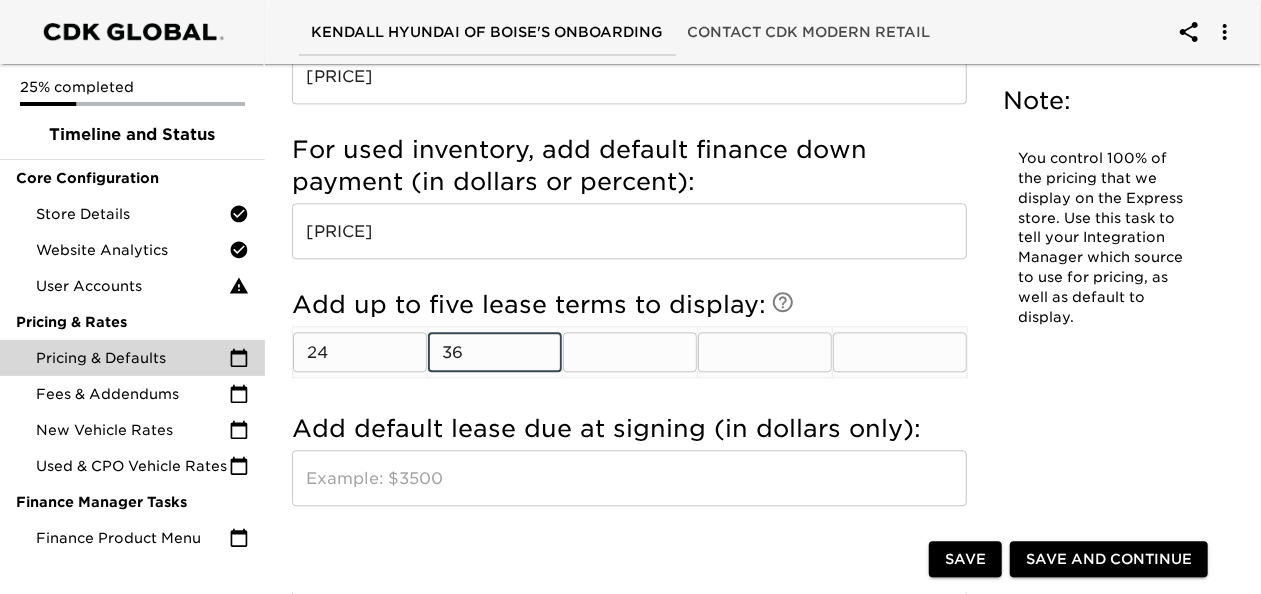 type on "36" 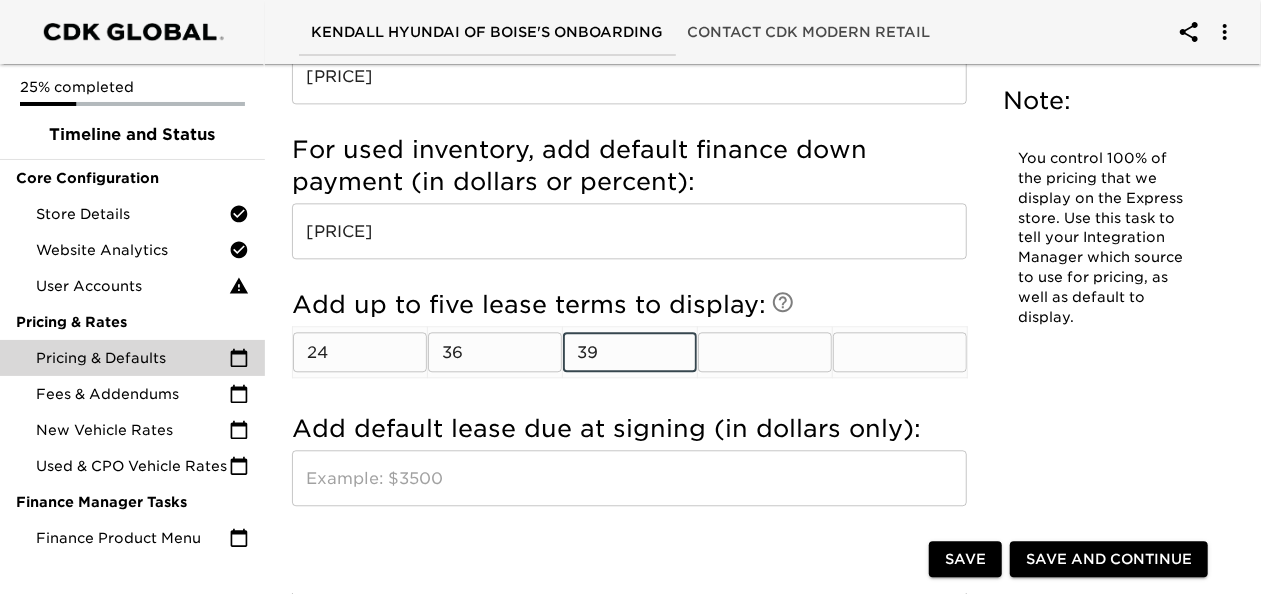 type on "39" 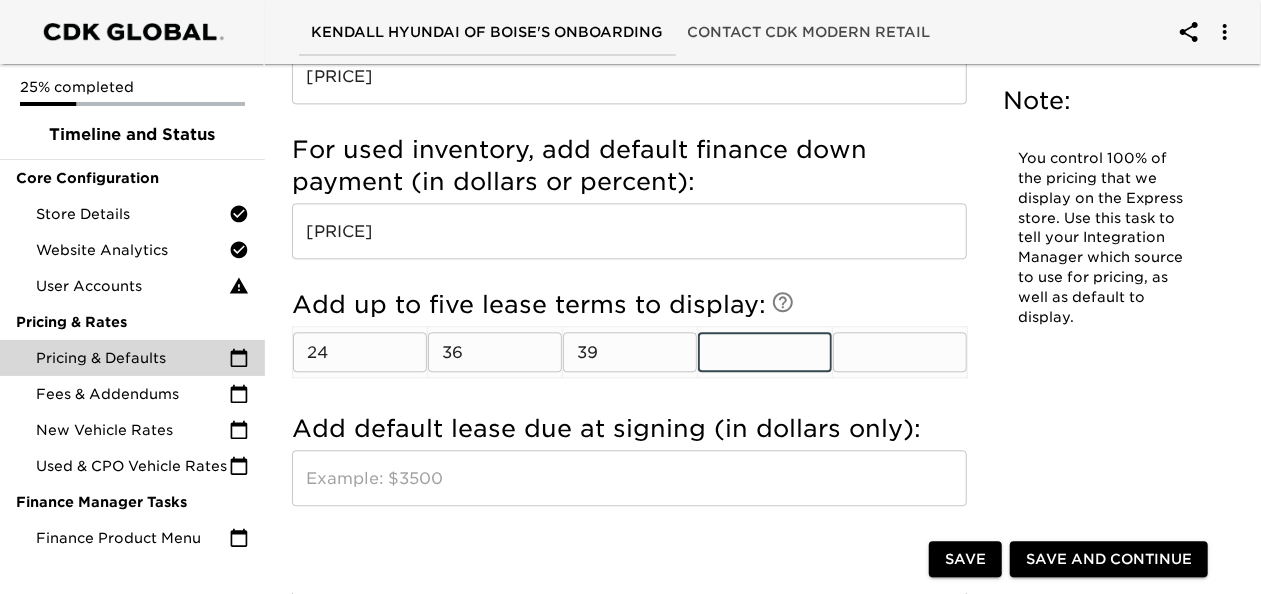 click at bounding box center (765, 352) 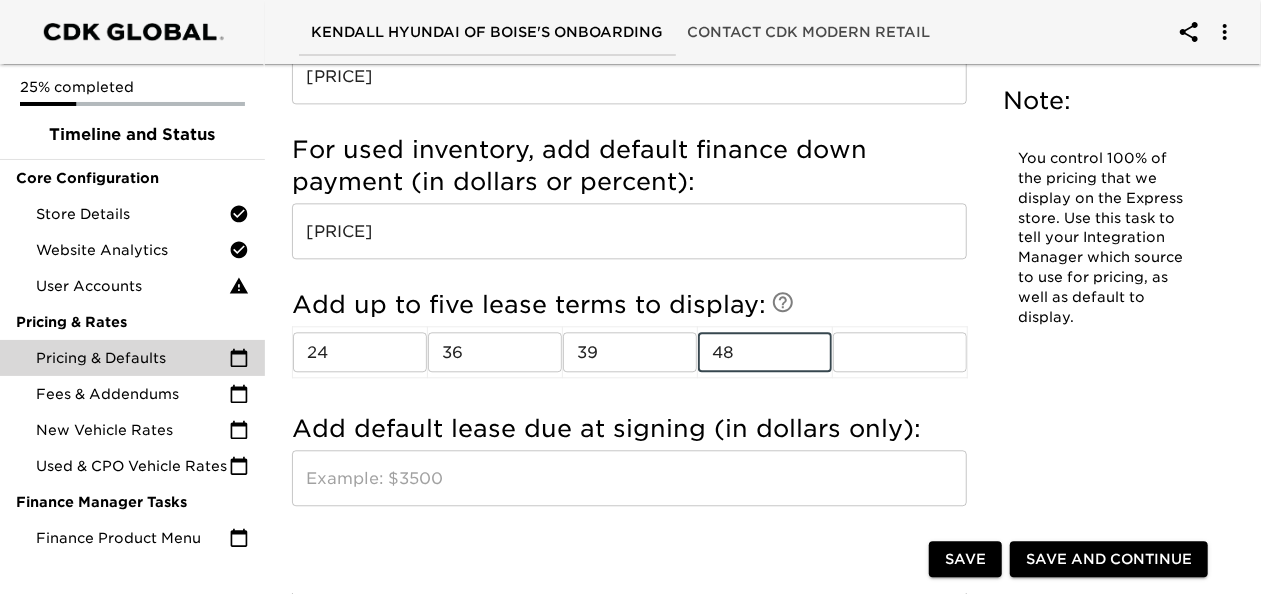 type on "48" 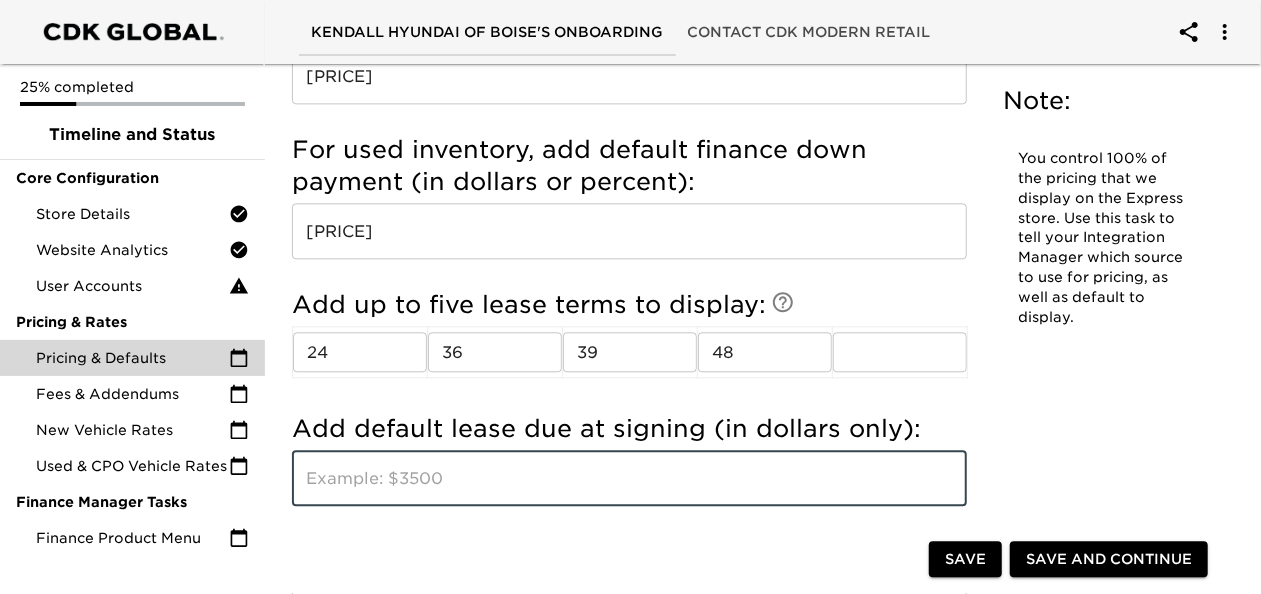 click at bounding box center (629, 478) 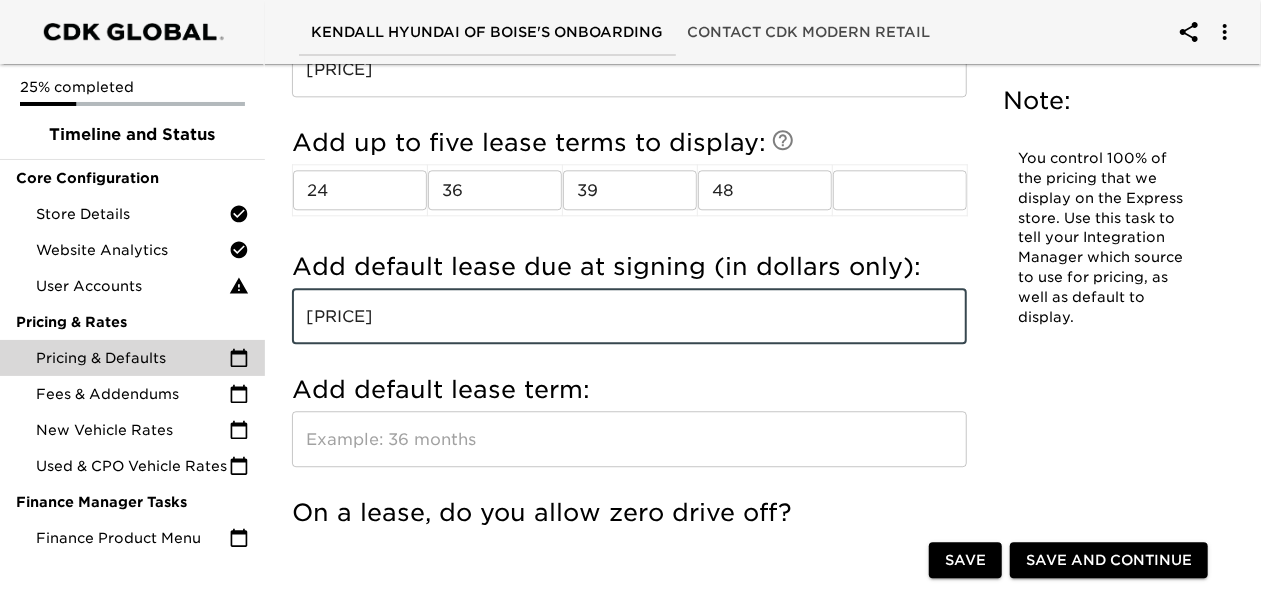 scroll, scrollTop: 2425, scrollLeft: 0, axis: vertical 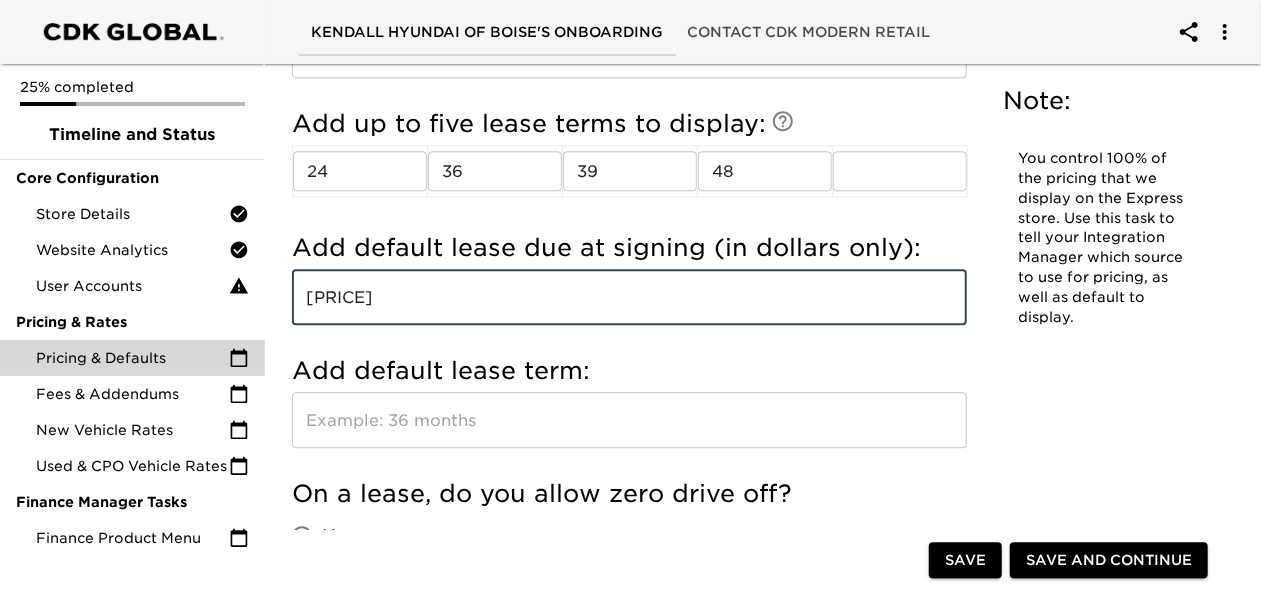 type on "[PRICE]" 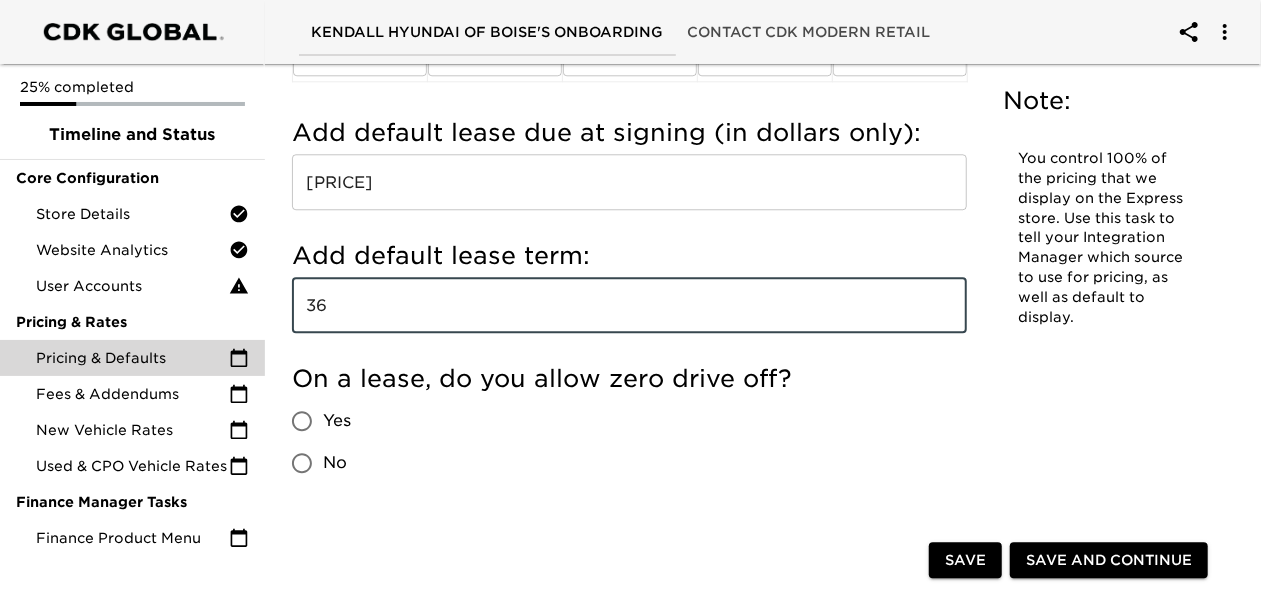 scroll, scrollTop: 2583, scrollLeft: 0, axis: vertical 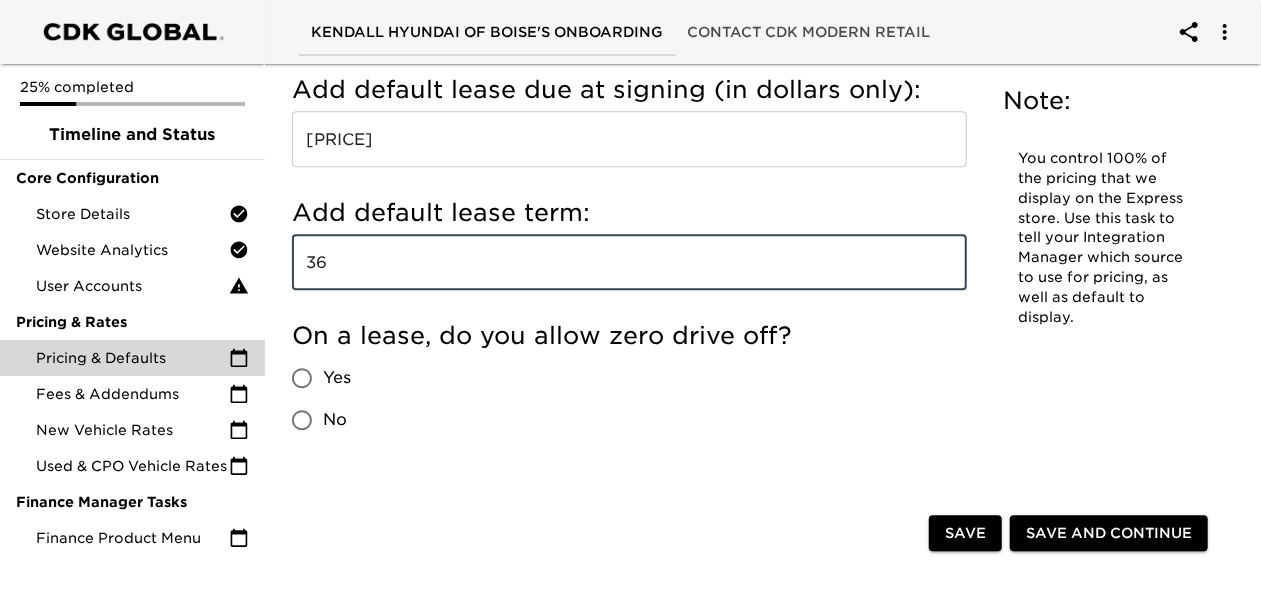 type on "36" 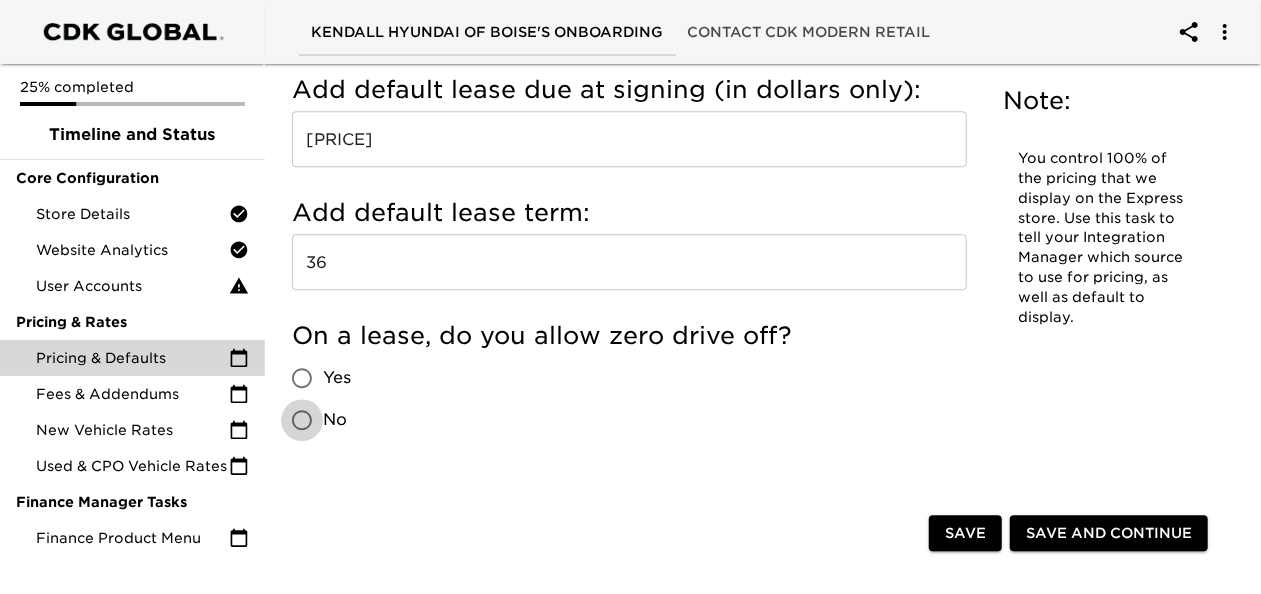 click on "No" at bounding box center [302, 420] 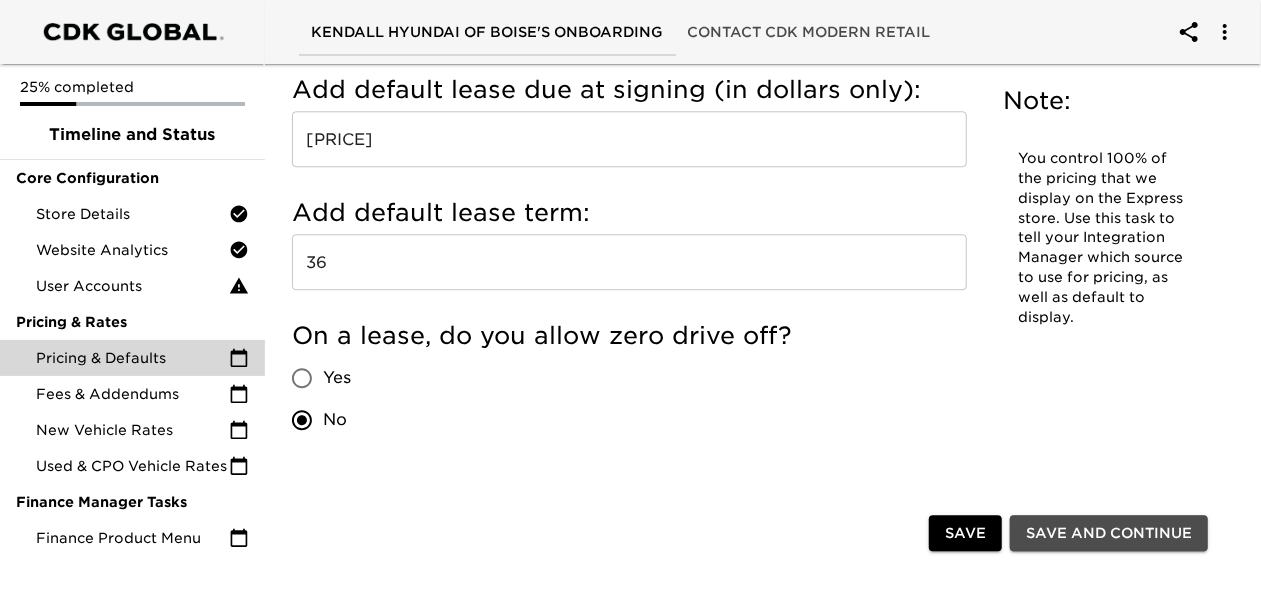 click on "Save and Continue" at bounding box center (1109, 533) 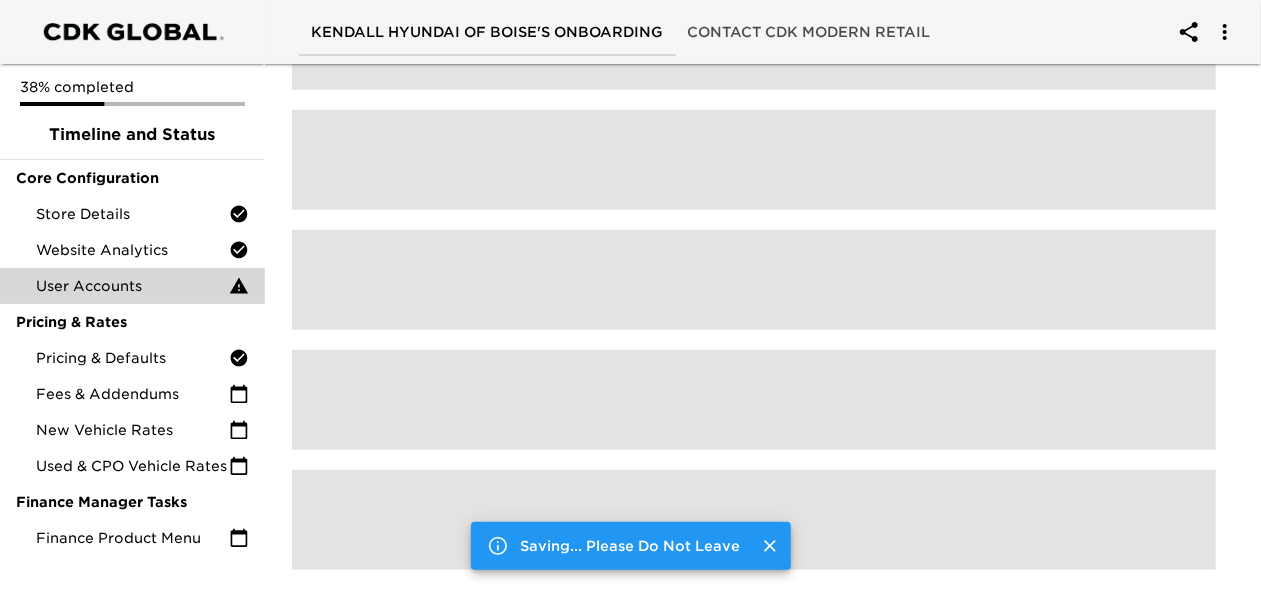 scroll, scrollTop: 0, scrollLeft: 0, axis: both 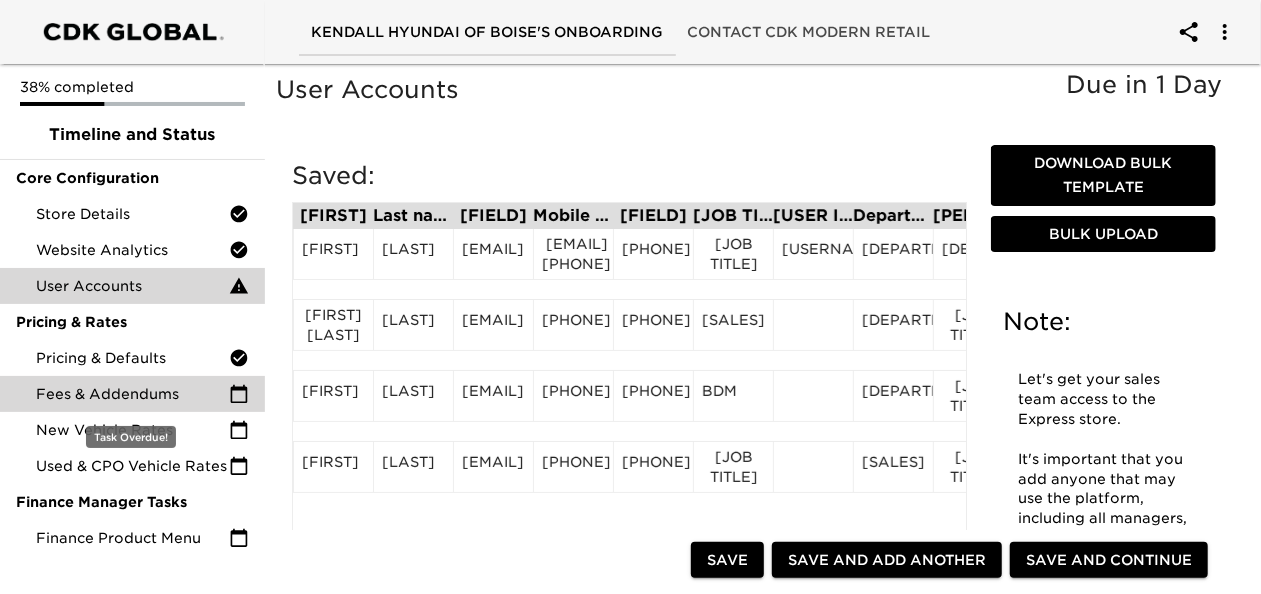 click on "Fees & Addendums" at bounding box center [132, 394] 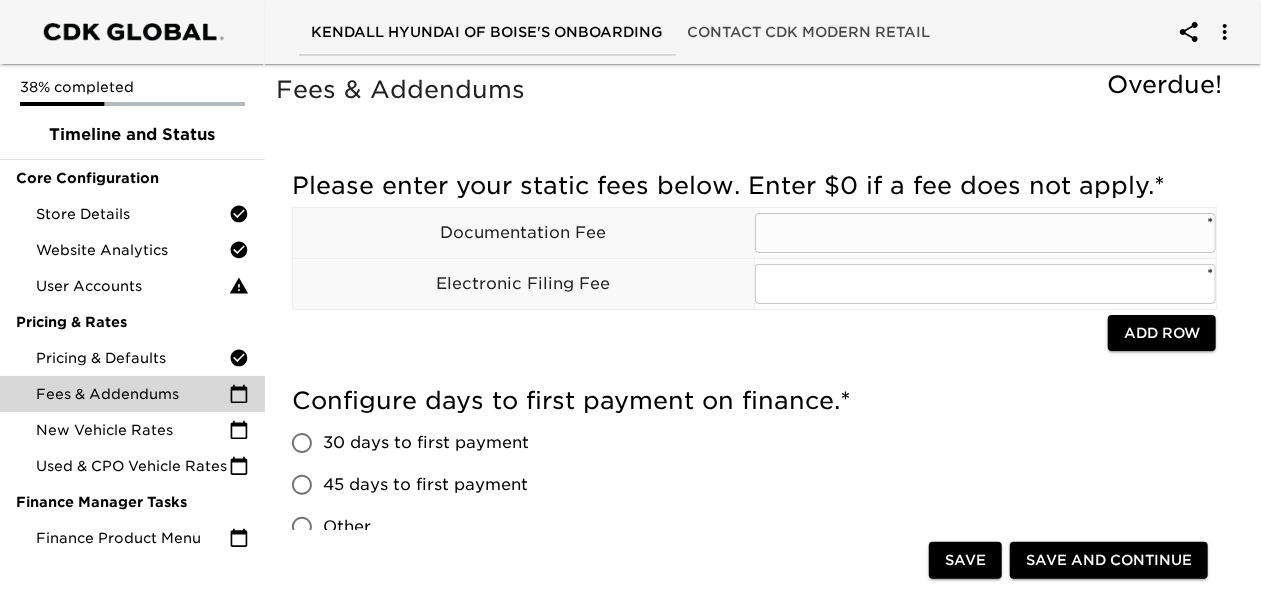 click at bounding box center (985, 233) 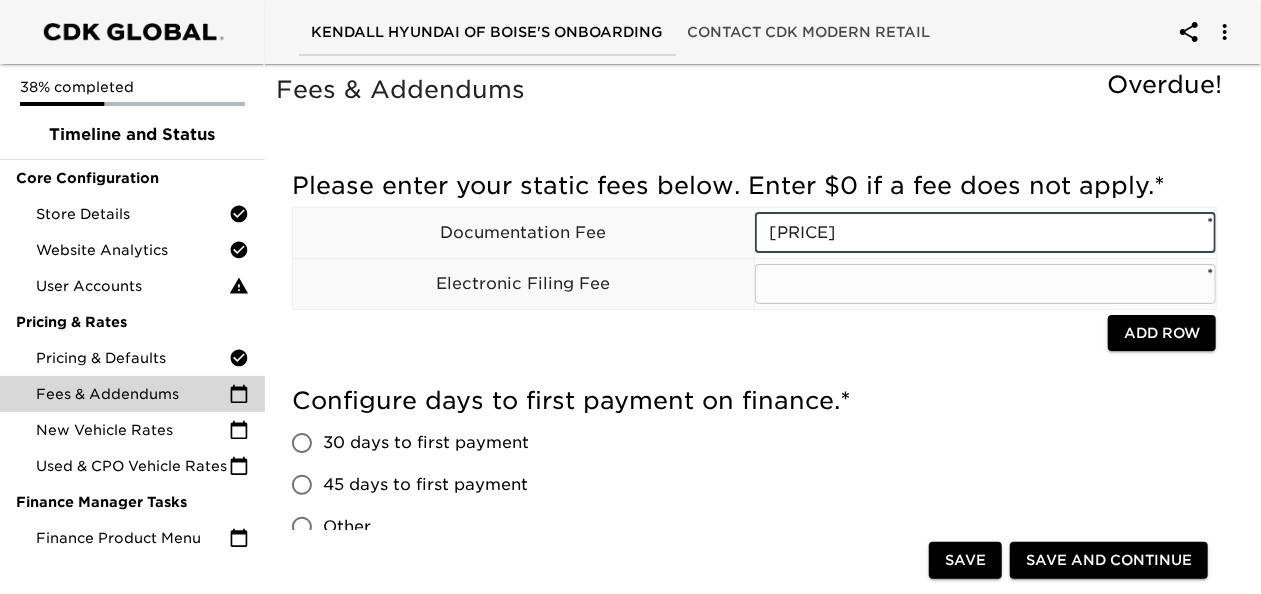 type on "[PRICE]" 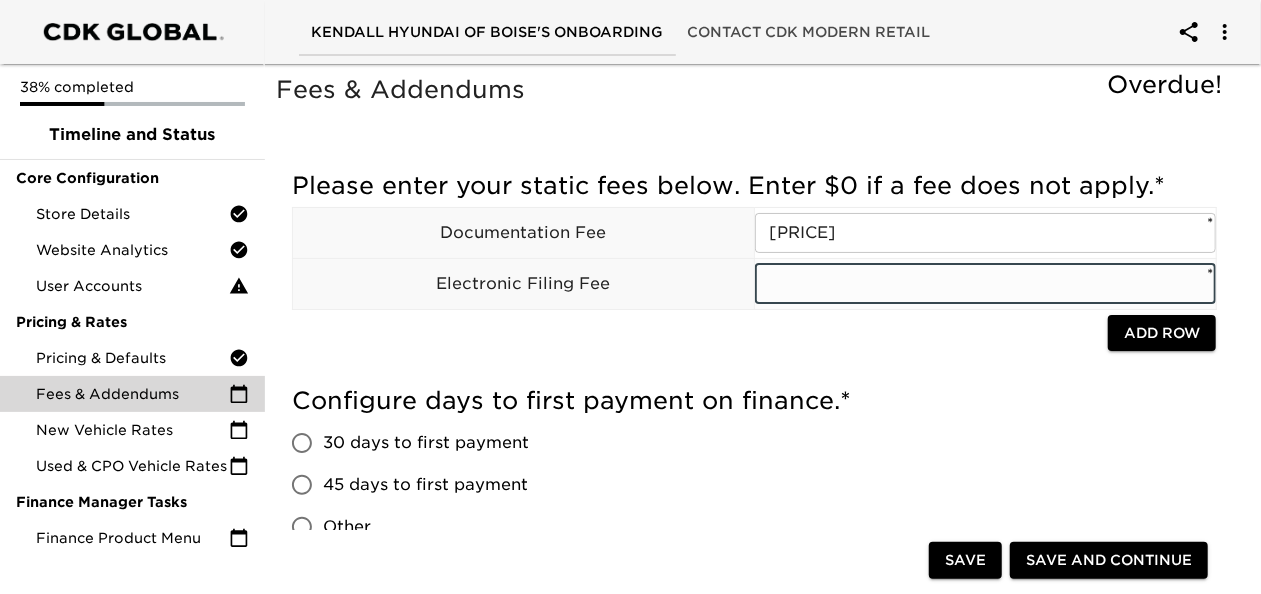 click at bounding box center [985, 284] 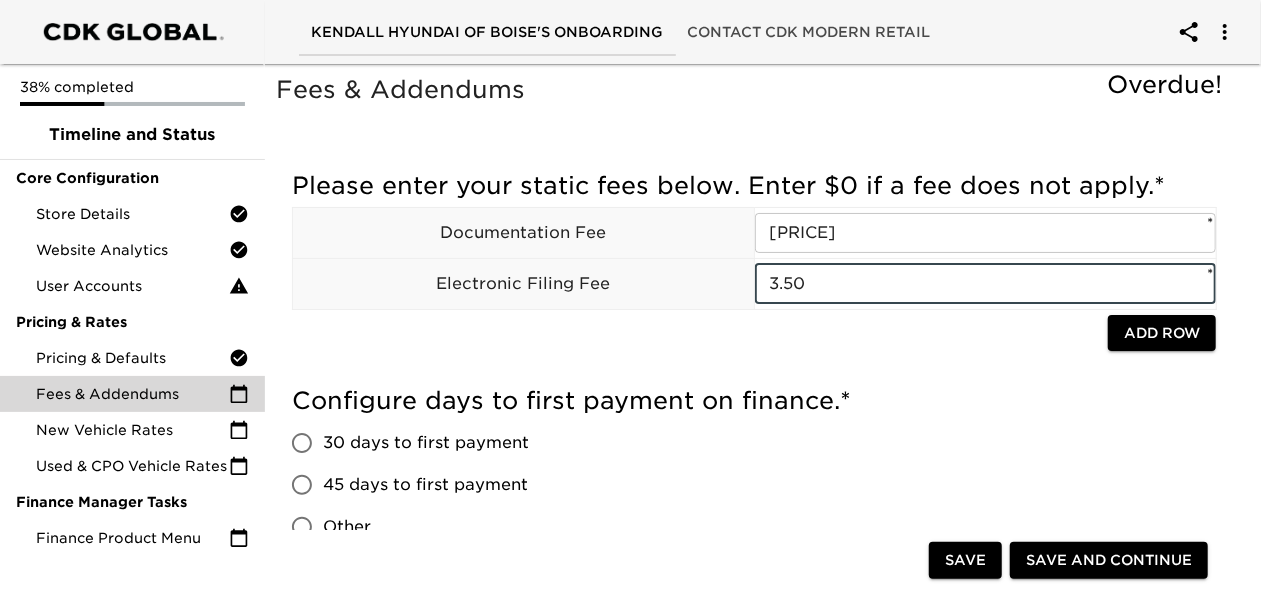 type on "3.50" 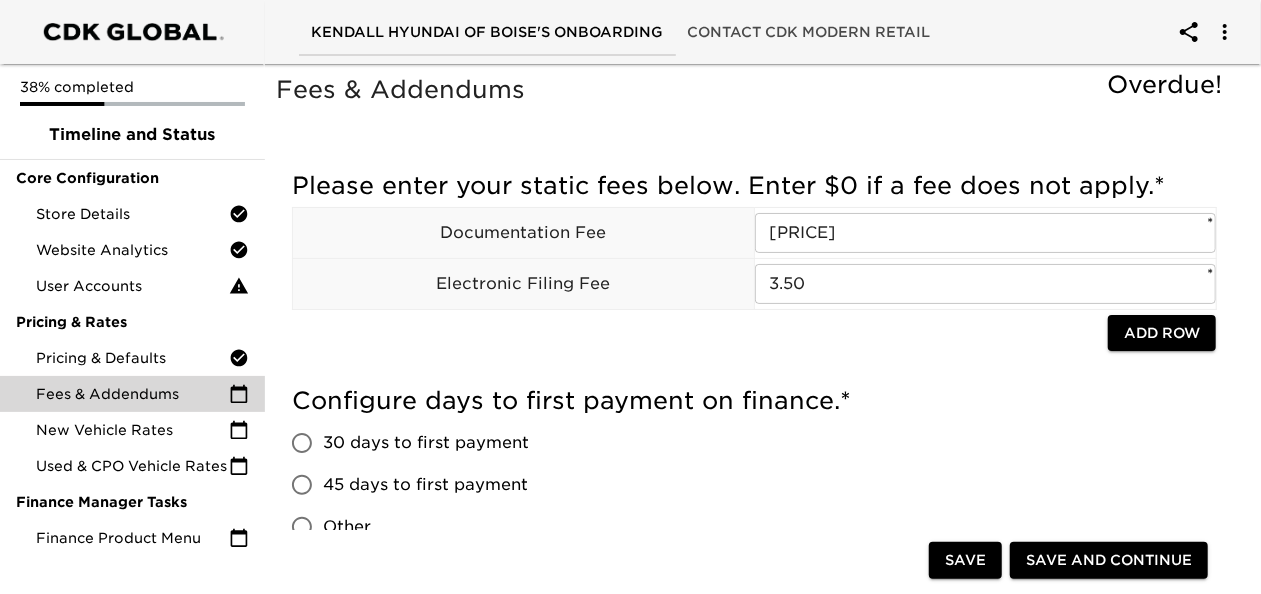 click on "45 days to first payment" at bounding box center (302, 485) 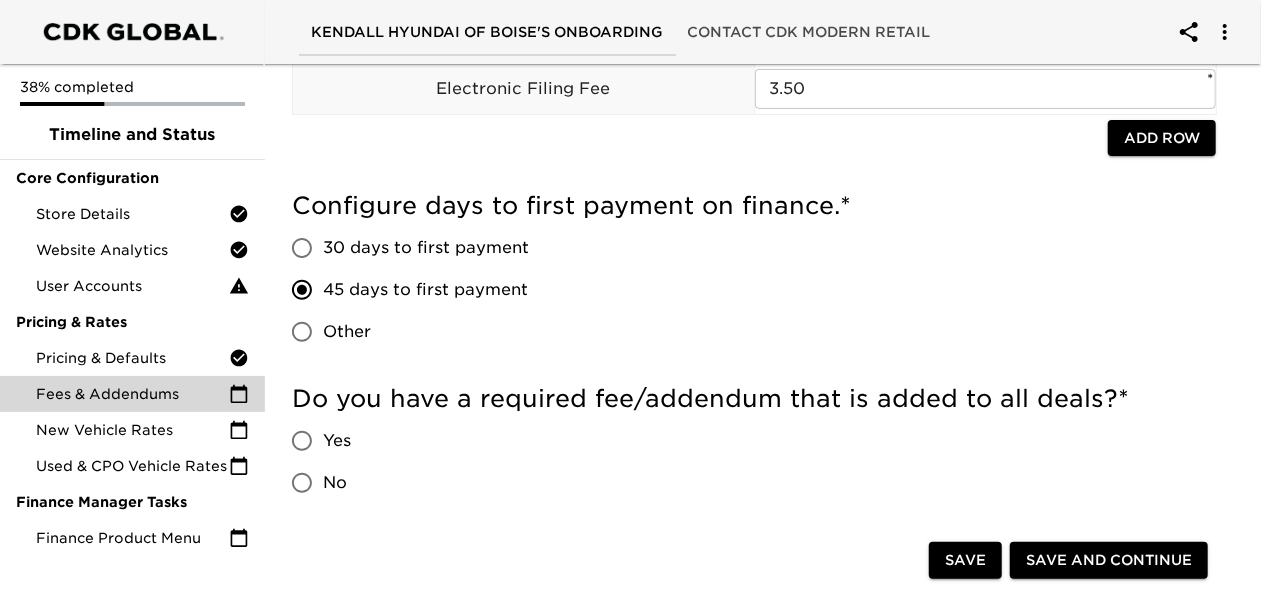 scroll, scrollTop: 205, scrollLeft: 0, axis: vertical 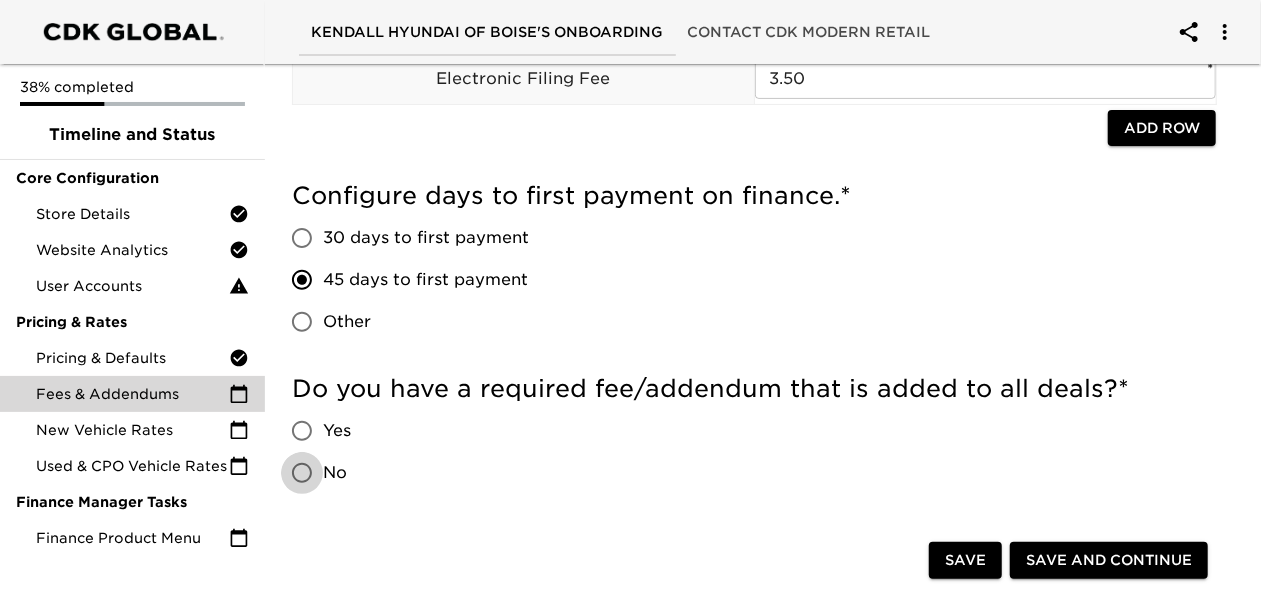 click on "No" at bounding box center [302, 473] 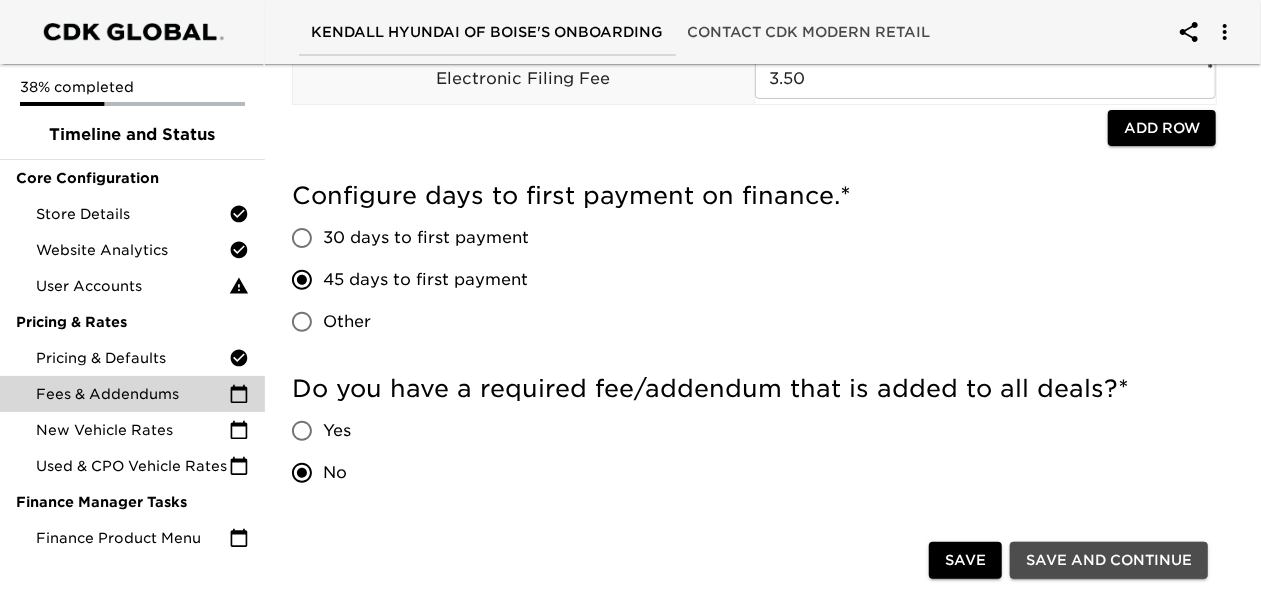 click on "Save and Continue" at bounding box center [1109, 560] 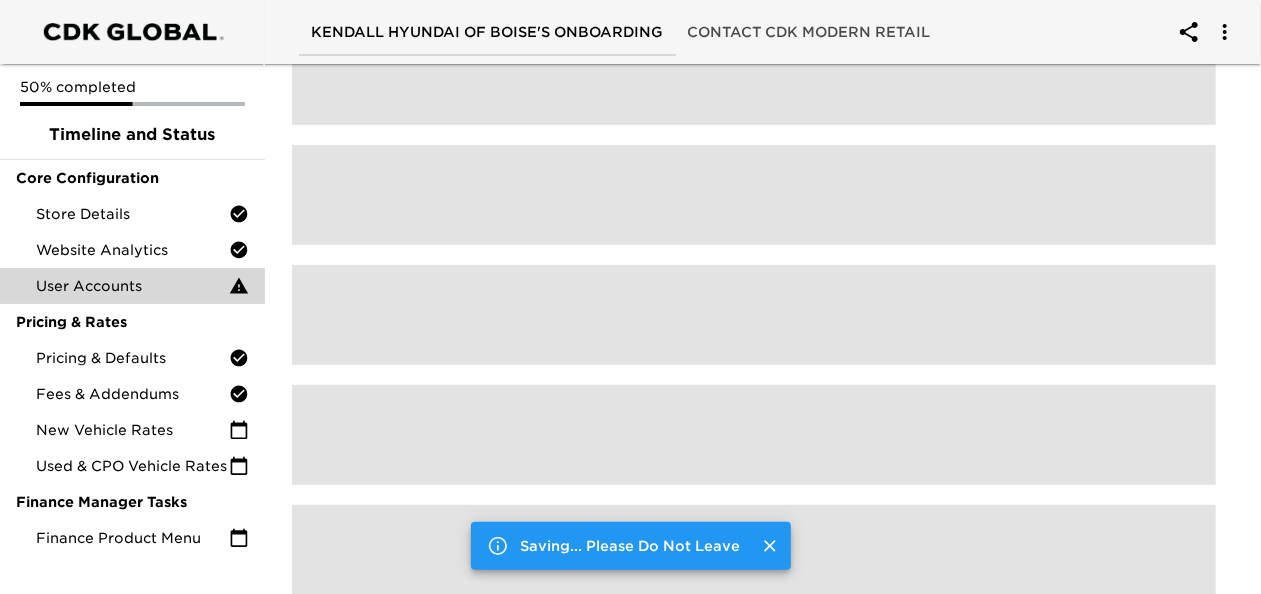 scroll, scrollTop: 0, scrollLeft: 0, axis: both 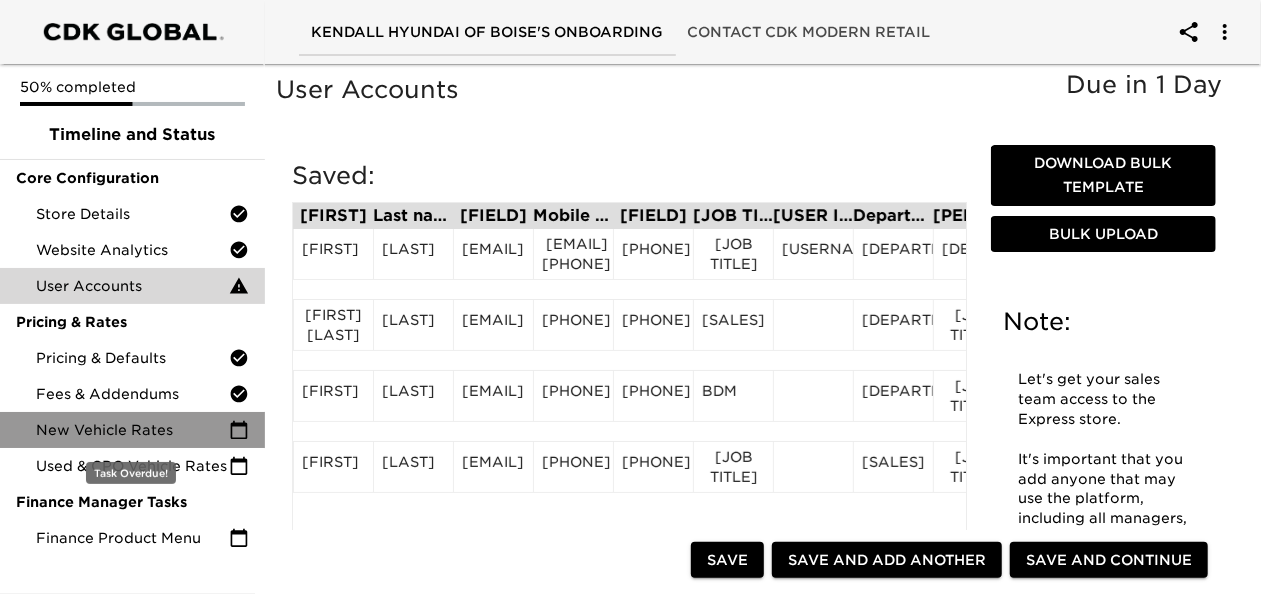click 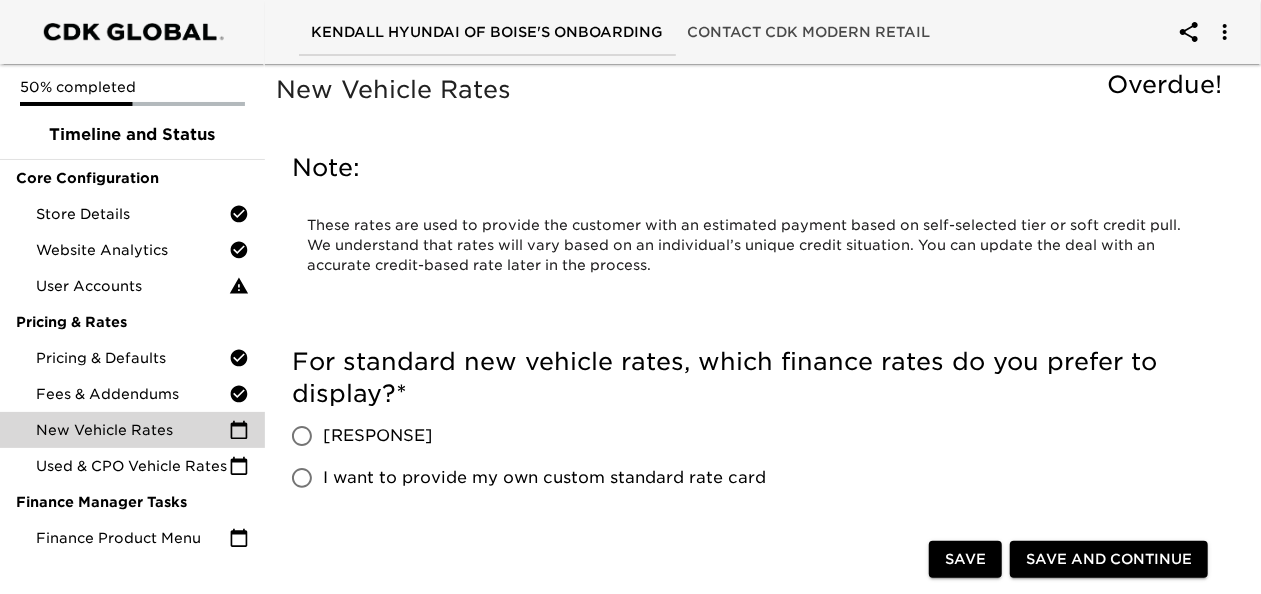 click on "[RESPONSE]" at bounding box center [302, 436] 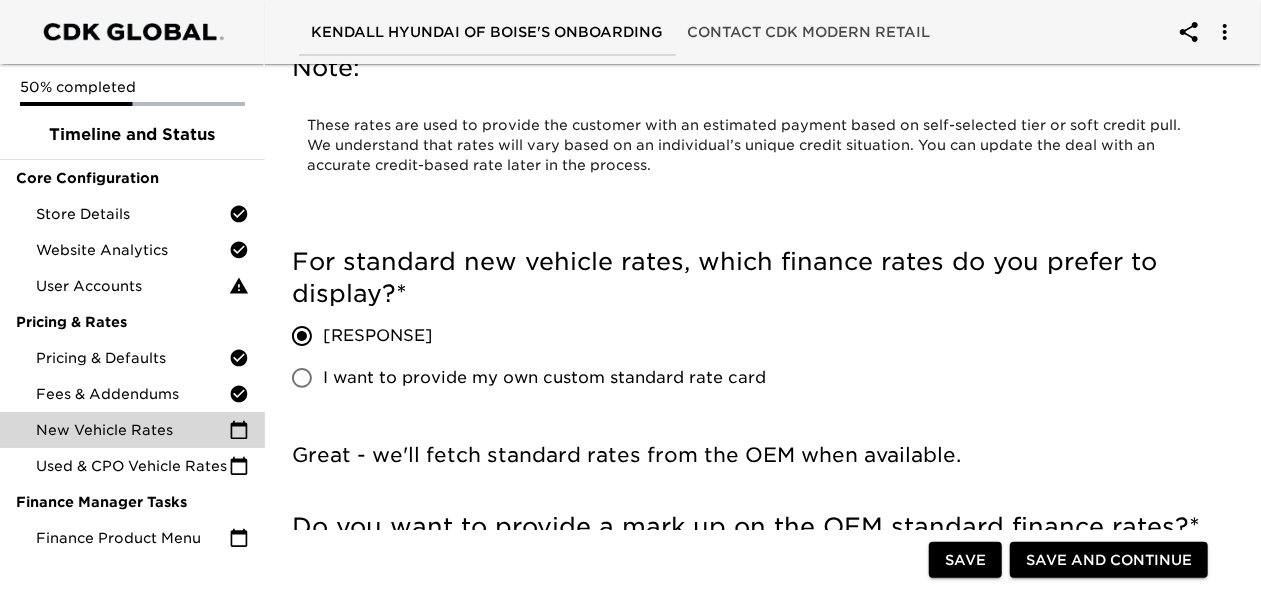 scroll, scrollTop: 236, scrollLeft: 0, axis: vertical 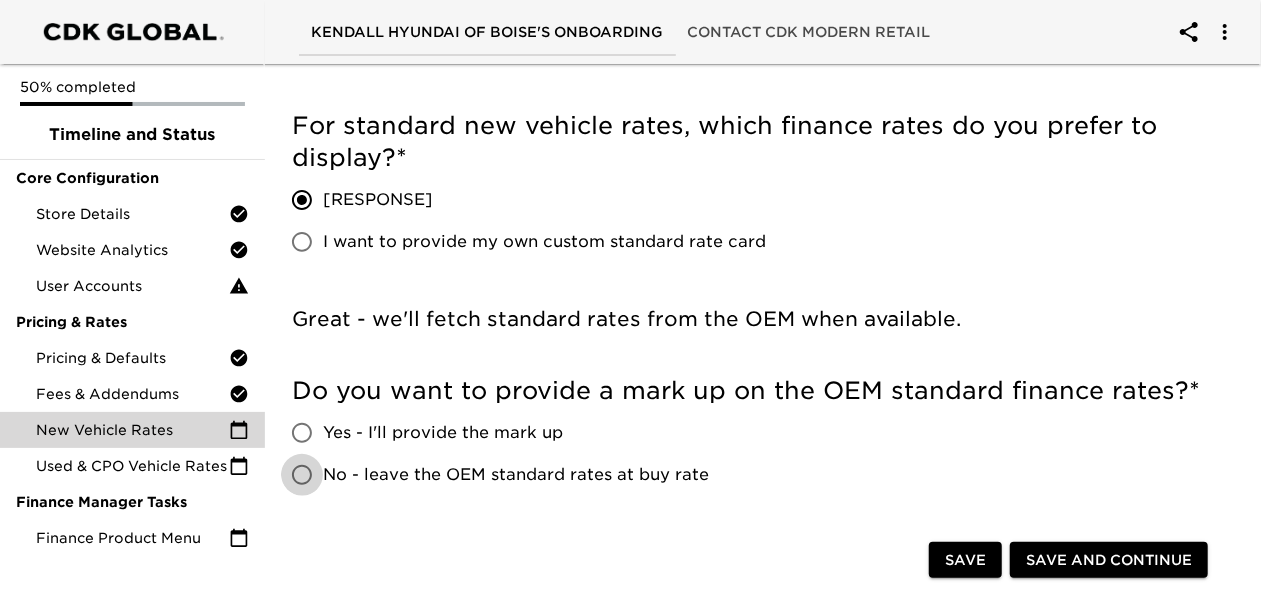 click on "No - leave the OEM standard rates at buy rate" at bounding box center [302, 475] 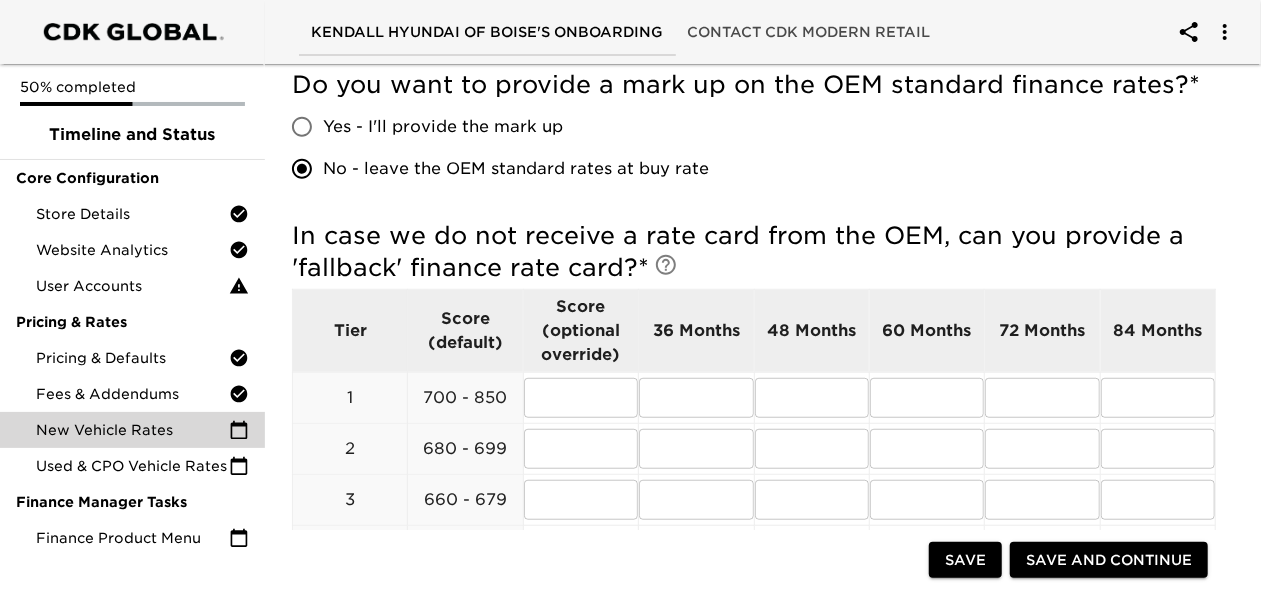 scroll, scrollTop: 544, scrollLeft: 0, axis: vertical 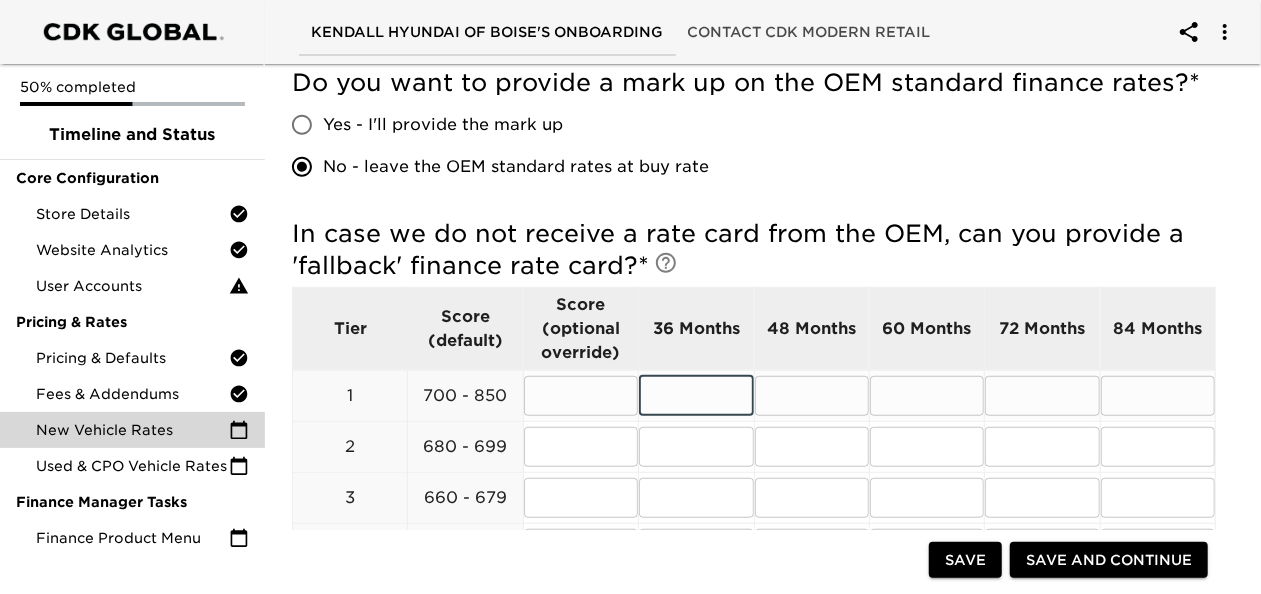 click at bounding box center [696, 396] 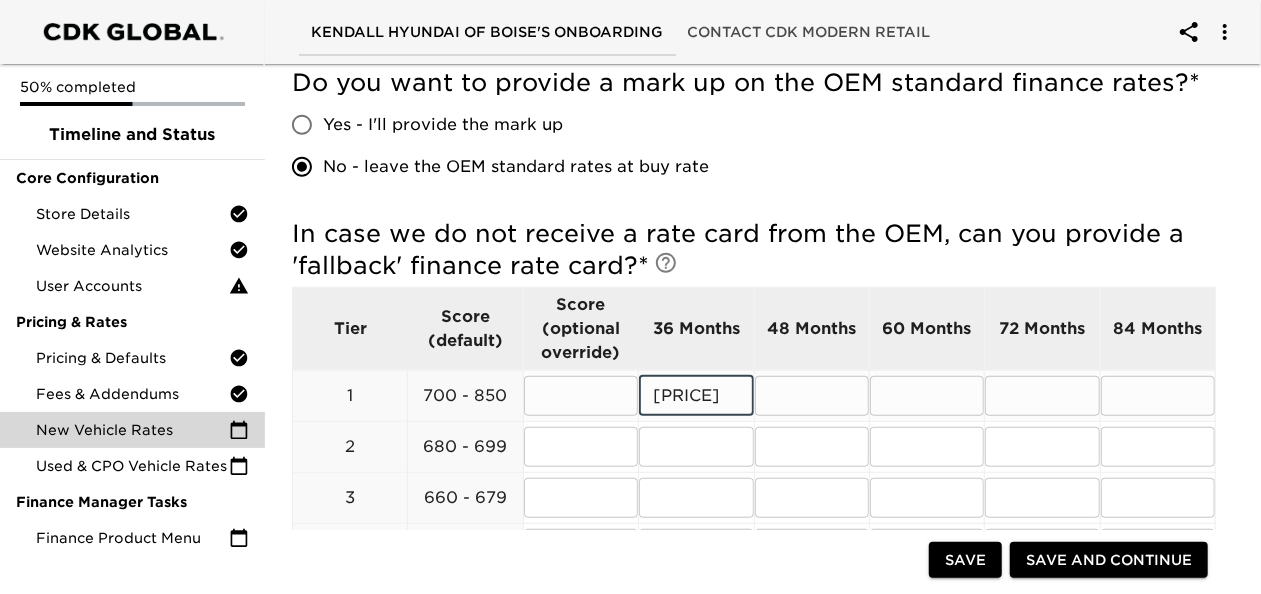 type on "[PRICE]" 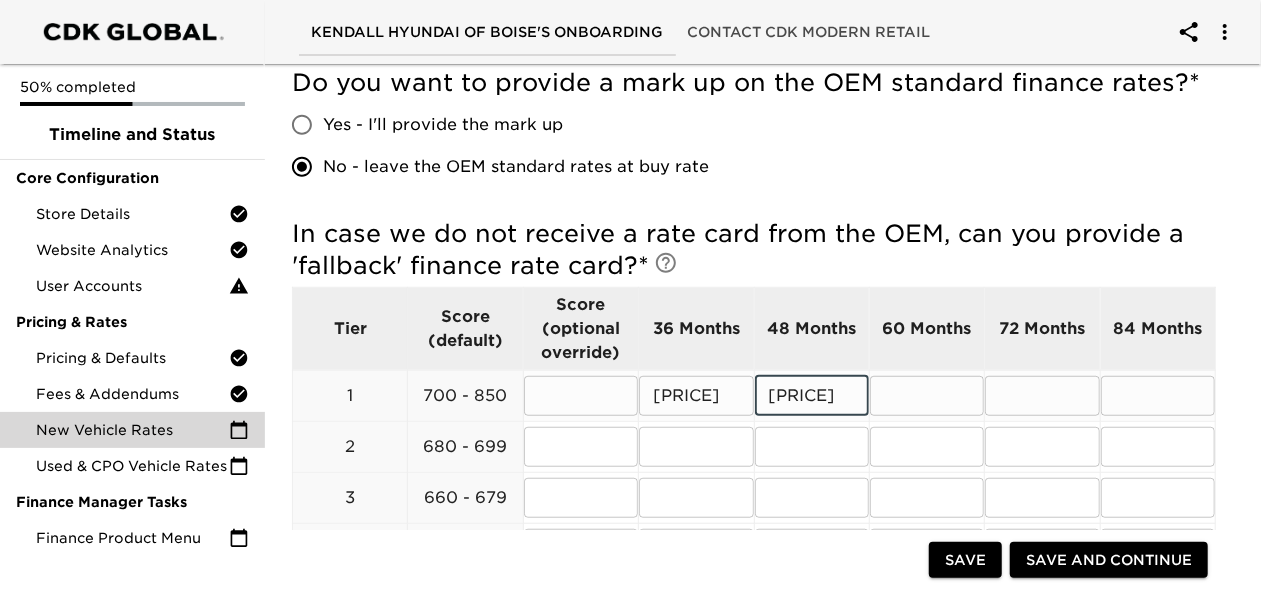 type on "[PRICE]" 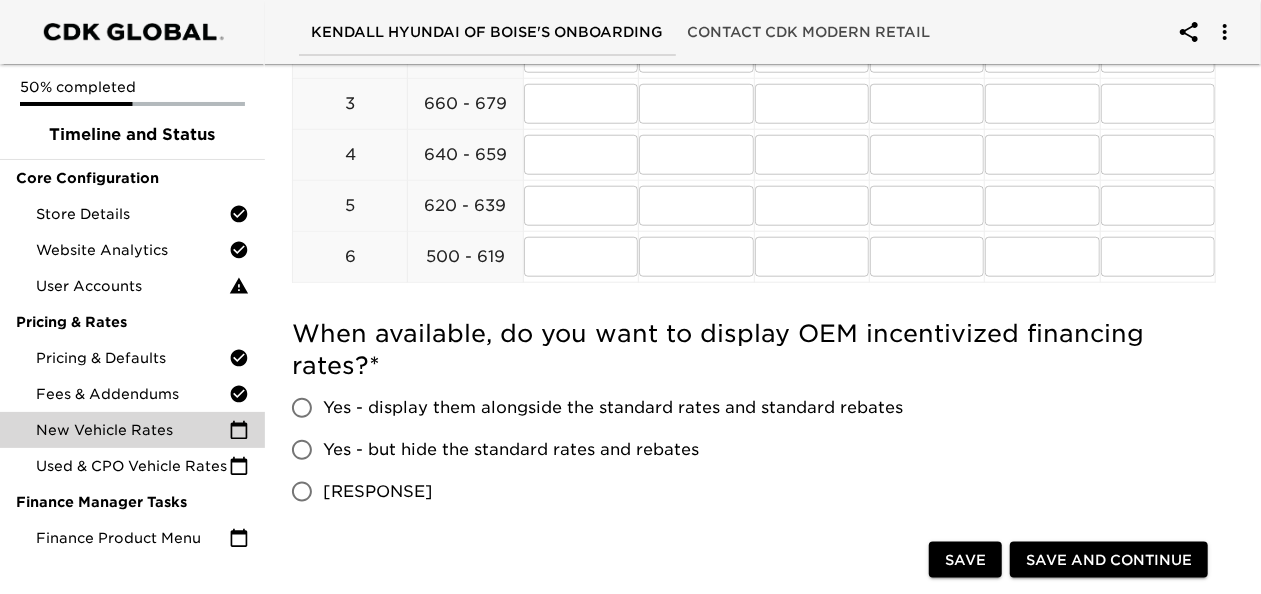 scroll, scrollTop: 936, scrollLeft: 0, axis: vertical 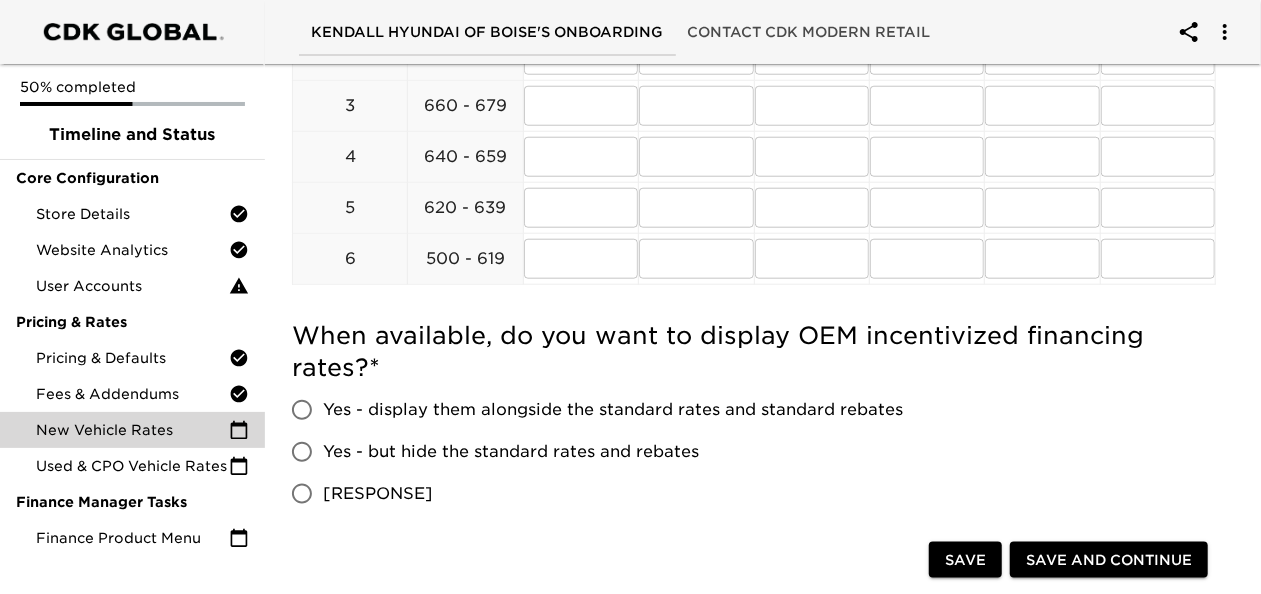 type on "[PRICE]" 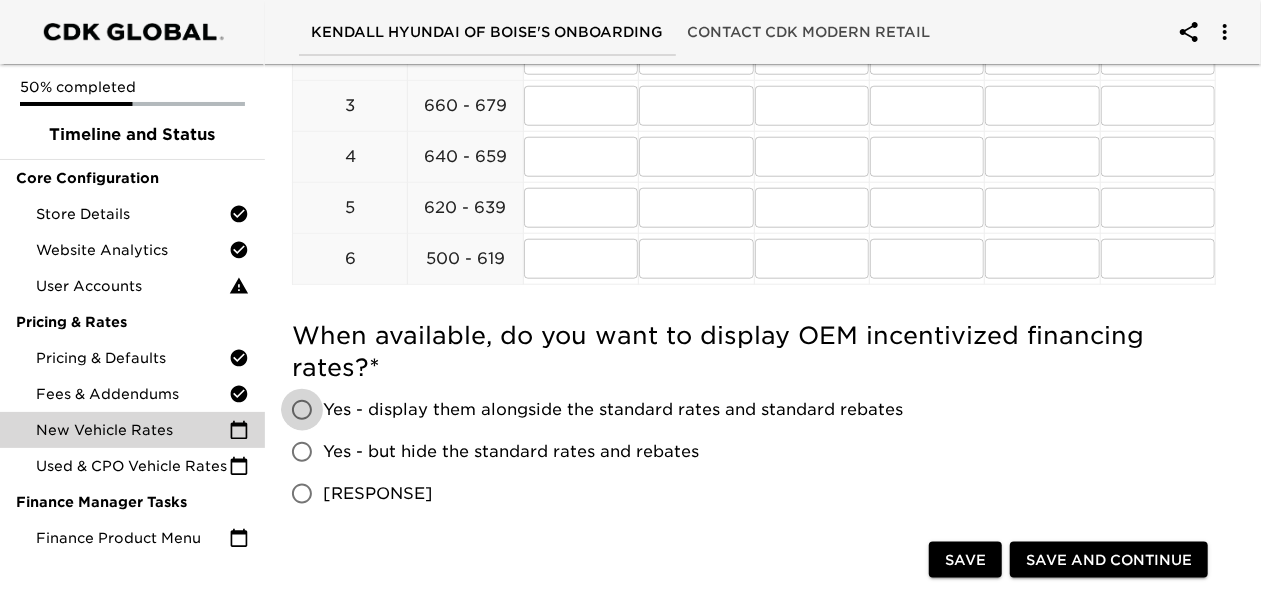 click on "Yes - display them alongside the standard rates and standard rebates" at bounding box center [302, 410] 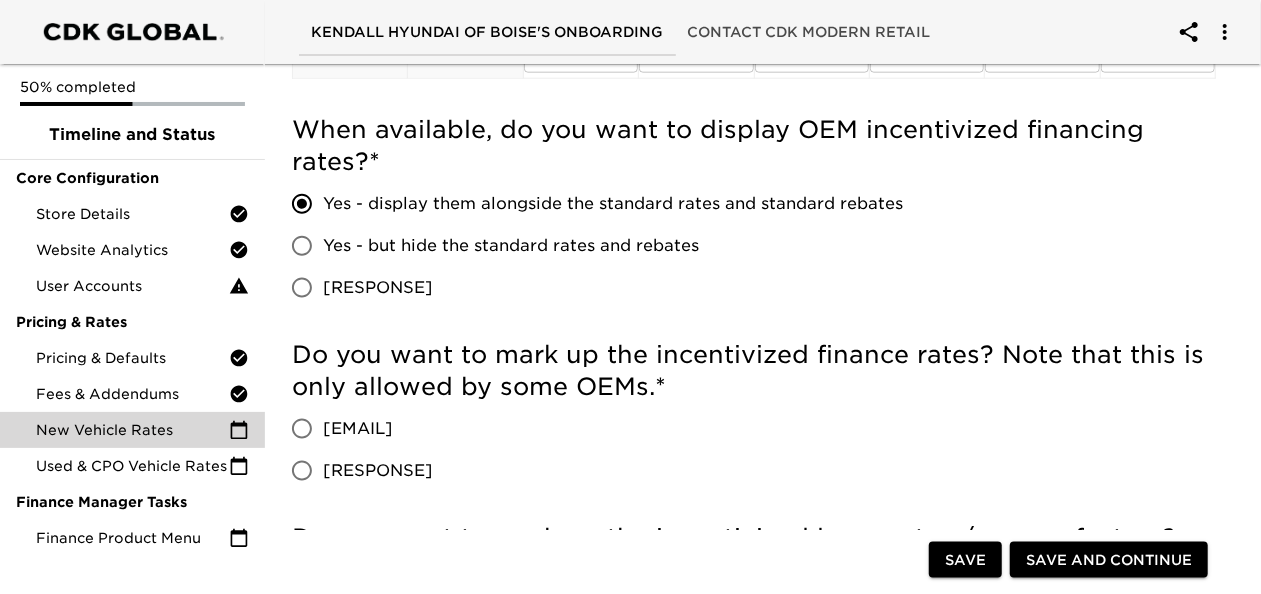 scroll, scrollTop: 1152, scrollLeft: 0, axis: vertical 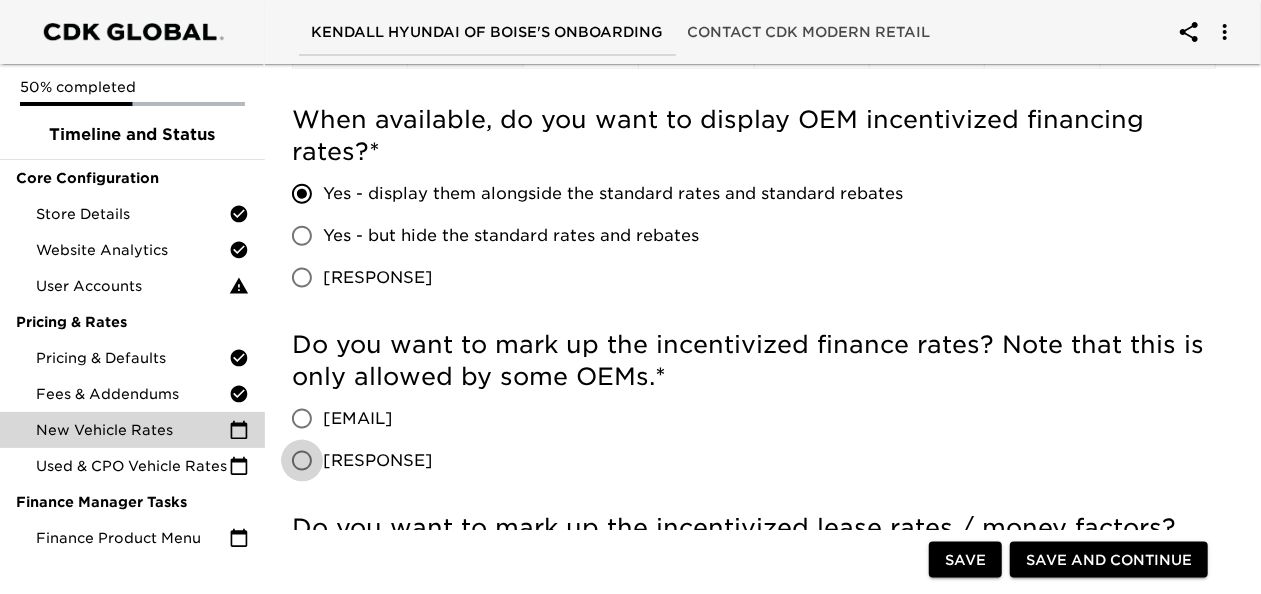 click on "[RESPONSE]" at bounding box center [302, 461] 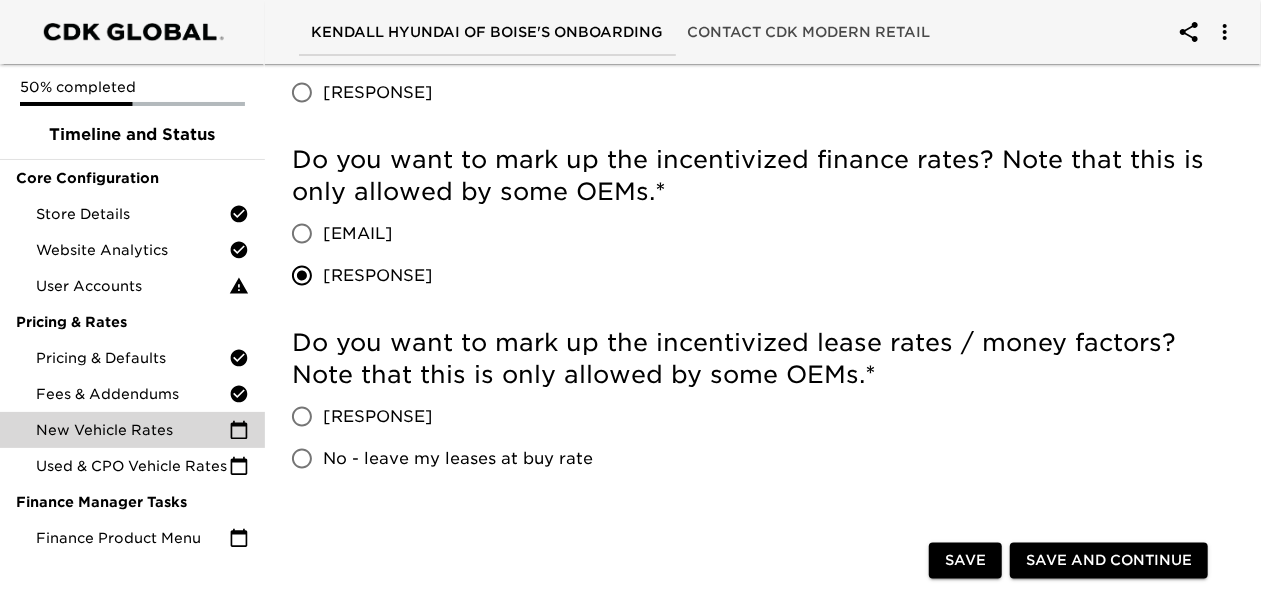 scroll, scrollTop: 1352, scrollLeft: 0, axis: vertical 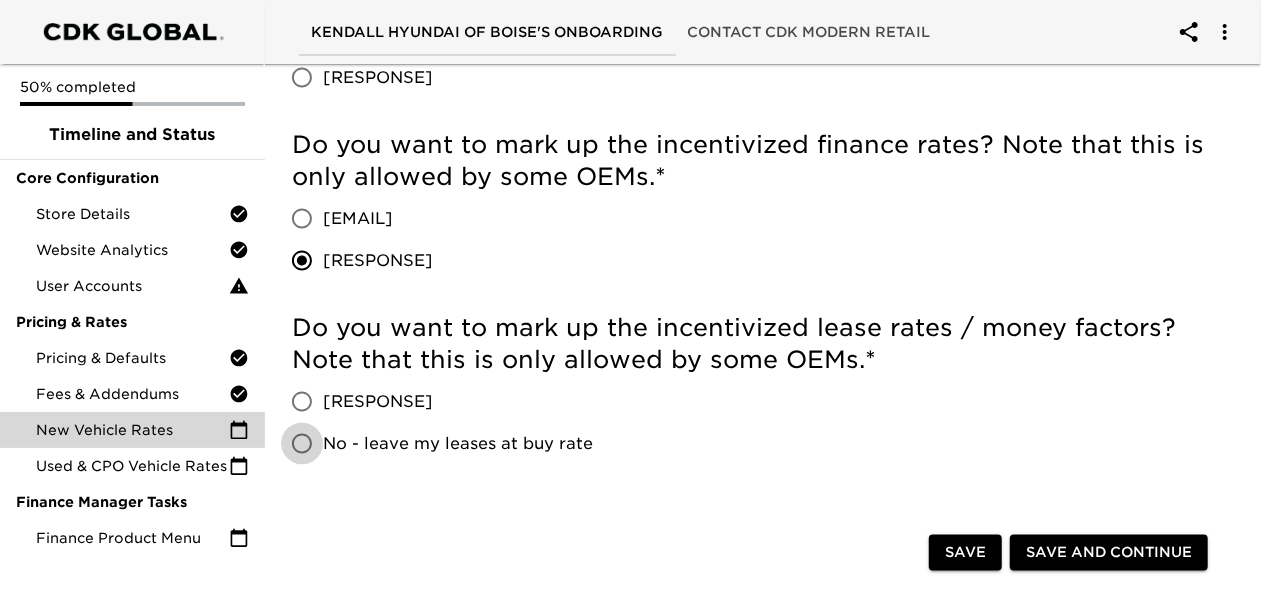 click on "No - leave my leases at buy rate" at bounding box center [302, 444] 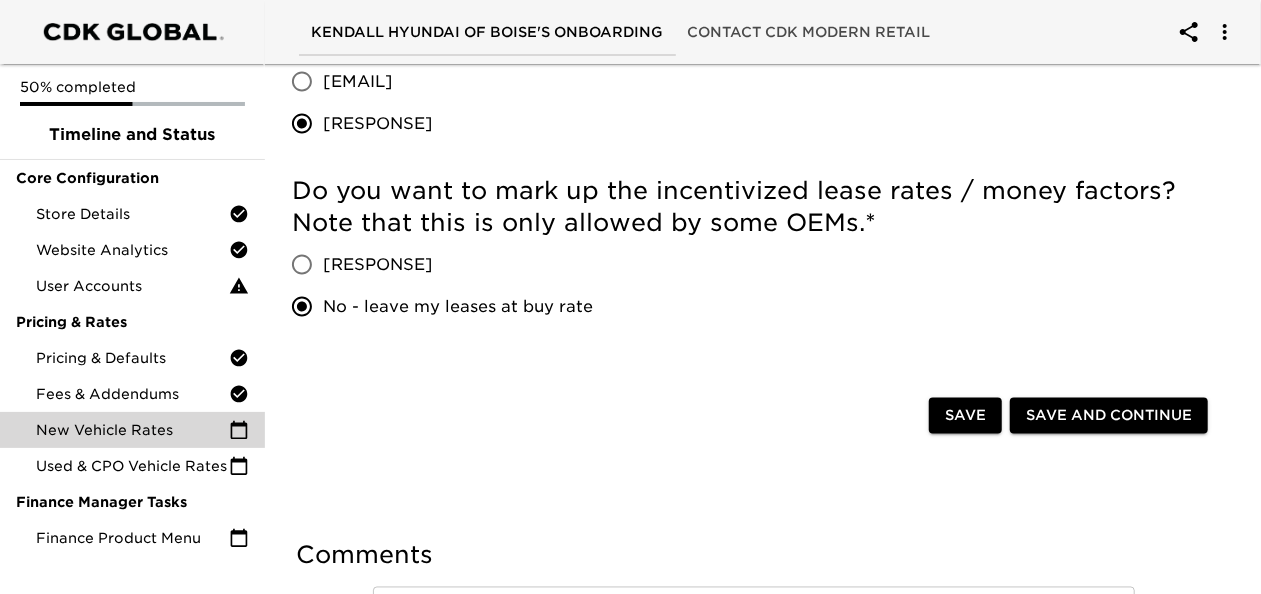 scroll, scrollTop: 1479, scrollLeft: 0, axis: vertical 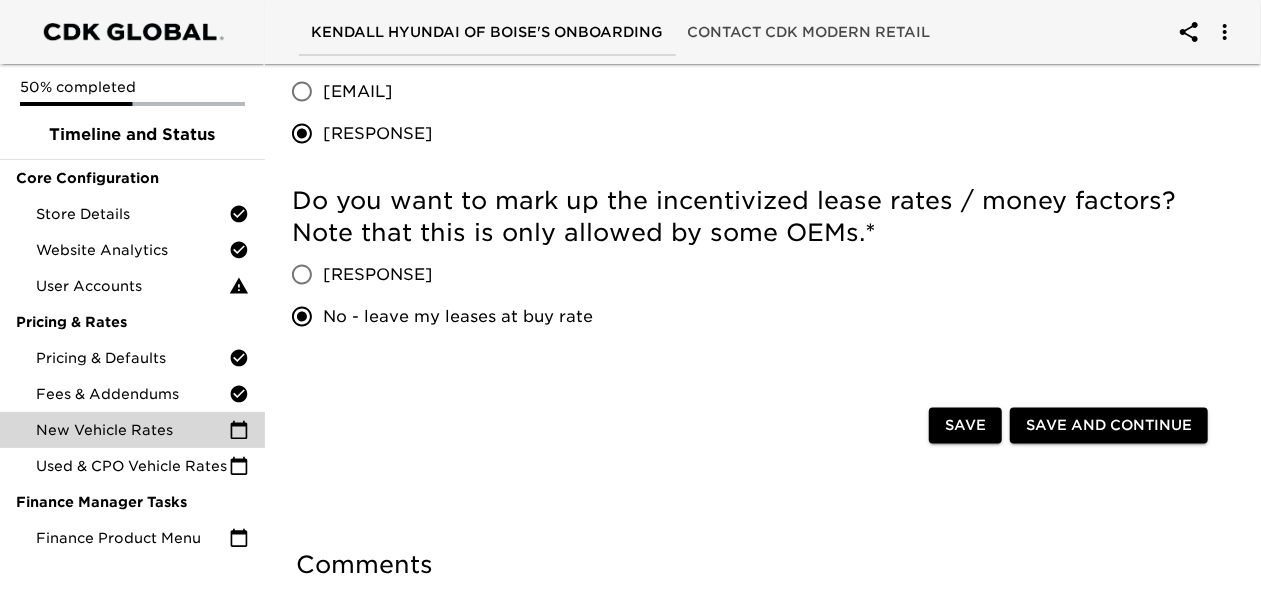 click on "Save and Continue" at bounding box center (1109, 426) 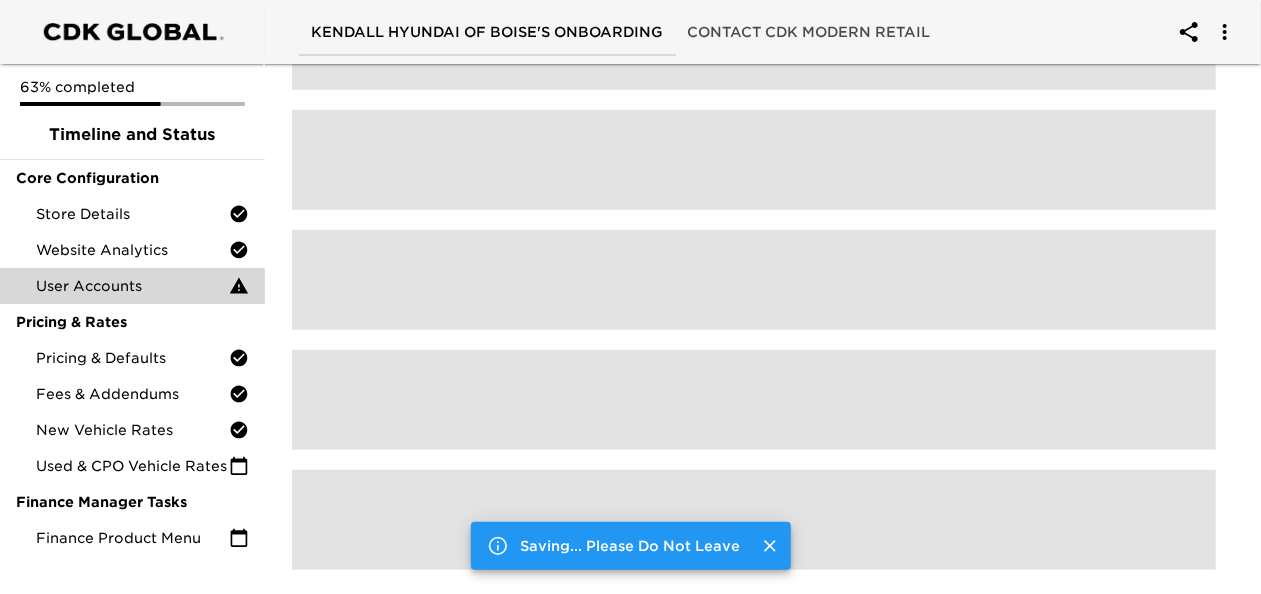 scroll, scrollTop: 0, scrollLeft: 0, axis: both 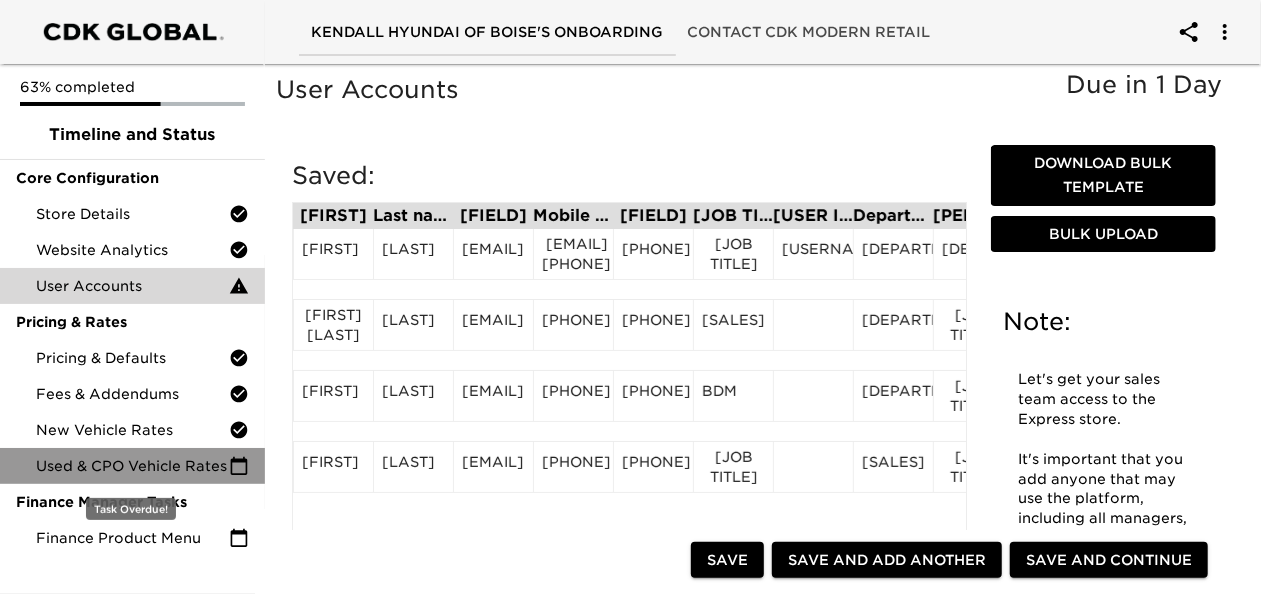 click 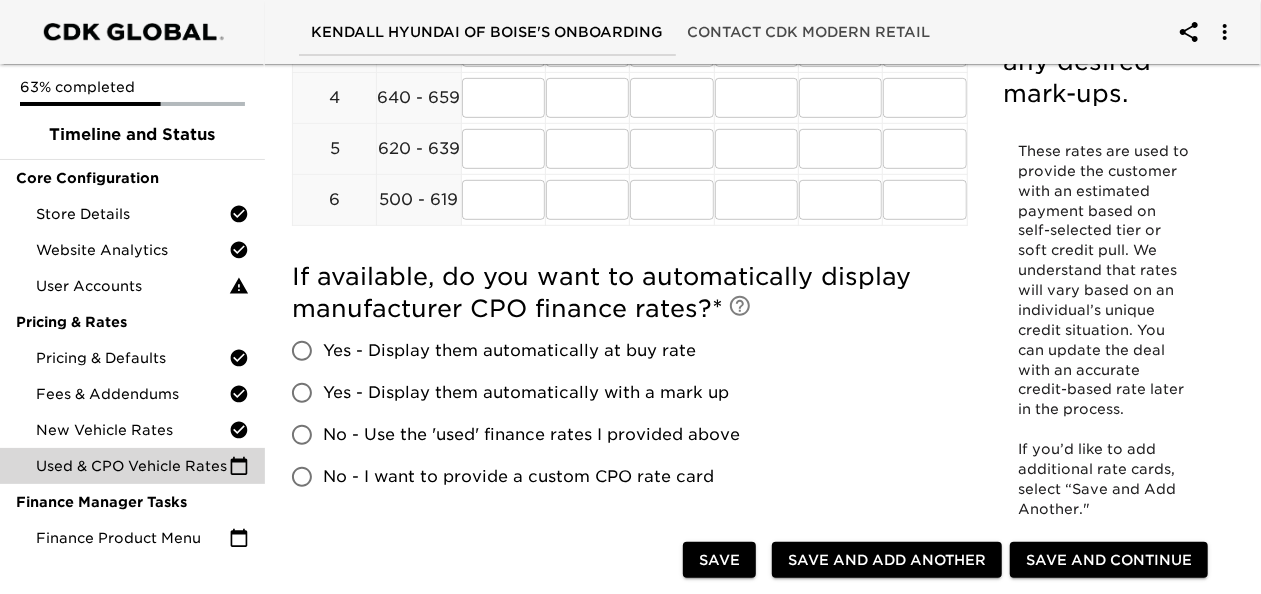 scroll, scrollTop: 541, scrollLeft: 0, axis: vertical 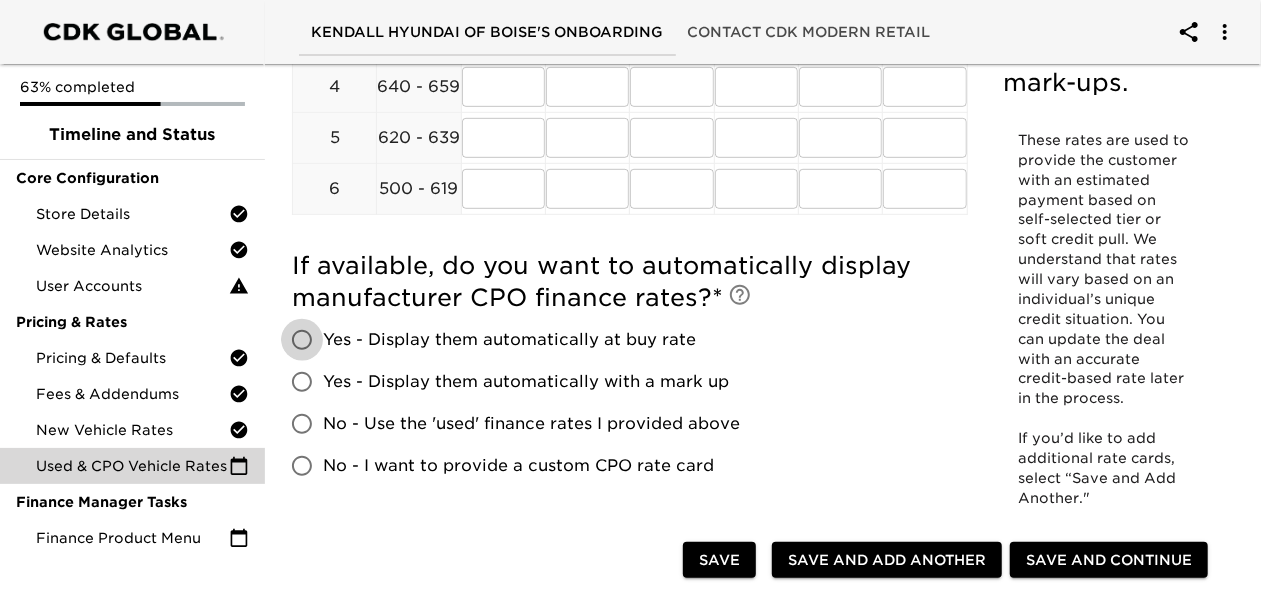 click on "Yes - Display them automatically at buy rate" at bounding box center (302, 340) 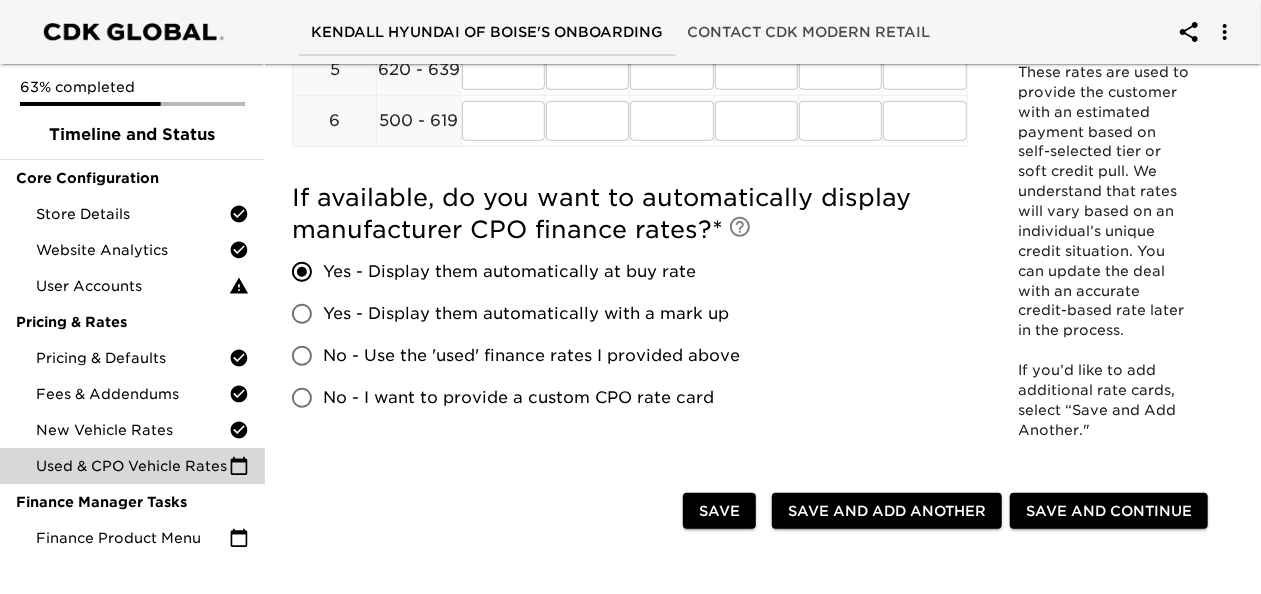 scroll, scrollTop: 611, scrollLeft: 0, axis: vertical 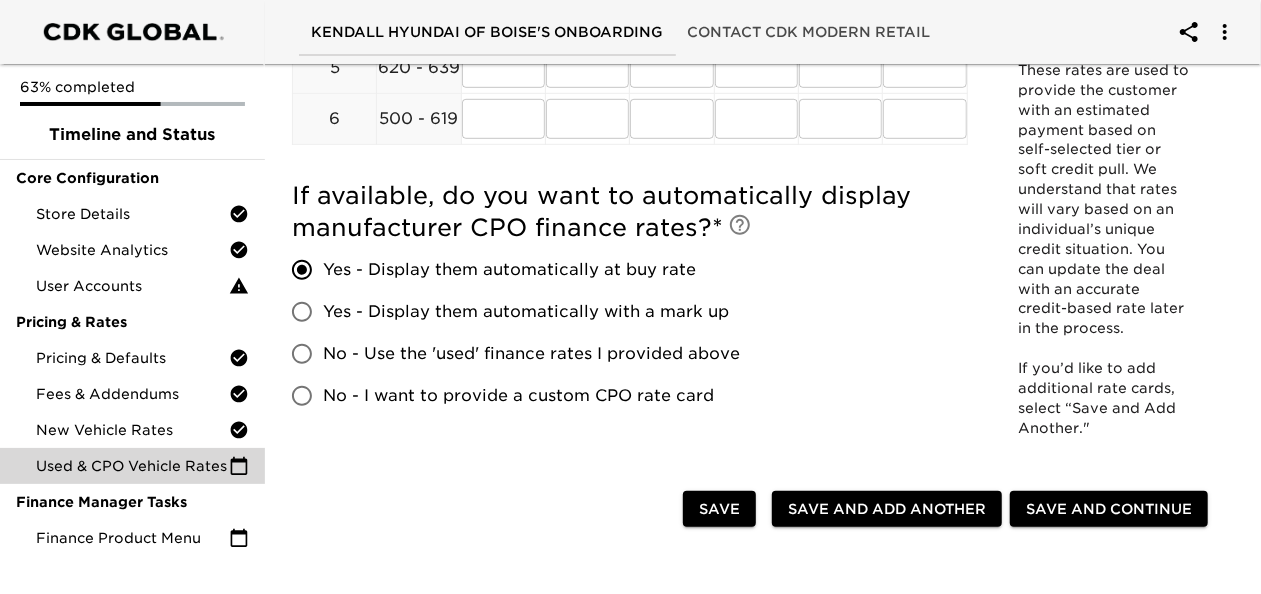 click on "Save and Continue" at bounding box center (1109, 509) 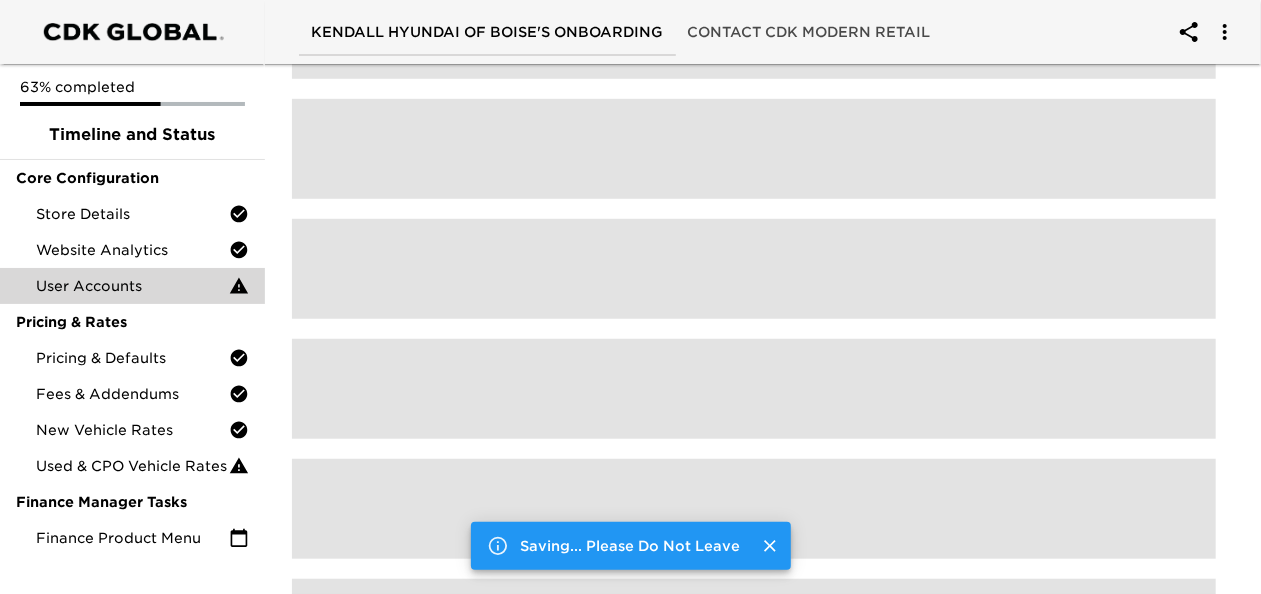 scroll, scrollTop: 0, scrollLeft: 0, axis: both 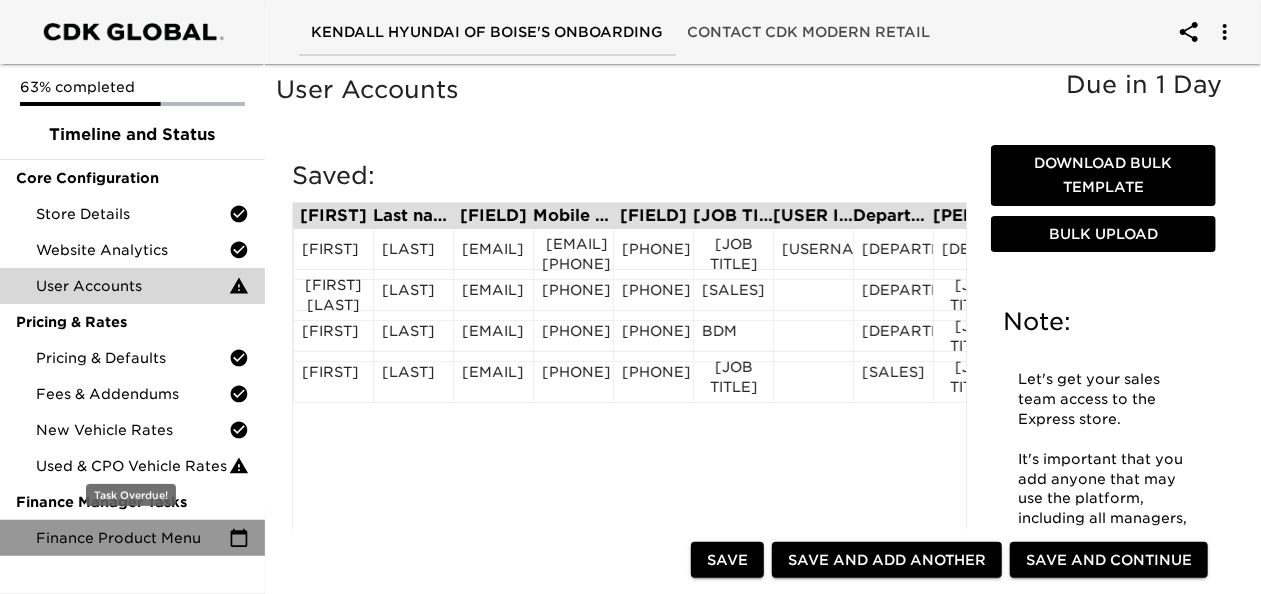 click 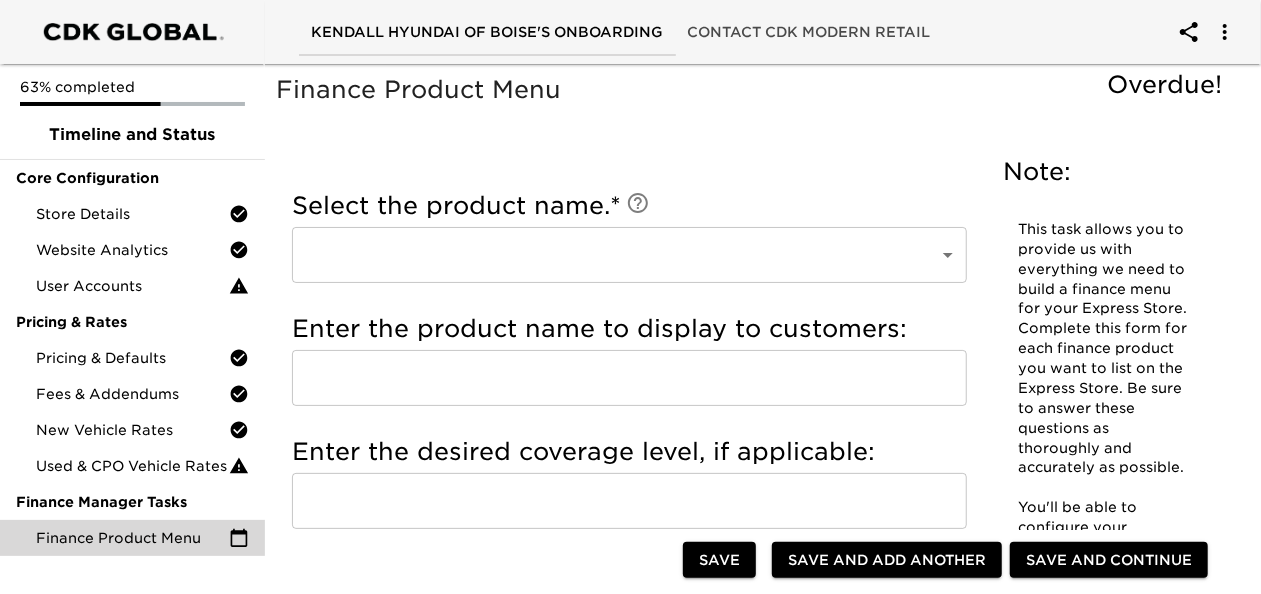 click on "Finance Product Menu  Overdue!" at bounding box center [754, 105] 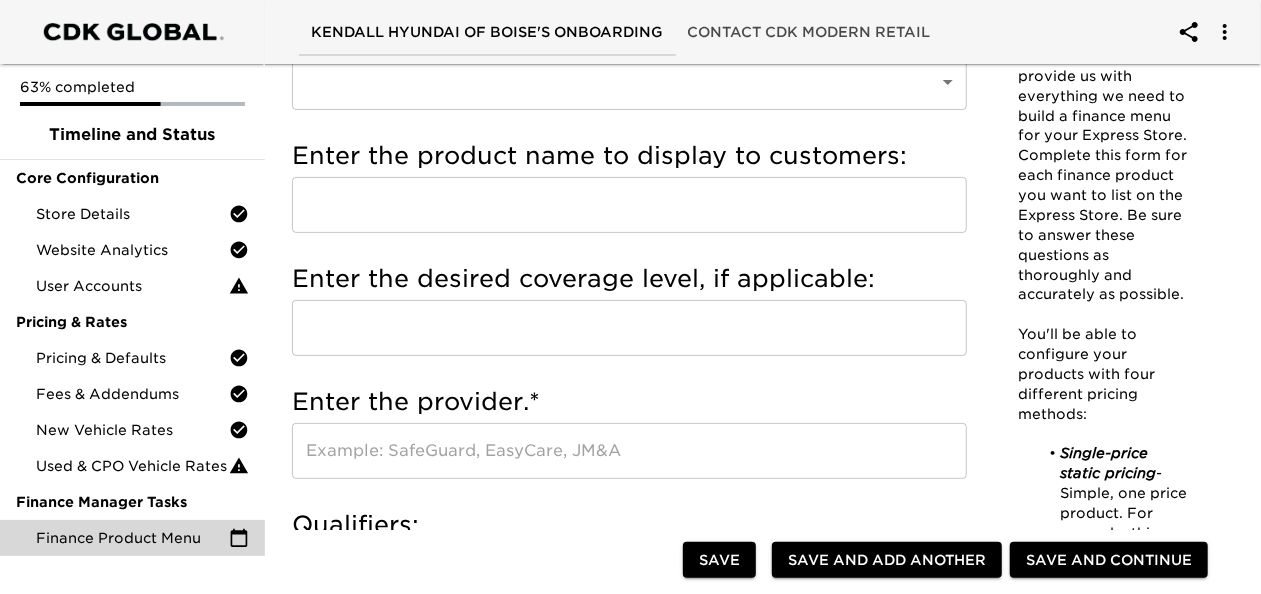 scroll, scrollTop: 0, scrollLeft: 0, axis: both 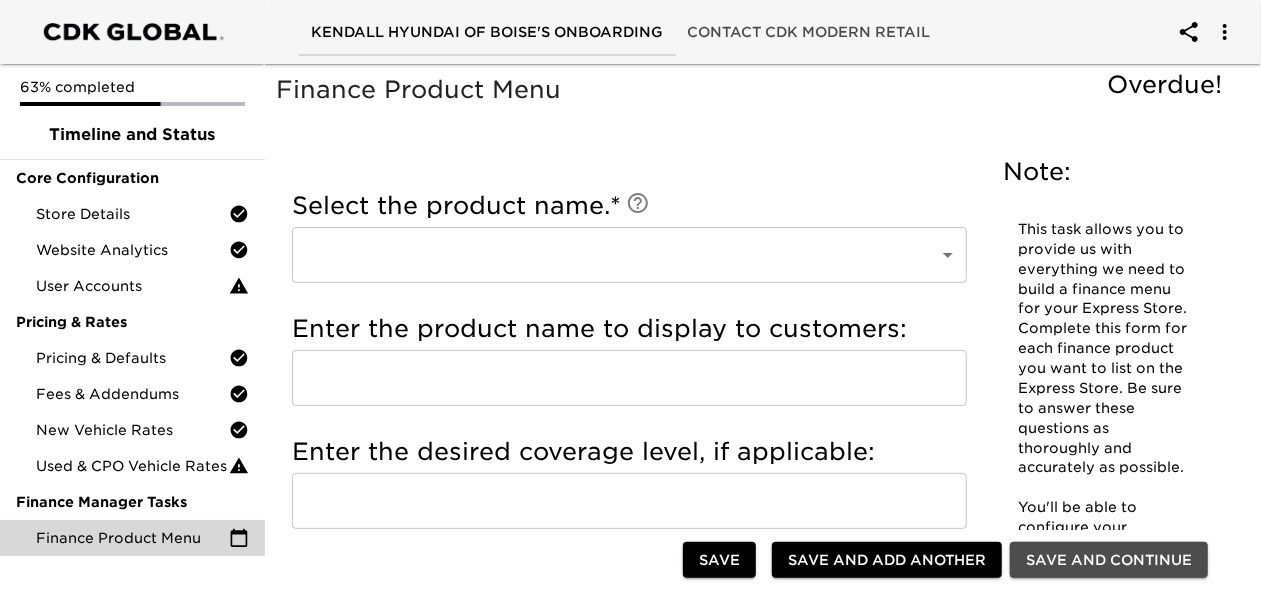 click on "Save and Continue" at bounding box center [1109, 560] 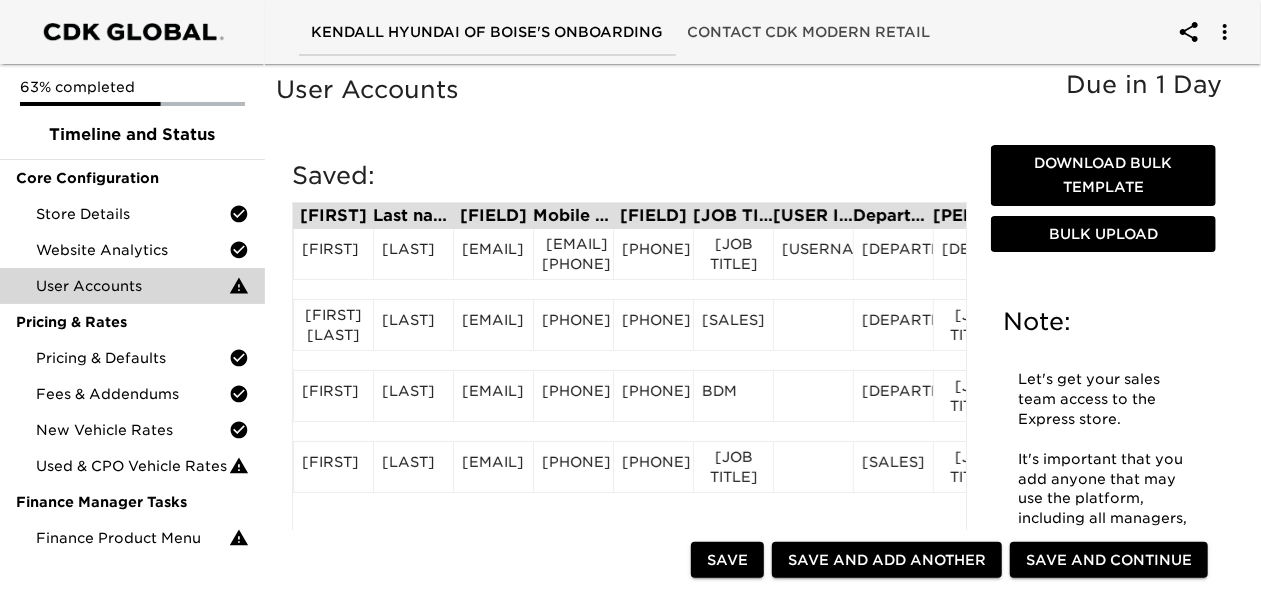 click on "User Accounts" at bounding box center (754, 90) 